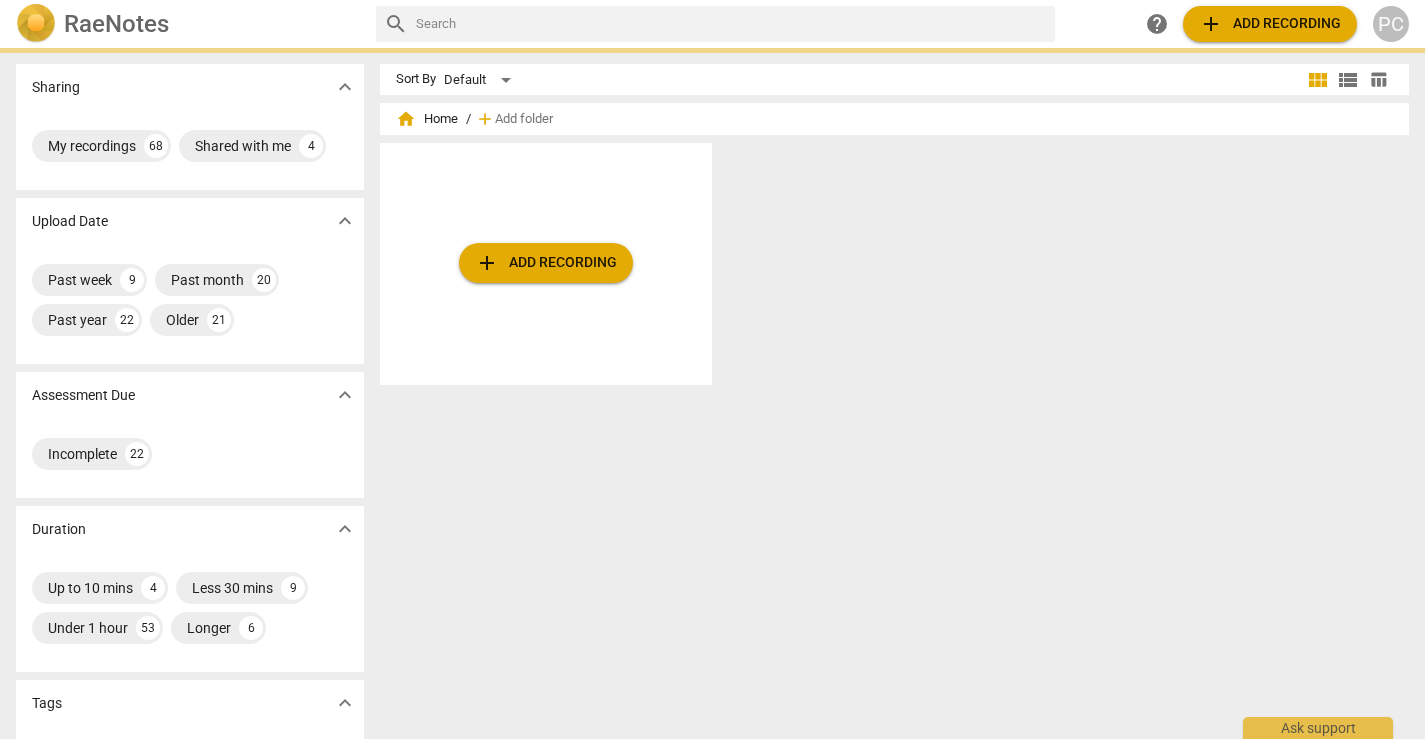 scroll, scrollTop: 0, scrollLeft: 0, axis: both 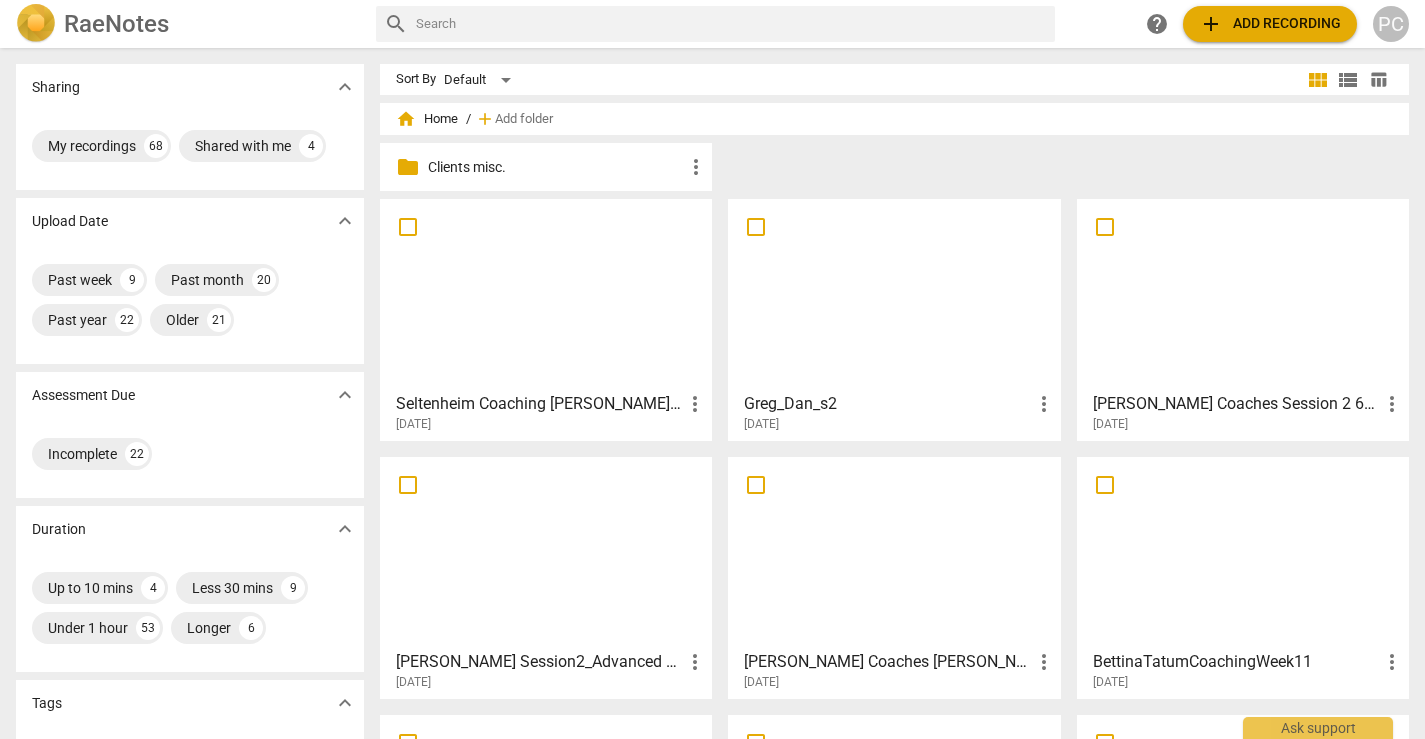 click at bounding box center [546, 294] 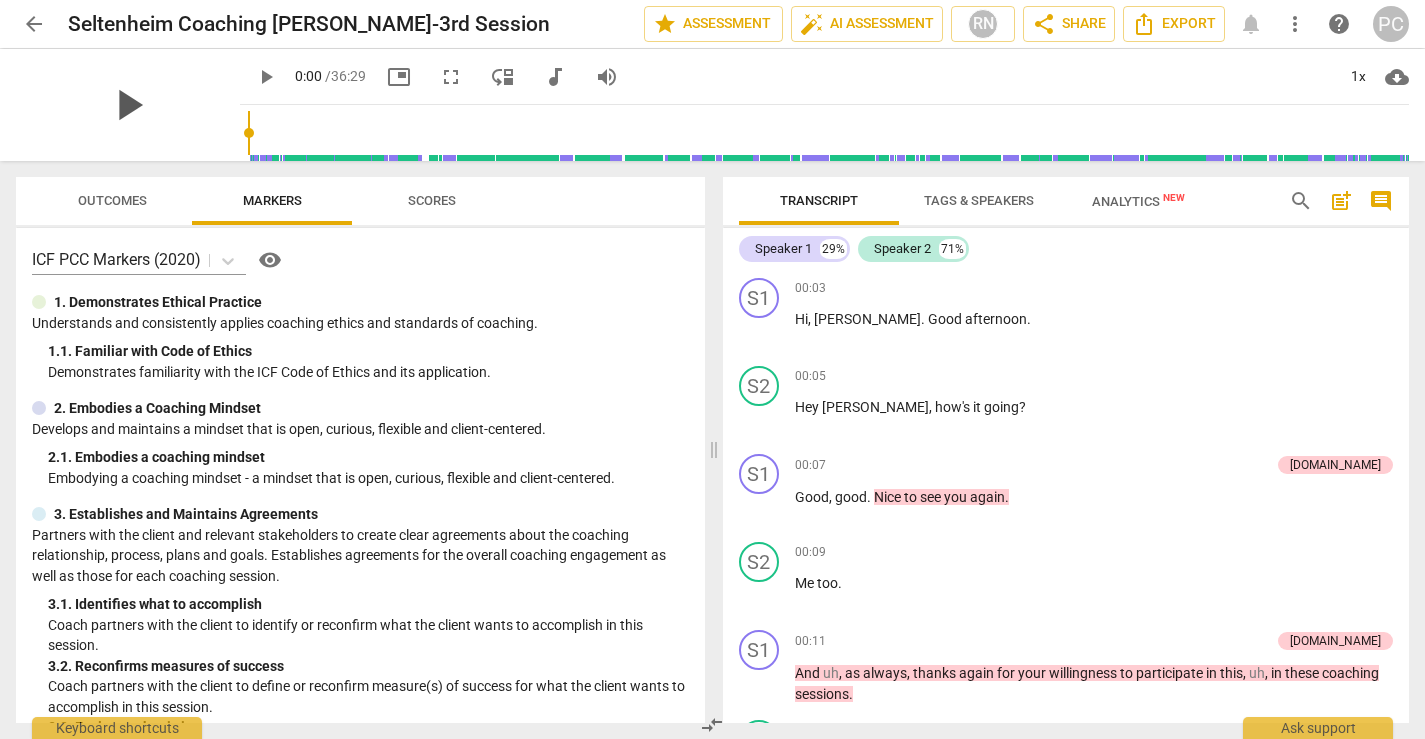 click on "play_arrow" at bounding box center [128, 105] 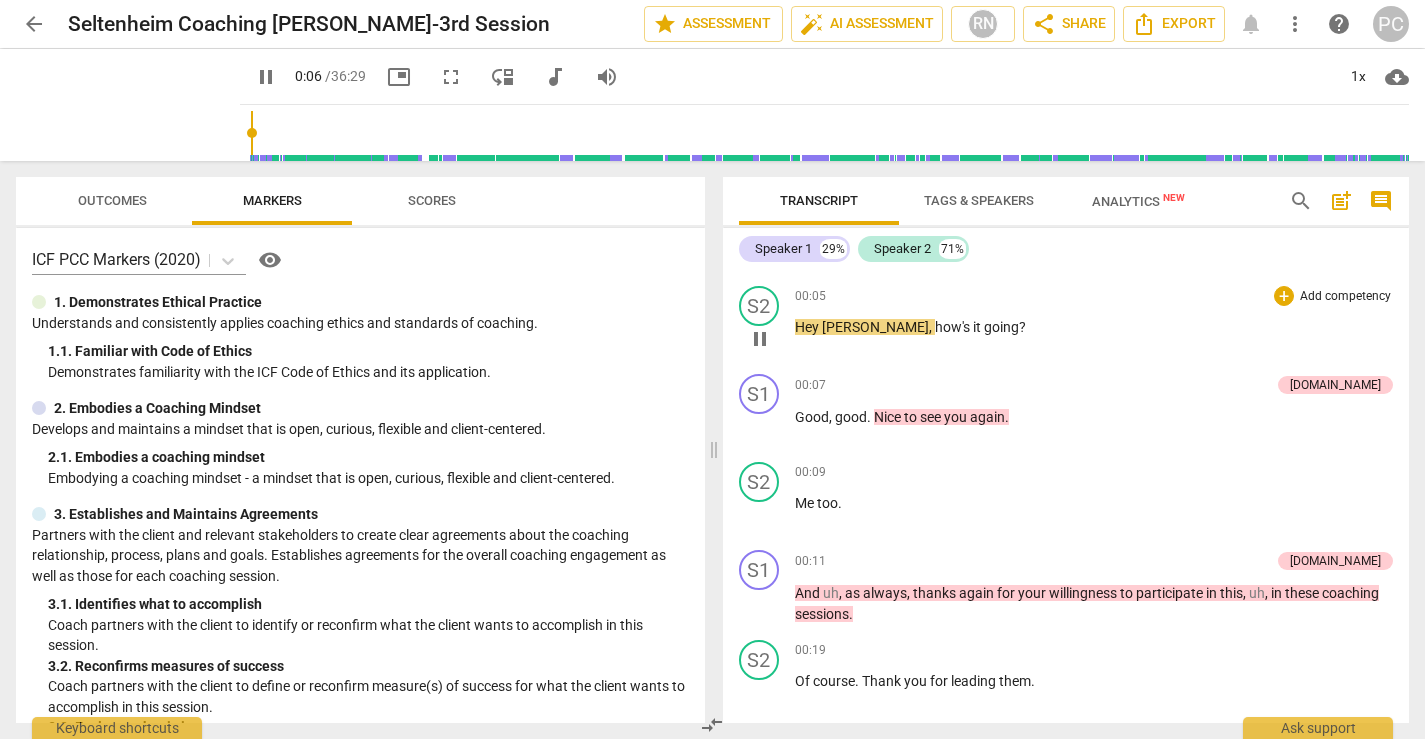 scroll, scrollTop: 83, scrollLeft: 0, axis: vertical 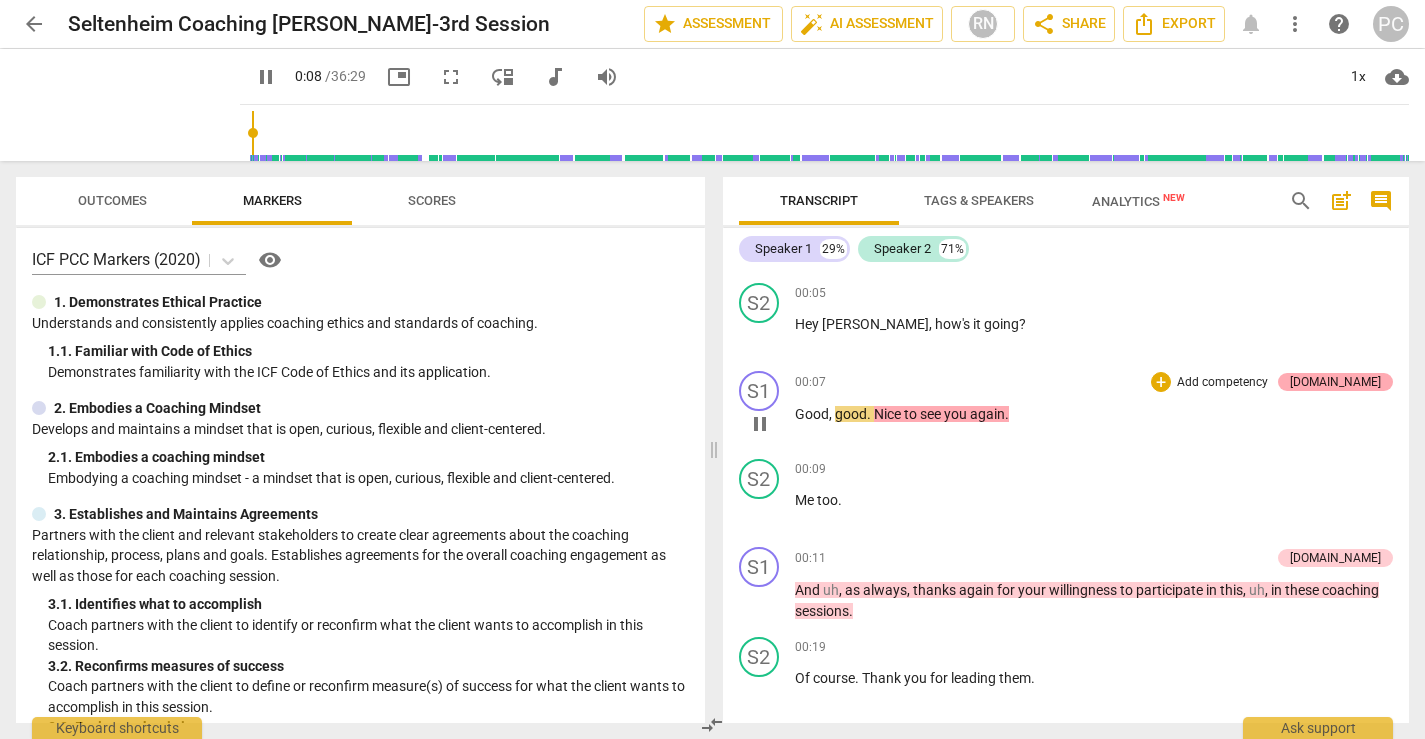 click on "[DOMAIN_NAME]" at bounding box center [1335, 382] 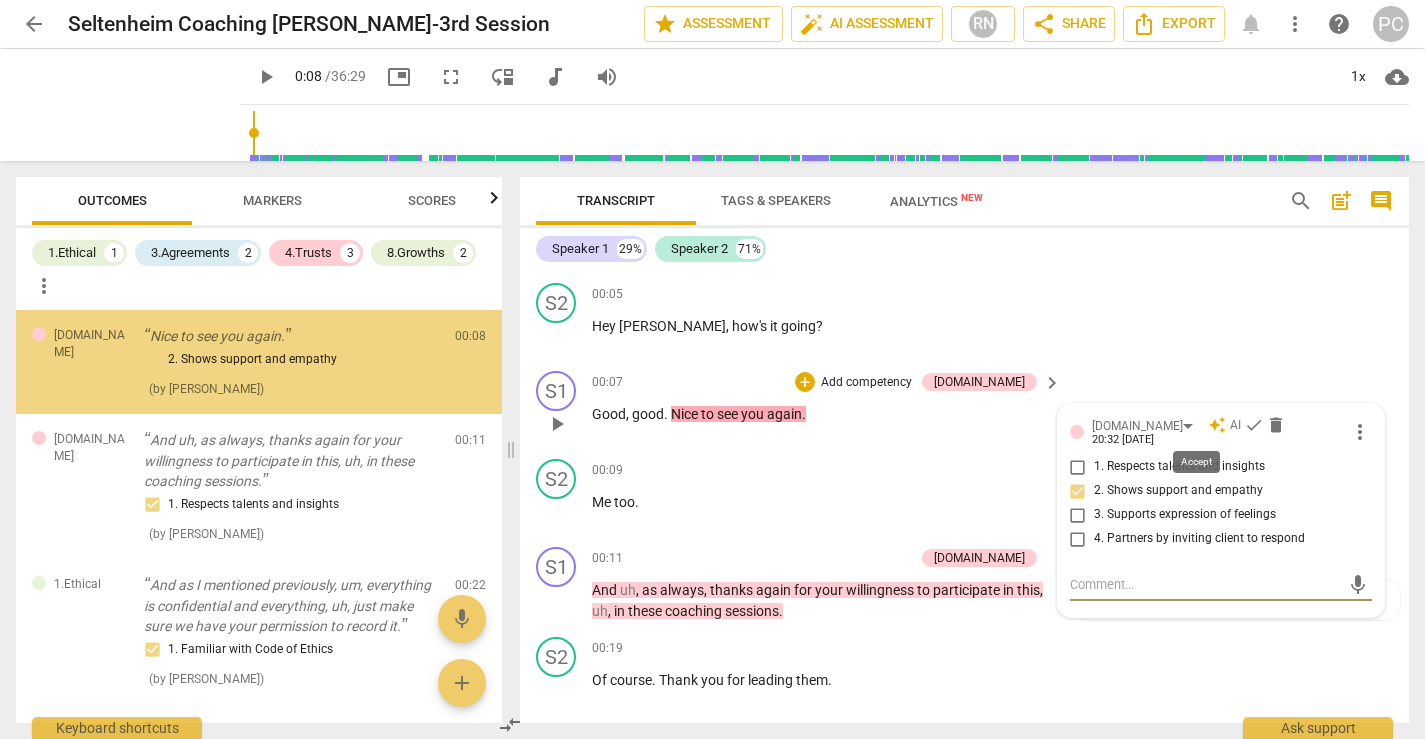 click on "check" at bounding box center [1254, 425] 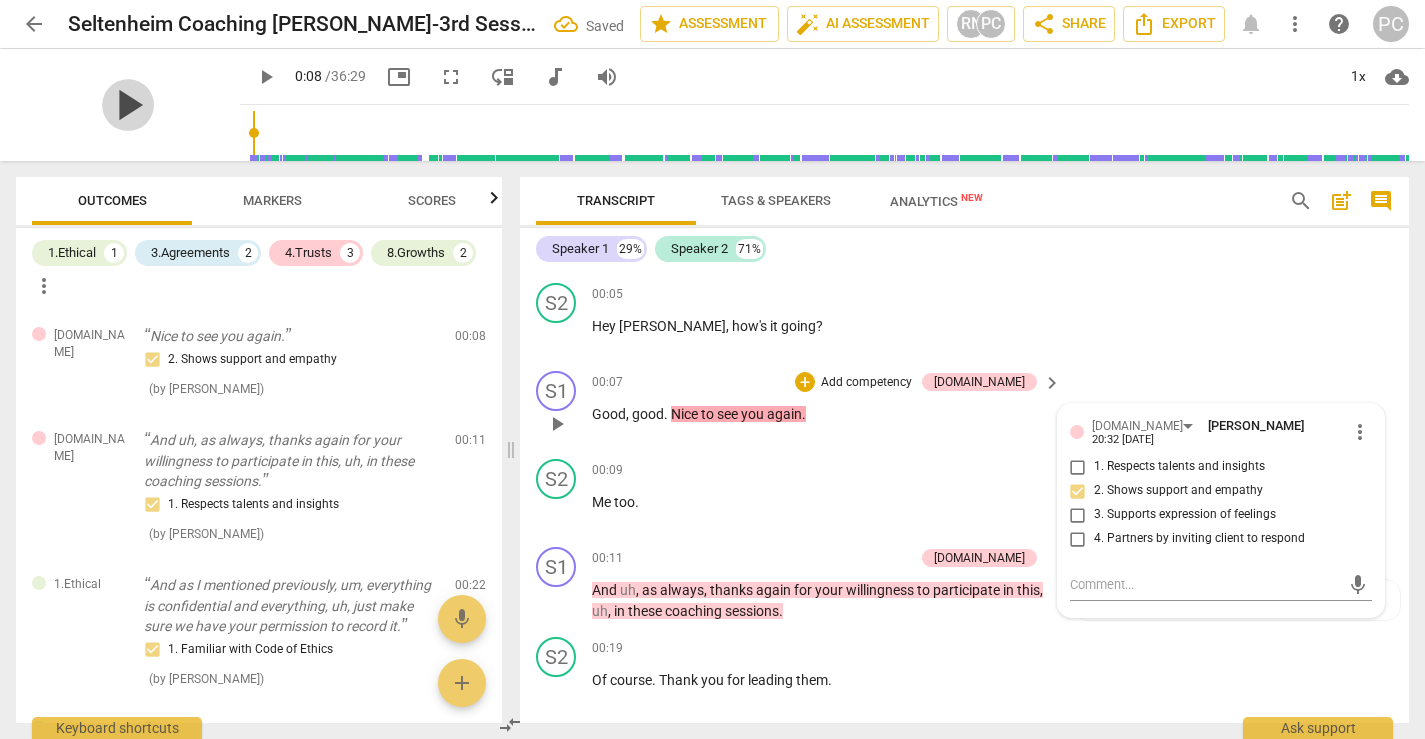 click on "play_arrow" at bounding box center [128, 105] 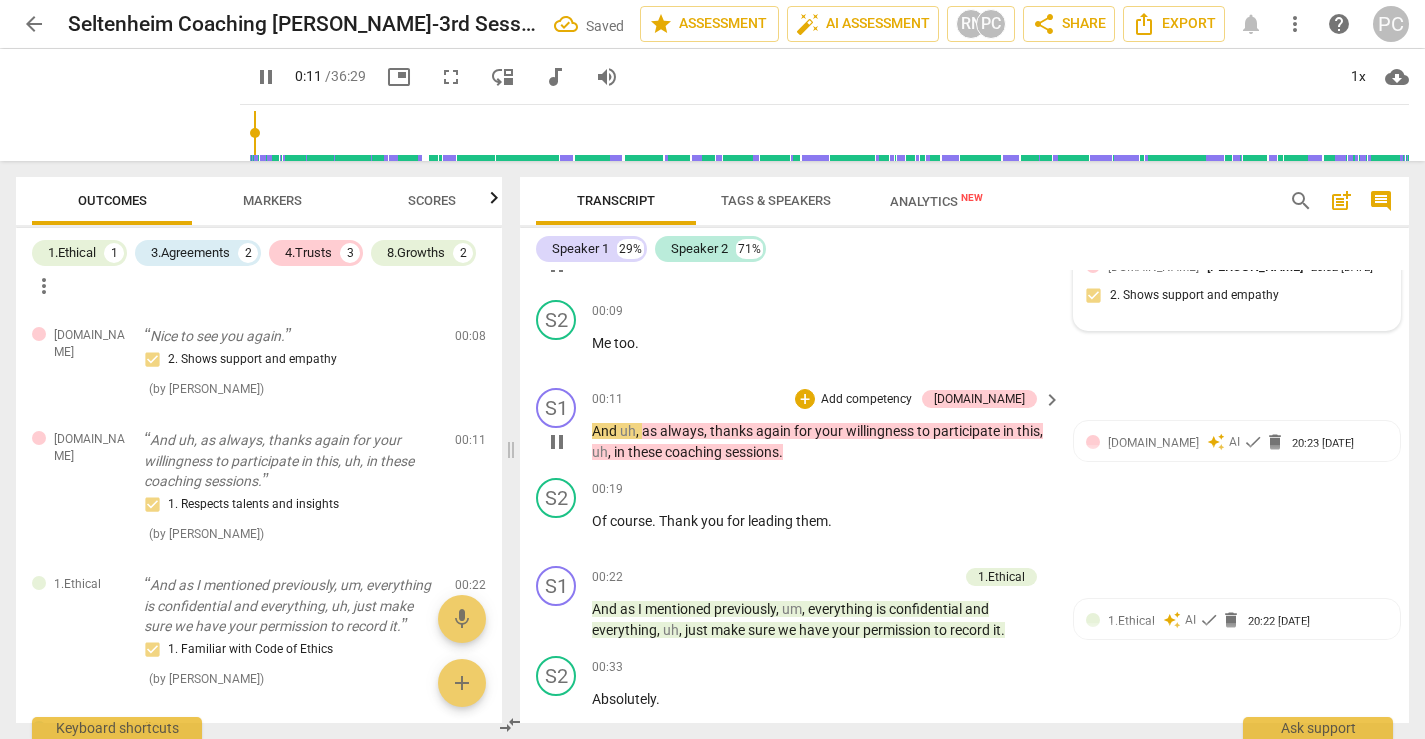 scroll, scrollTop: 254, scrollLeft: 0, axis: vertical 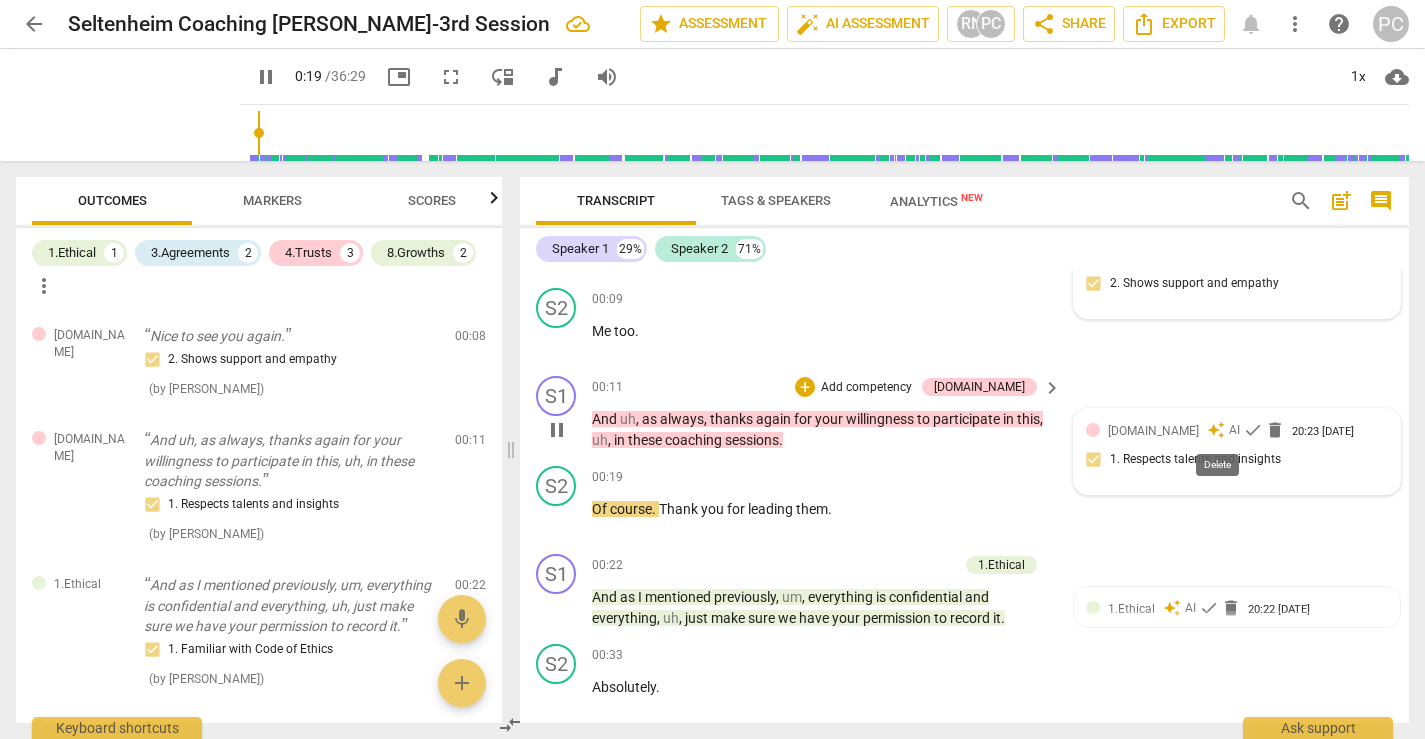 click on "delete" at bounding box center [1275, 430] 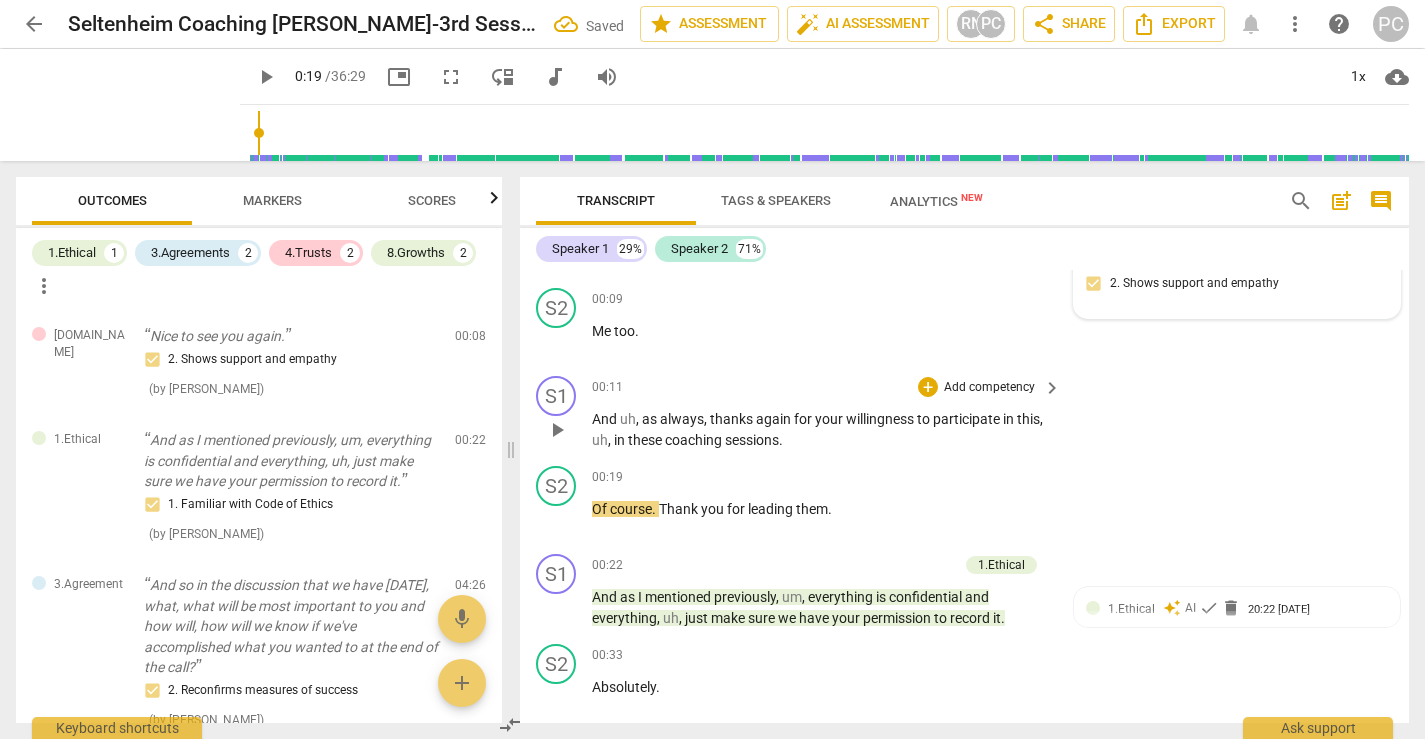click on "play_arrow" at bounding box center (557, 430) 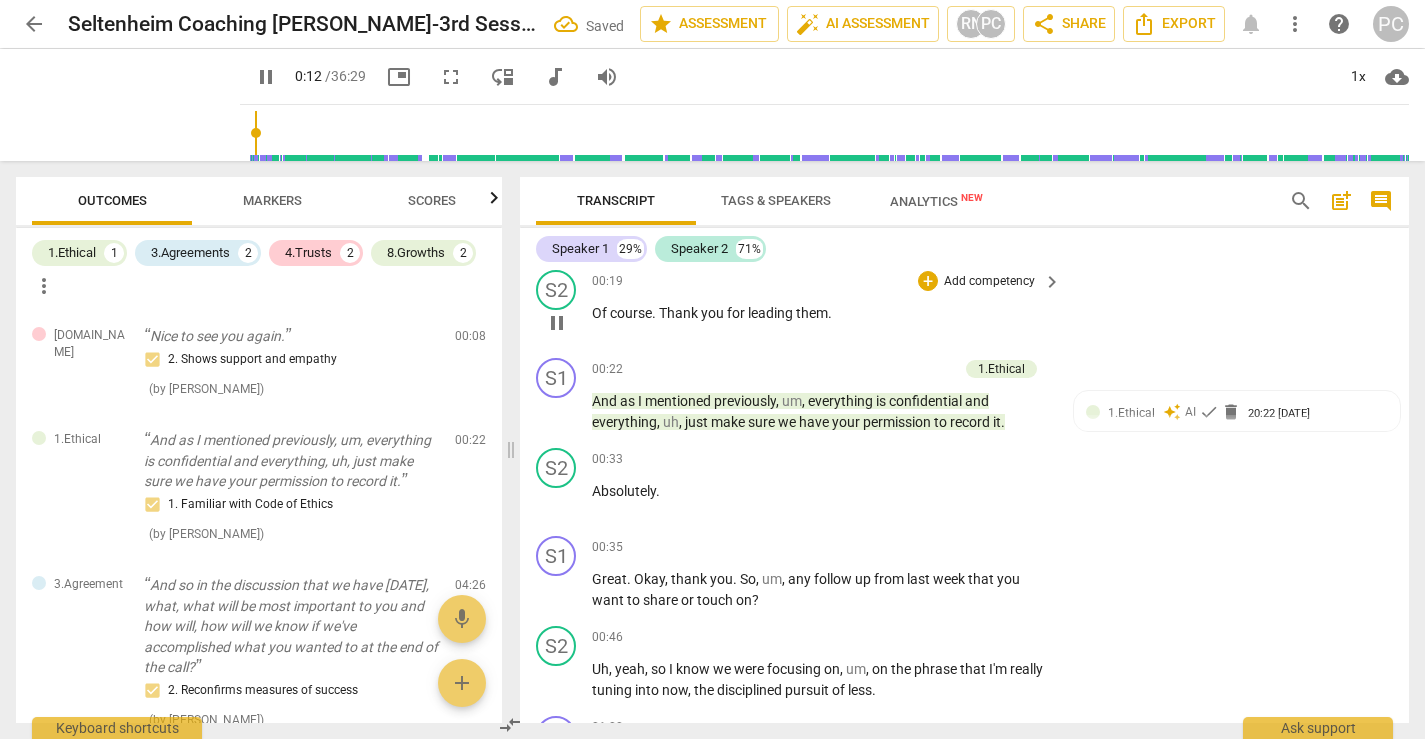 scroll, scrollTop: 457, scrollLeft: 0, axis: vertical 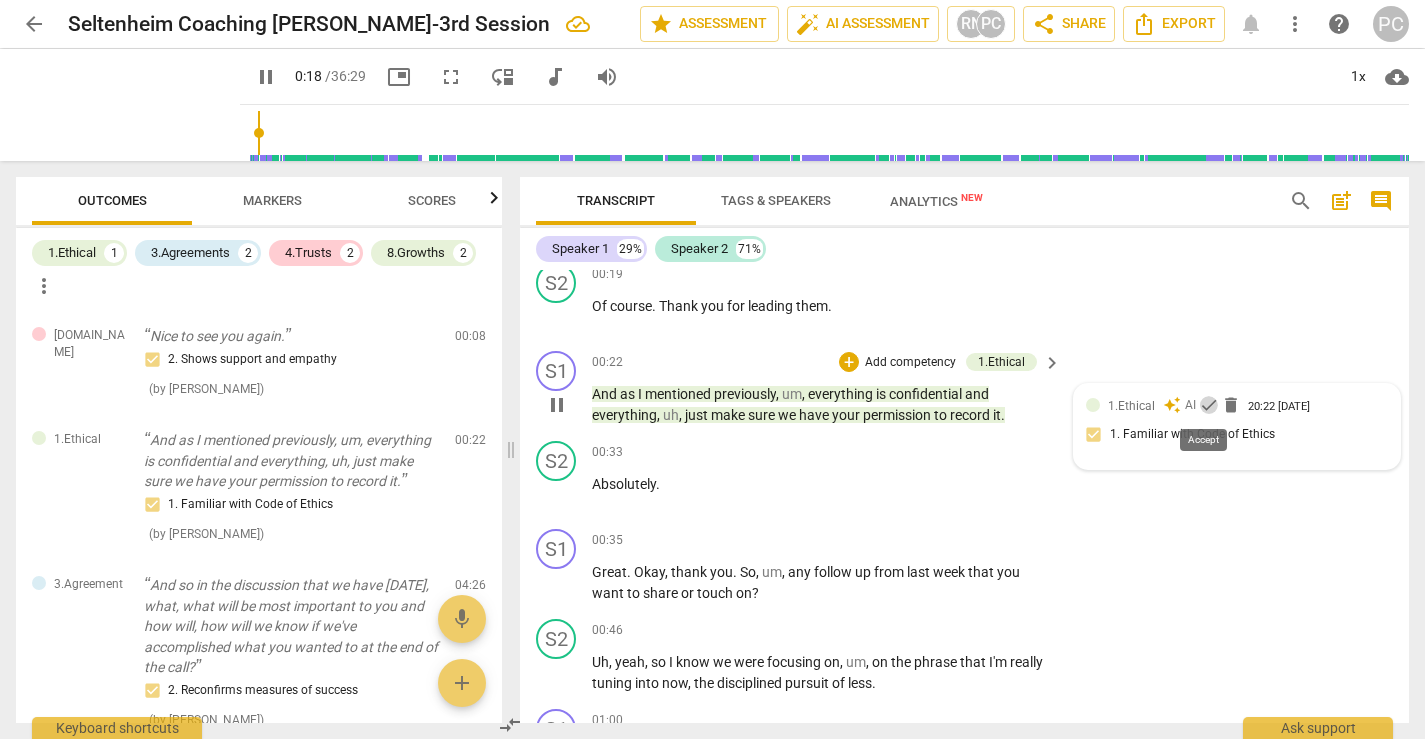 click on "check" at bounding box center (1209, 405) 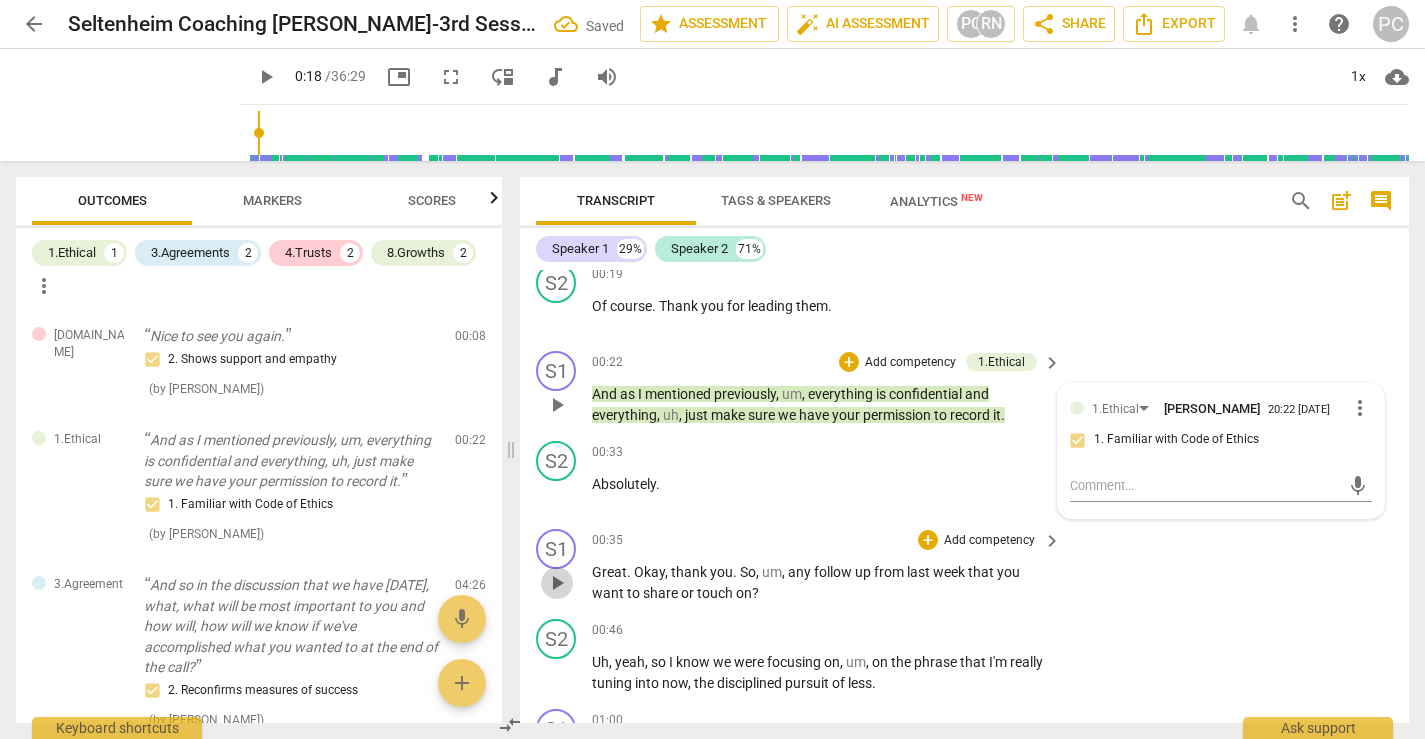 click on "play_arrow" at bounding box center (557, 583) 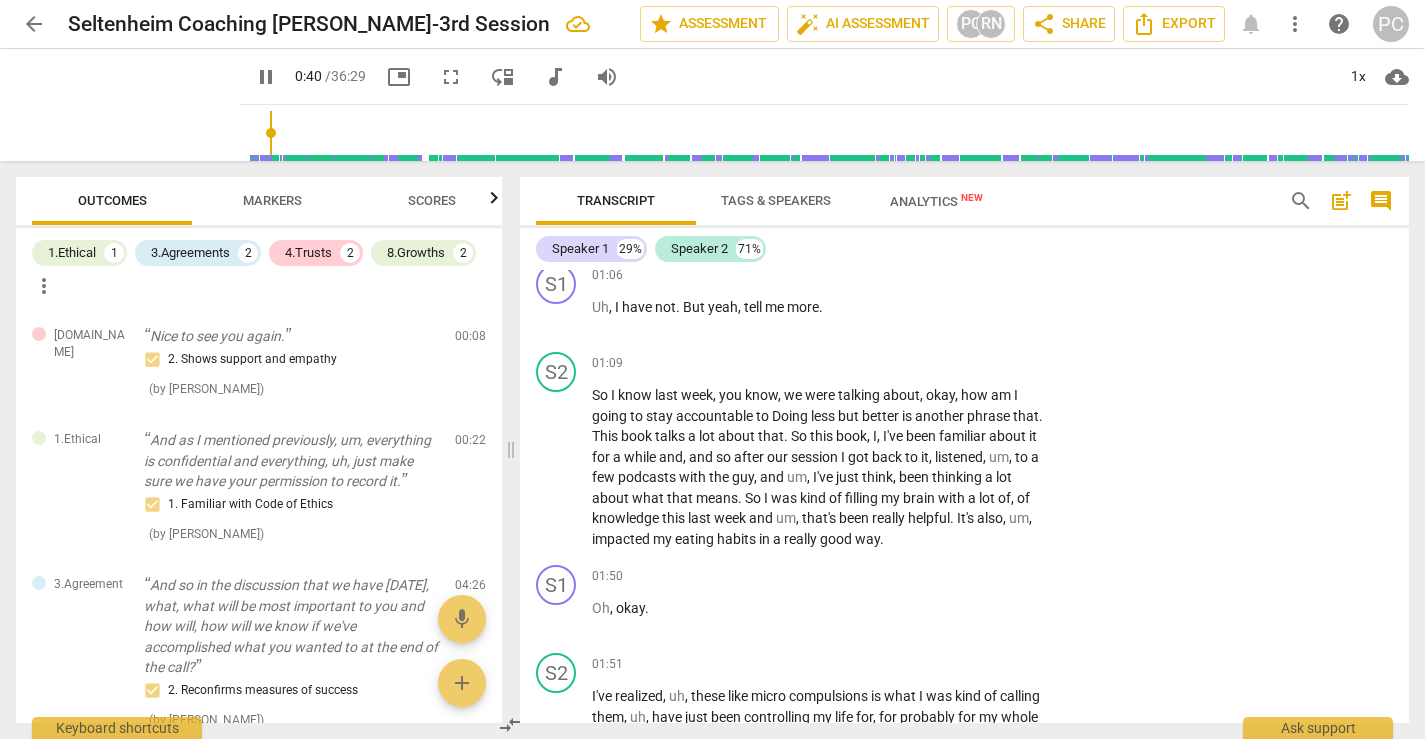 scroll, scrollTop: 1091, scrollLeft: 0, axis: vertical 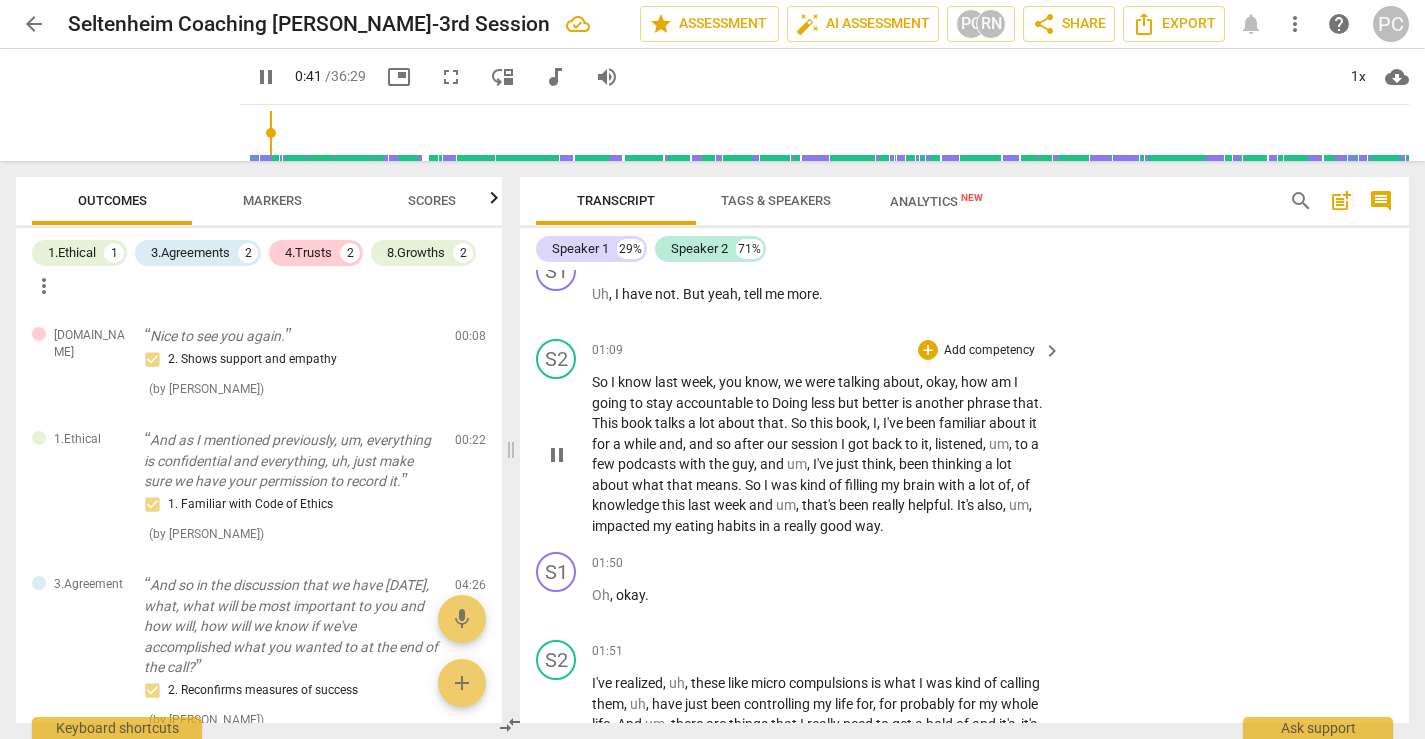 click on "pause" at bounding box center [557, 455] 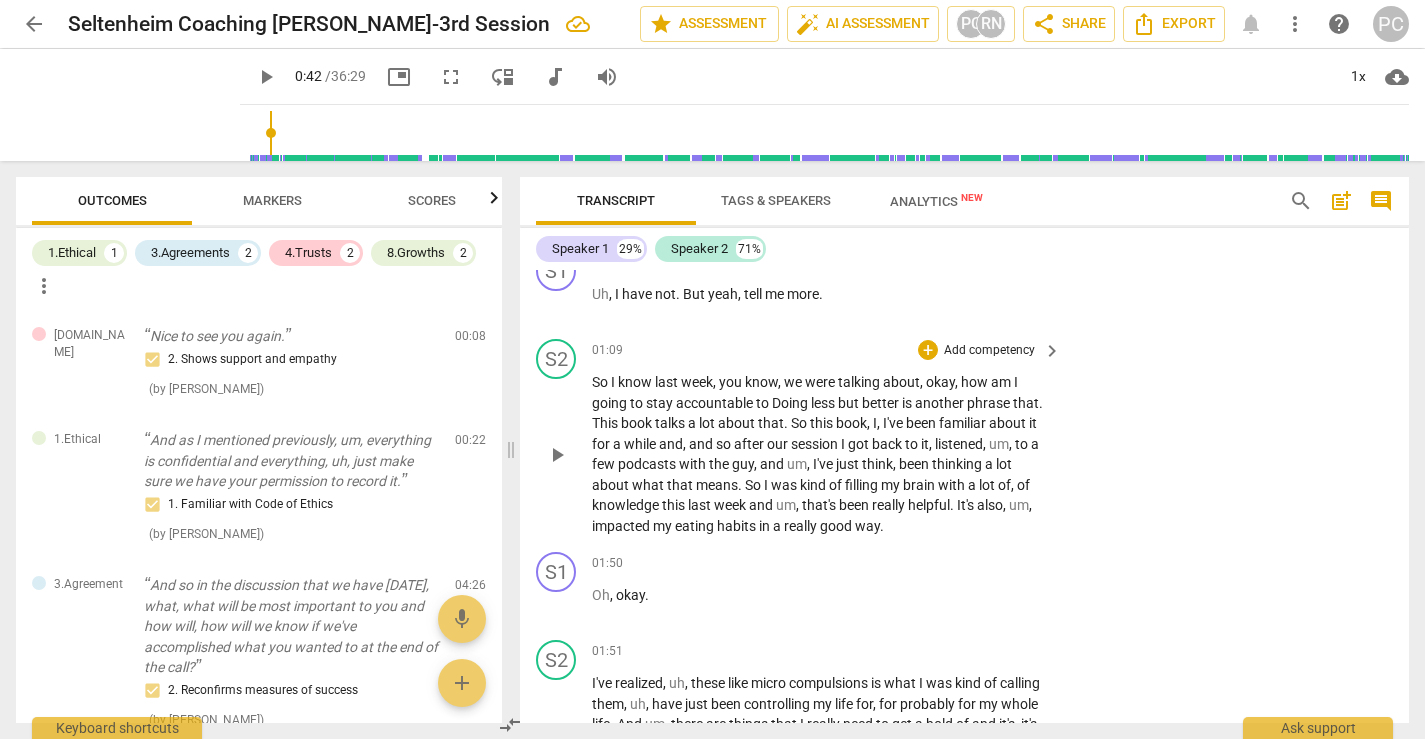 click on "play_arrow" at bounding box center [557, 455] 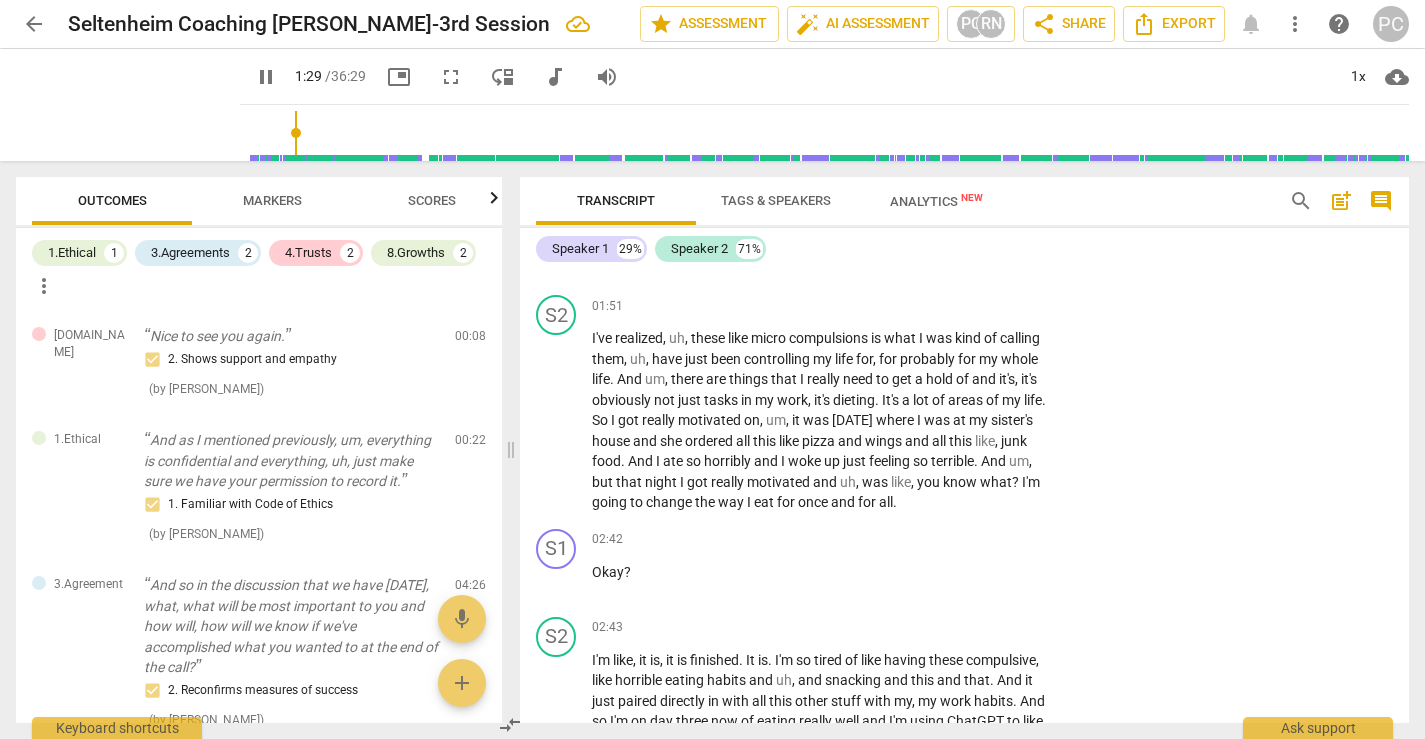 scroll, scrollTop: 1460, scrollLeft: 0, axis: vertical 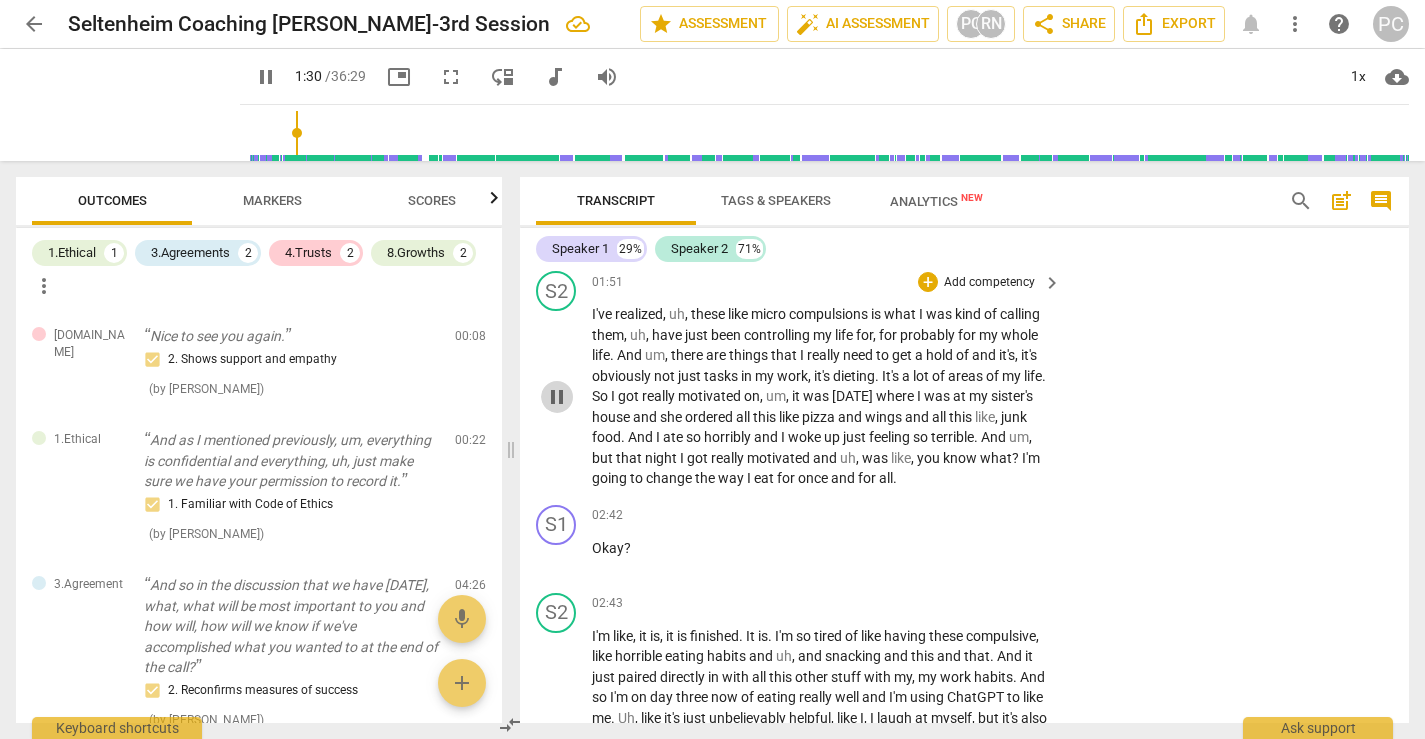 click on "pause" at bounding box center (557, 397) 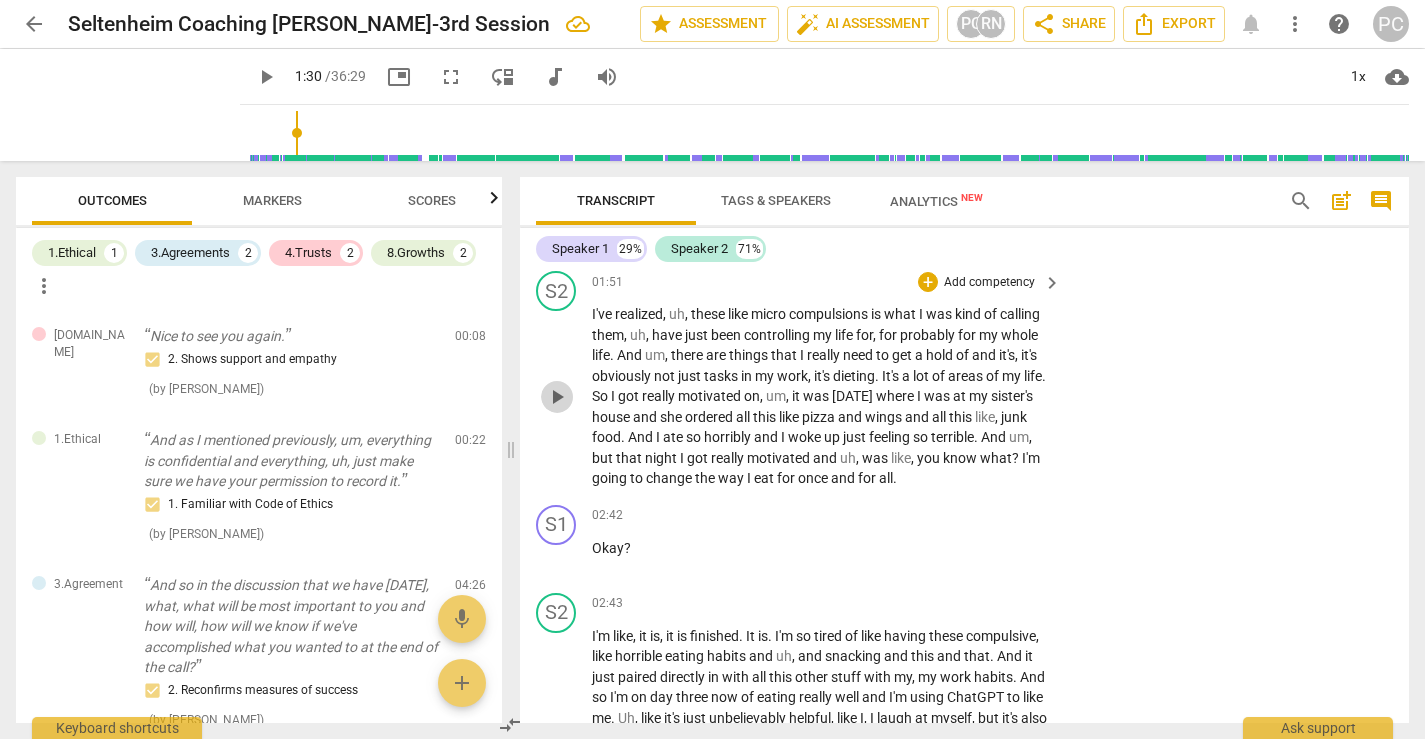 click on "play_arrow" at bounding box center [557, 397] 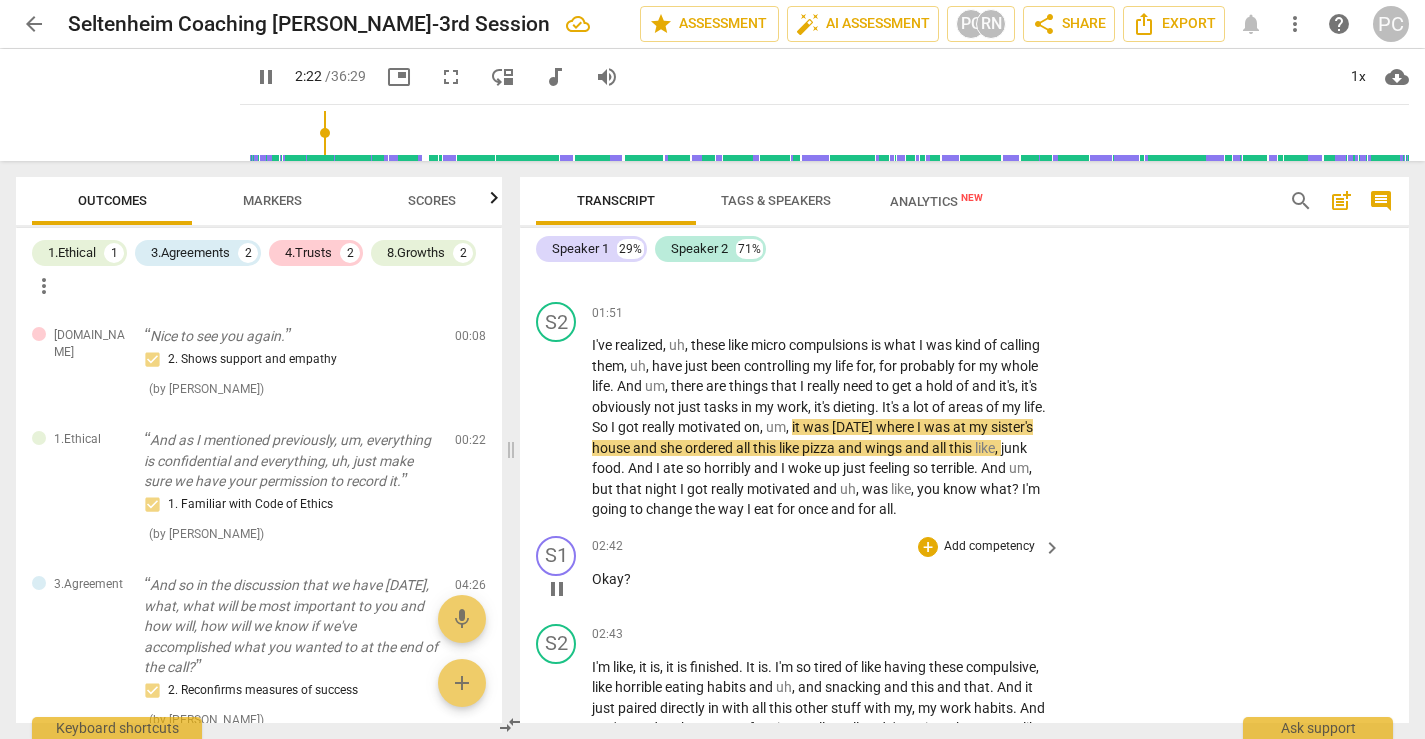 scroll, scrollTop: 1427, scrollLeft: 0, axis: vertical 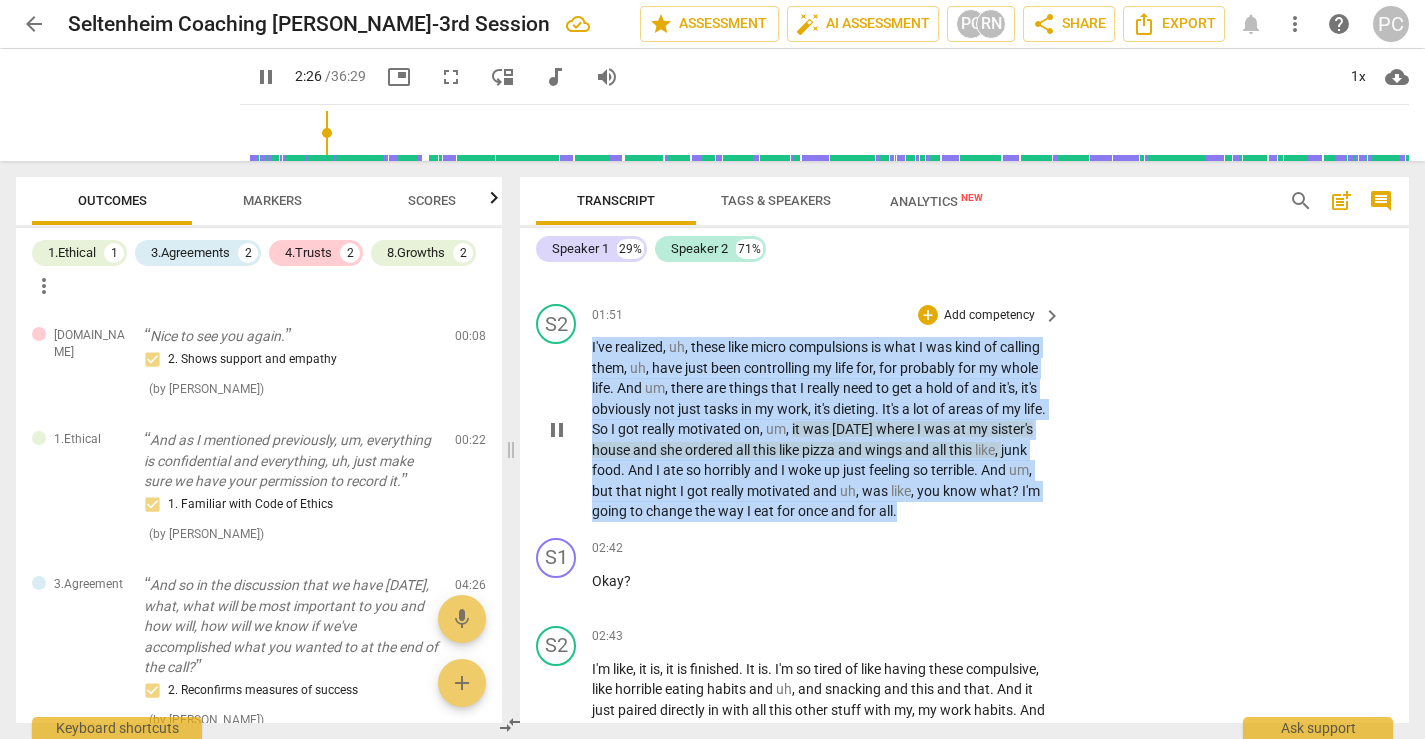 drag, startPoint x: 593, startPoint y: 349, endPoint x: 1010, endPoint y: 514, distance: 448.45737 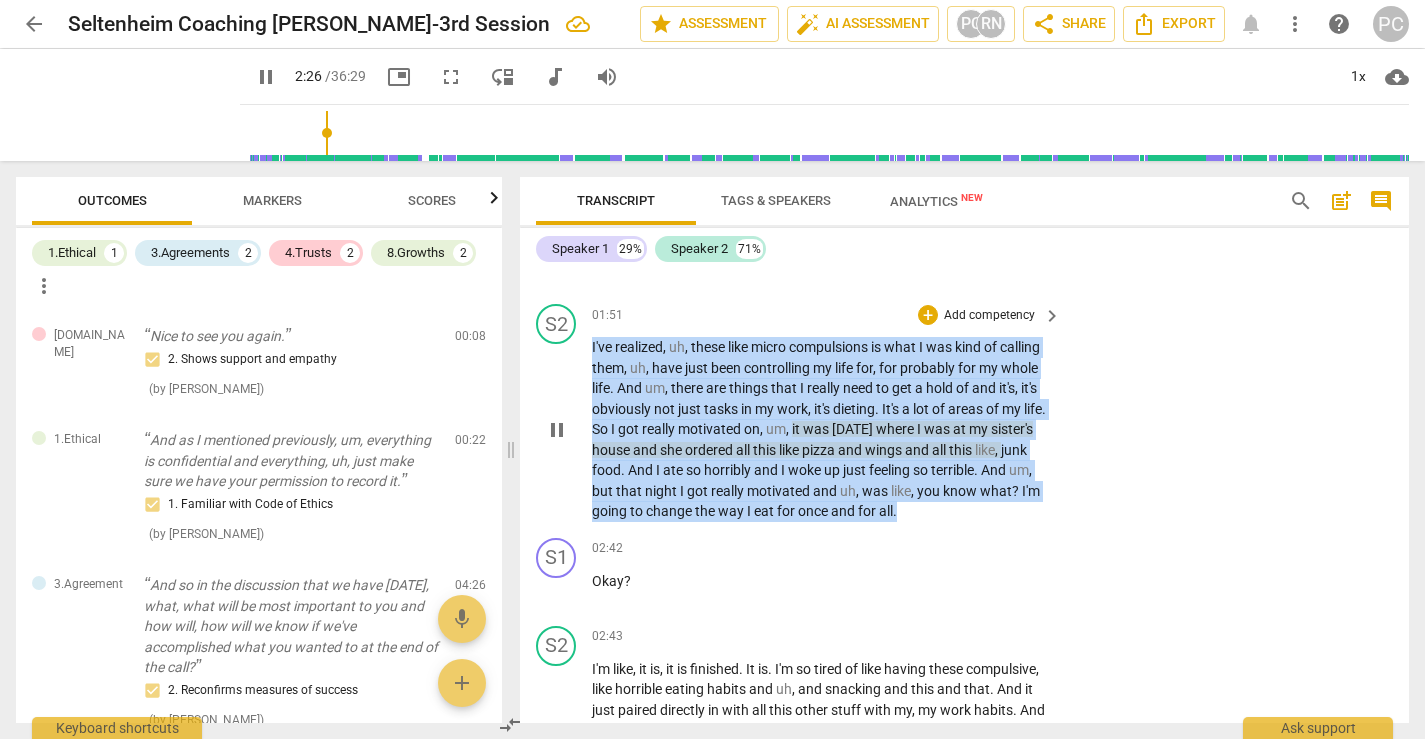 click on "I've   realized ,   uh ,   these   like   micro   compulsions   is   what   I   was   kind   of   calling   them ,   uh ,   have   just   been   controlling   my   life   for ,   for   probably   for   my   whole   life .   And   um ,   there   are   things   that   I   really   need   to   get   a   hold   of   and   it's ,   it's   obviously   not   just   tasks   in   my   work ,   it's   dieting .   It's   a   lot   of   areas   of   my   life .   So   I   got   really   motivated   on ,   um ,   it   was   [DATE]   where   I   was   at   my   sister's   house   and   she   ordered   all   this   like   pizza   and   wings   and   all   this   like ,   junk   food .   And   I   ate   so   horribly   and   I   woke   up   just   feeling   so   terrible .   And   um ,   but   that   night   I   got   really   motivated   and   uh ,   was   like ,   you   know   what ?   I'm   going   to   change   the   way   I   eat   for   once   and   for   all ." at bounding box center [821, 429] 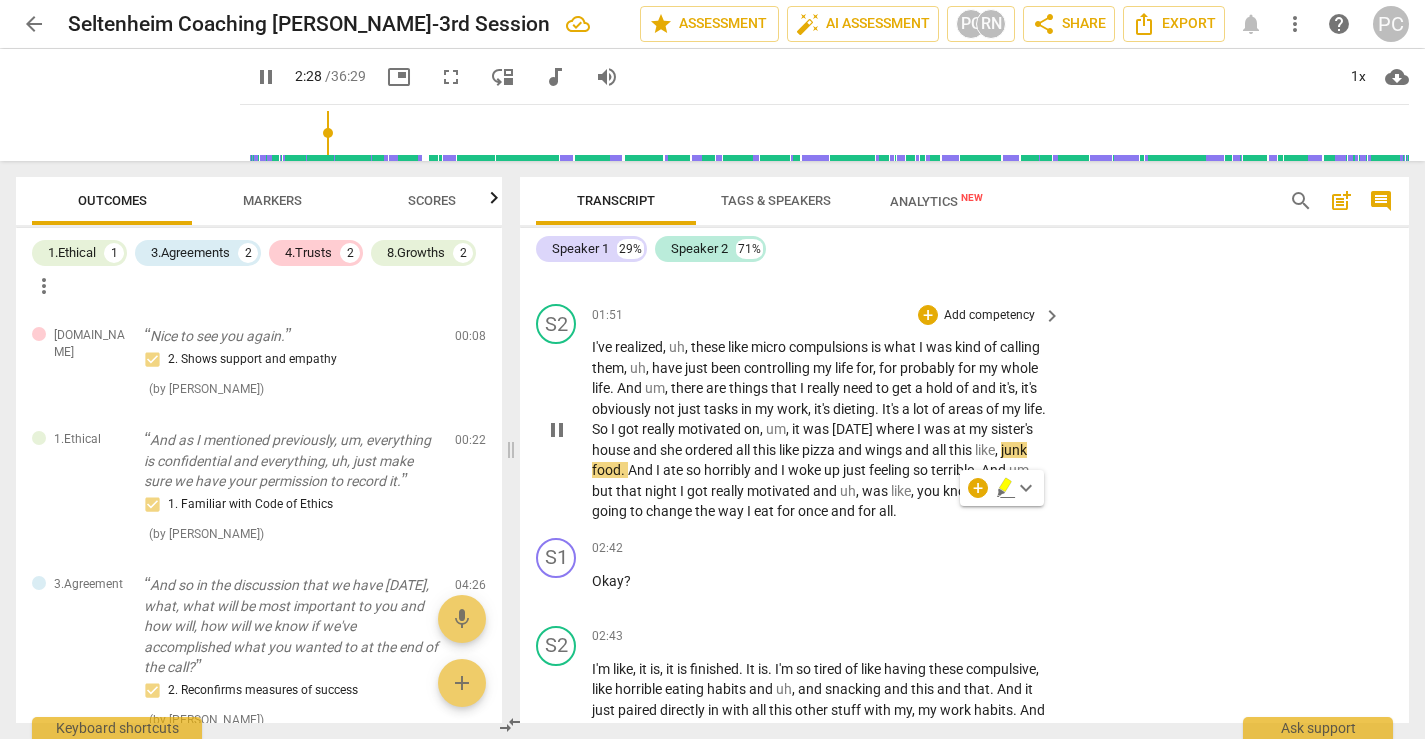 click on "S2 play_arrow pause 01:51 + Add competency keyboard_arrow_right I've   realized ,   uh ,   these   like   micro   compulsions   is   what   I   was   kind   of   calling   them ,   uh ,   have   just   been   controlling   my   life   for ,   for   probably   for   my   whole   life .   And   um ,   there   are   things   that   I   really   need   to   get   a   hold   of   and   it's ,   it's   obviously   not   just   tasks   in   my   work ,   it's   dieting .   It's   a   lot   of   areas   of   my   life .   So   I   got   really   motivated   on ,   um ,   it   was   [DATE]   where   I   was   at   my   sister's   house   and   she   ordered   all   this   like   pizza   and   wings   and   all   this   like ,   junk   food .   And   I   ate   so   horribly   and   I   woke   up   just   feeling   so   terrible .   And   um ,   but   that   night   I   got   really   motivated   and   uh ,   was   like ,   you   know   what ?   I'm   going   to   change   the   way   I   eat   for   once   and   for" at bounding box center [964, 413] 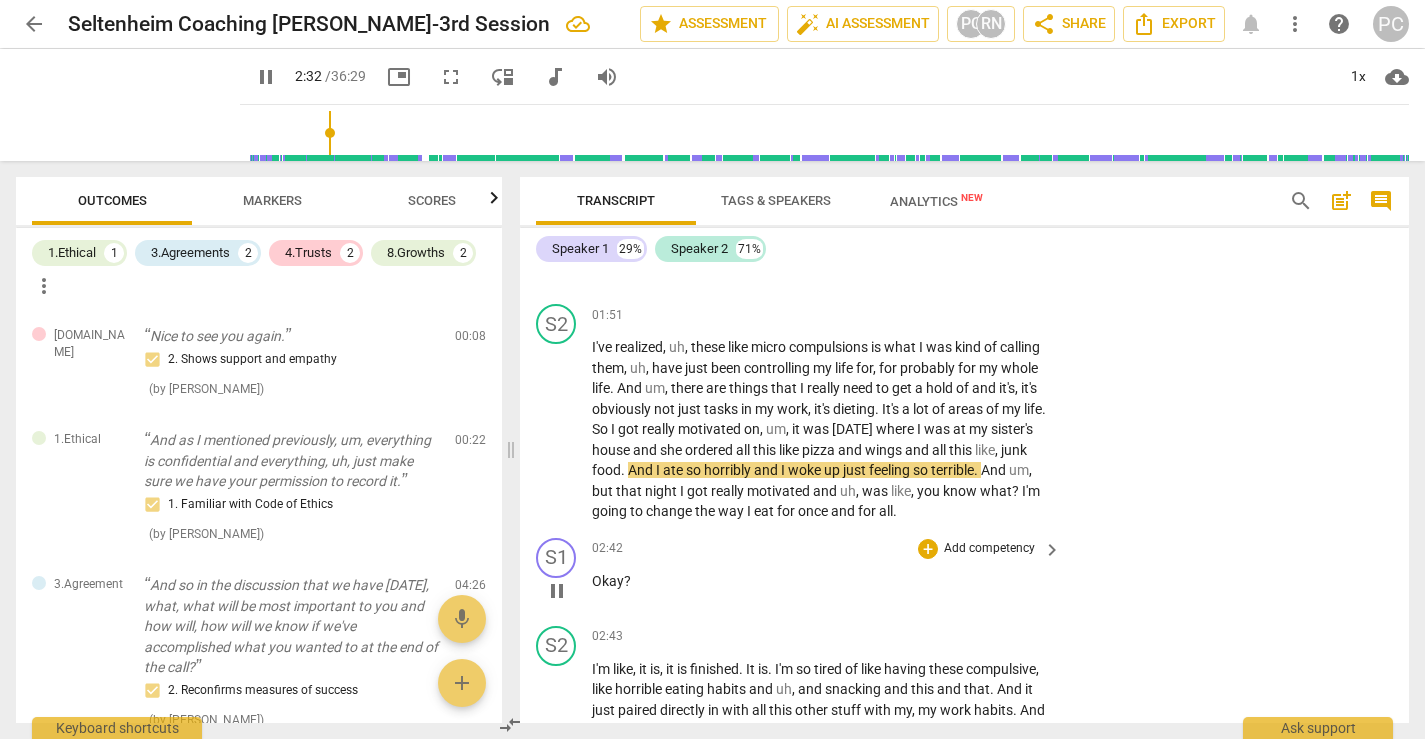 click on "pause" at bounding box center [557, 591] 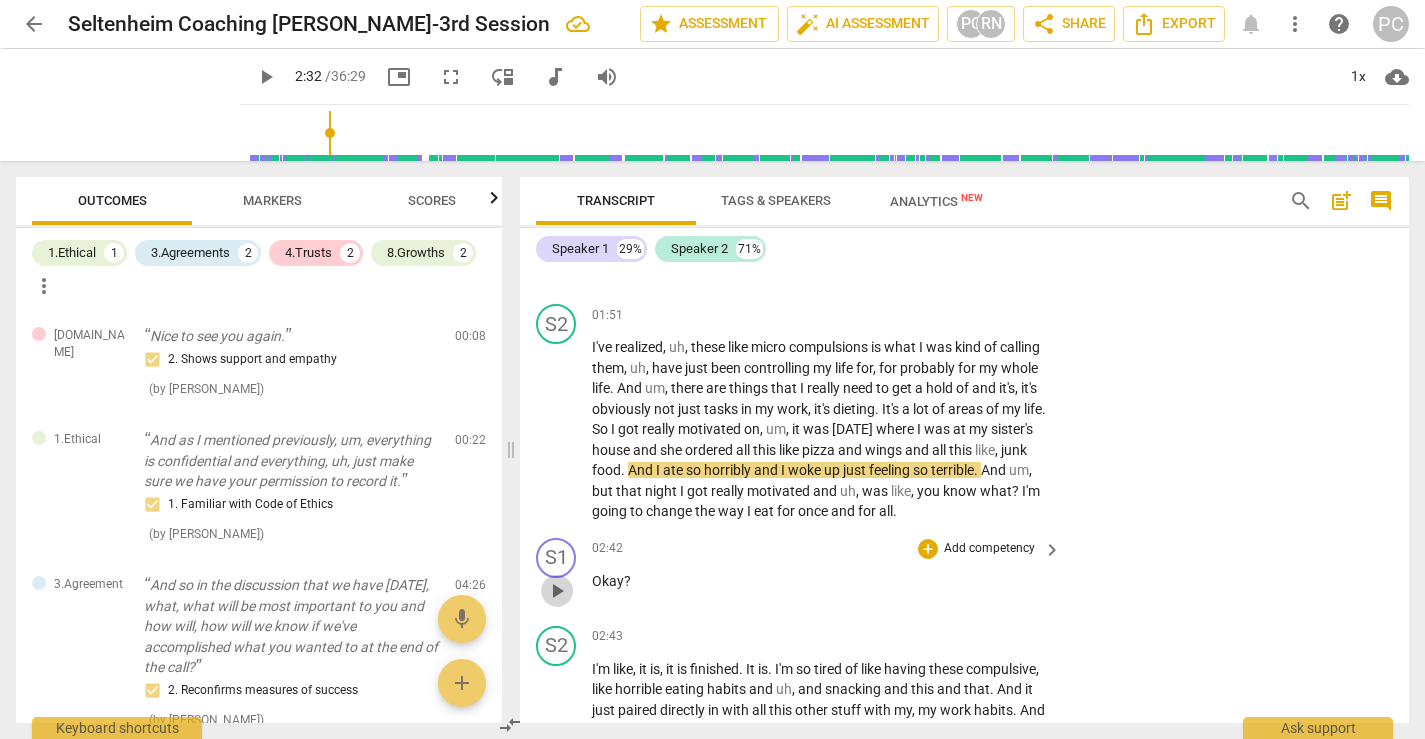 click on "play_arrow" at bounding box center (557, 591) 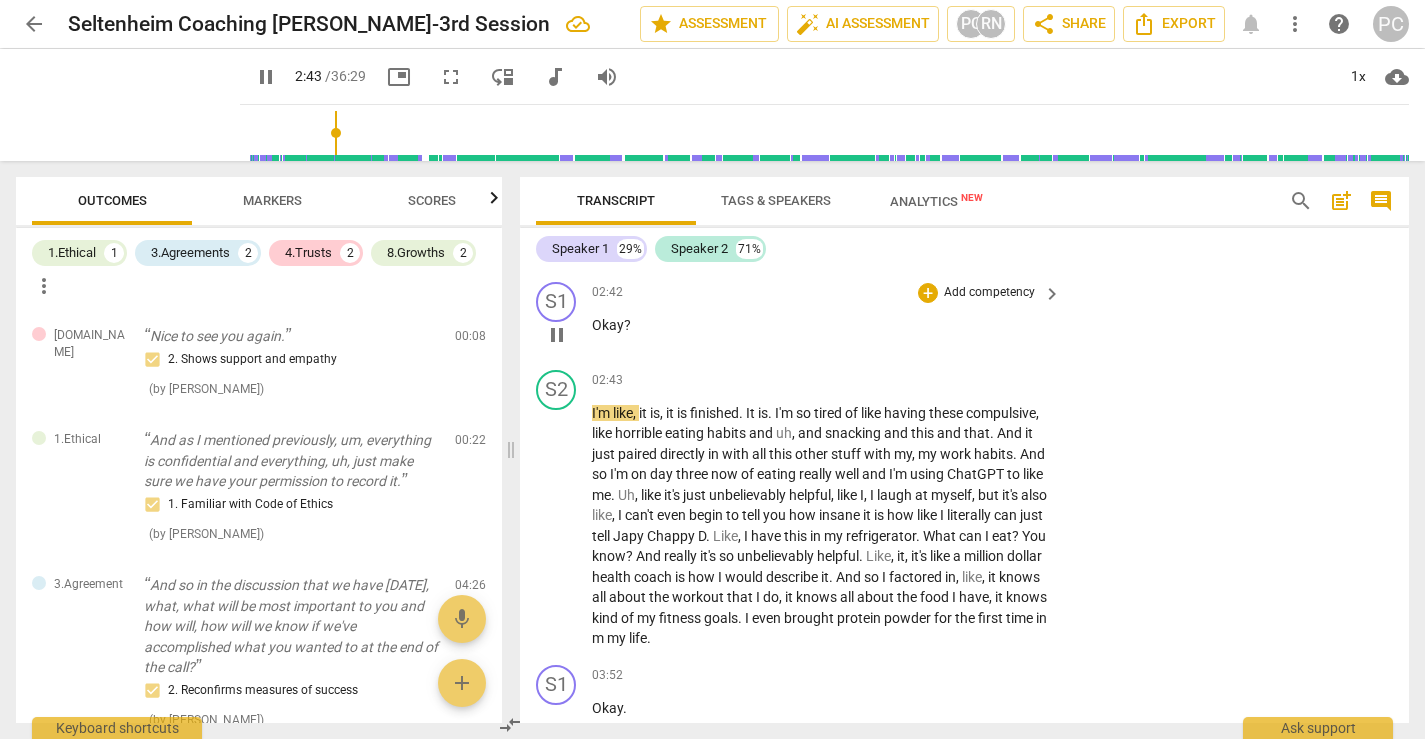 scroll, scrollTop: 1717, scrollLeft: 0, axis: vertical 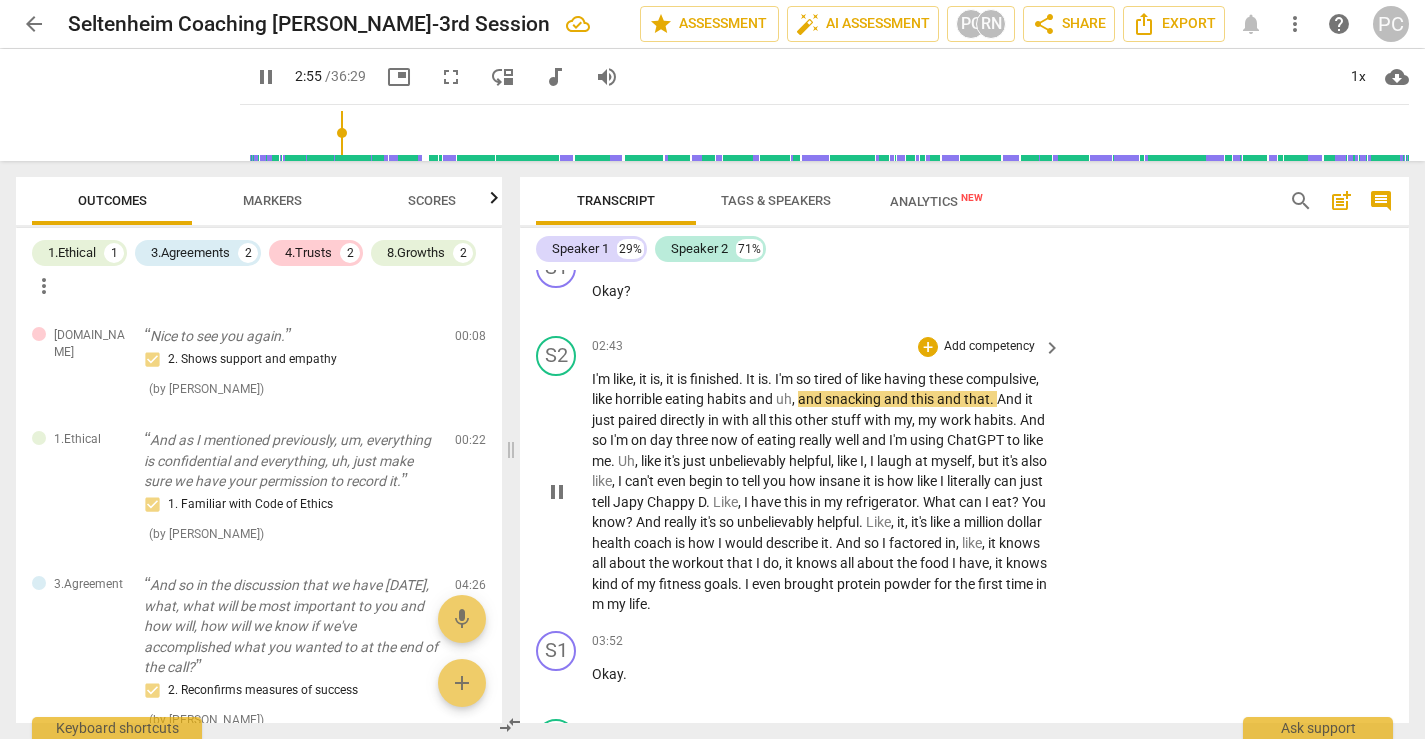 click on "." at bounding box center [709, 502] 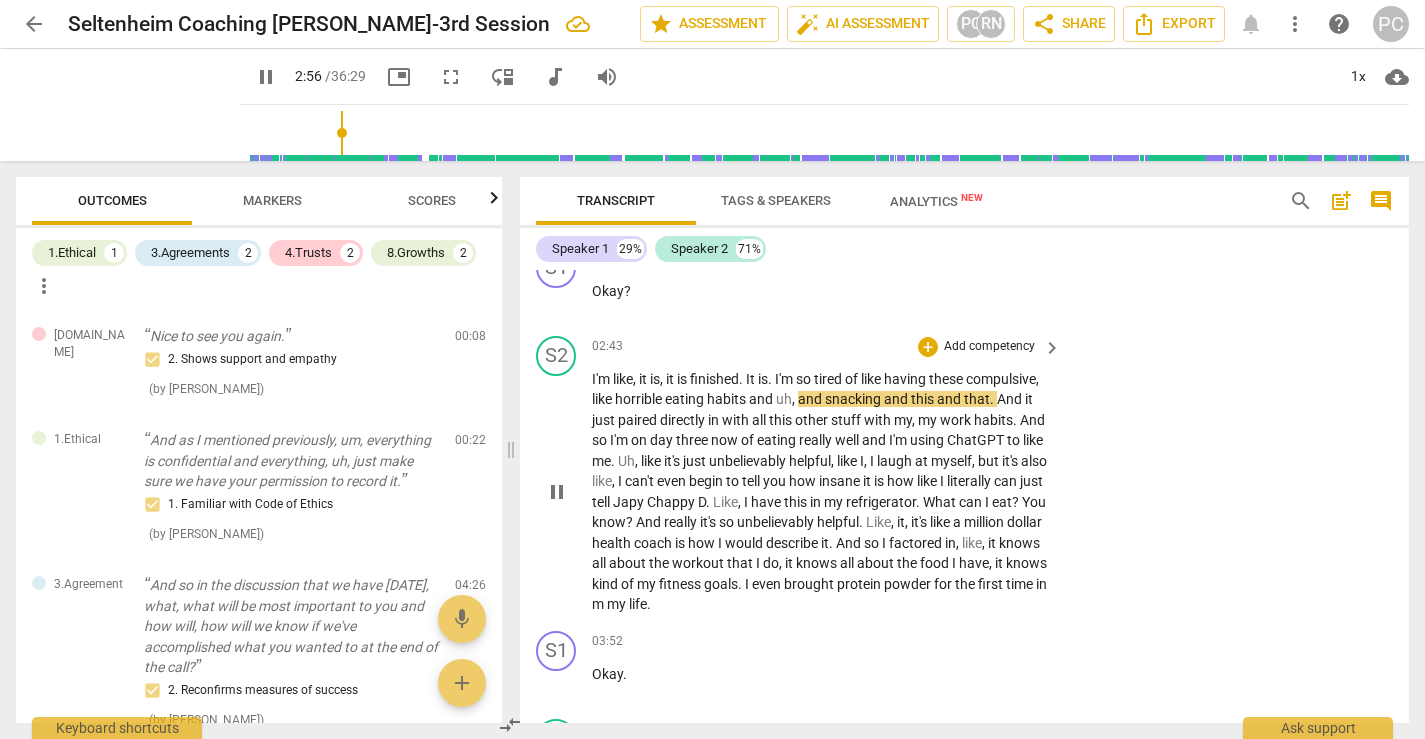 type on "177" 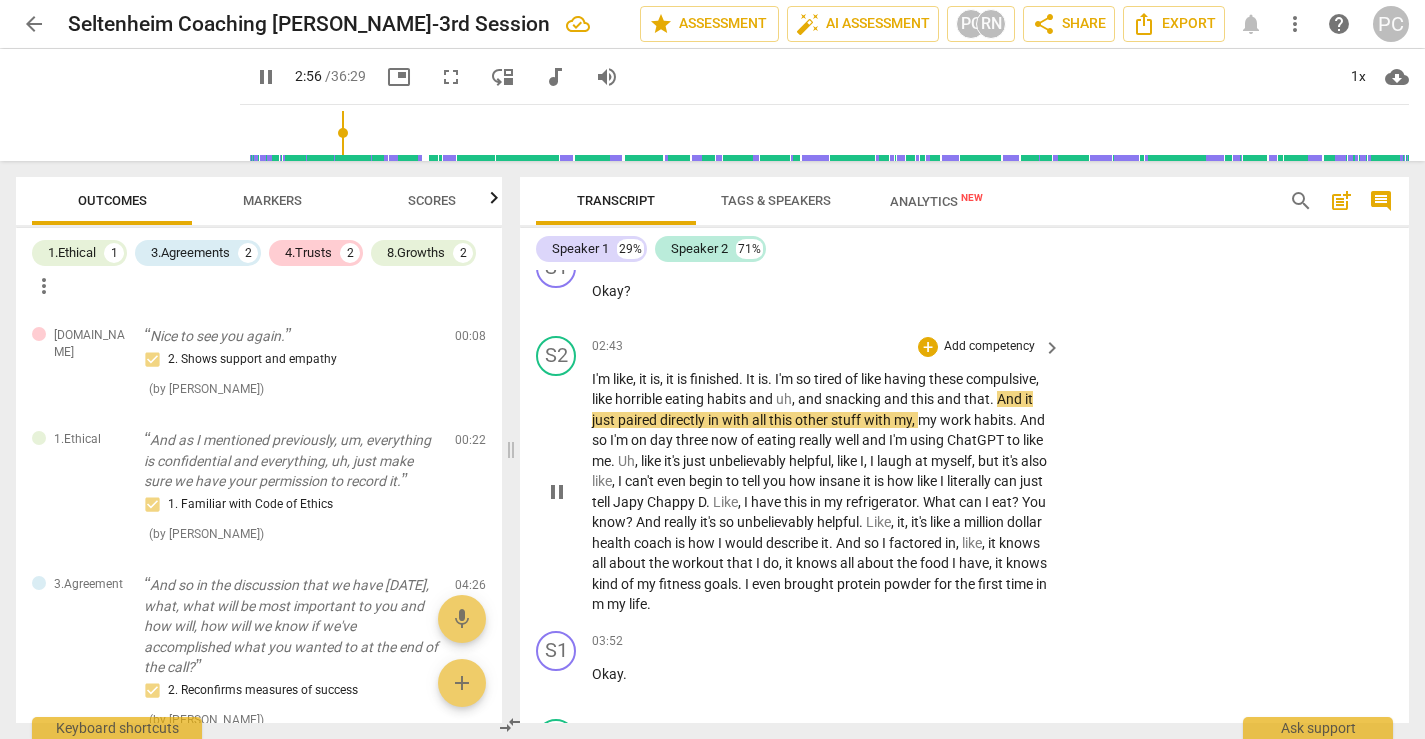 type 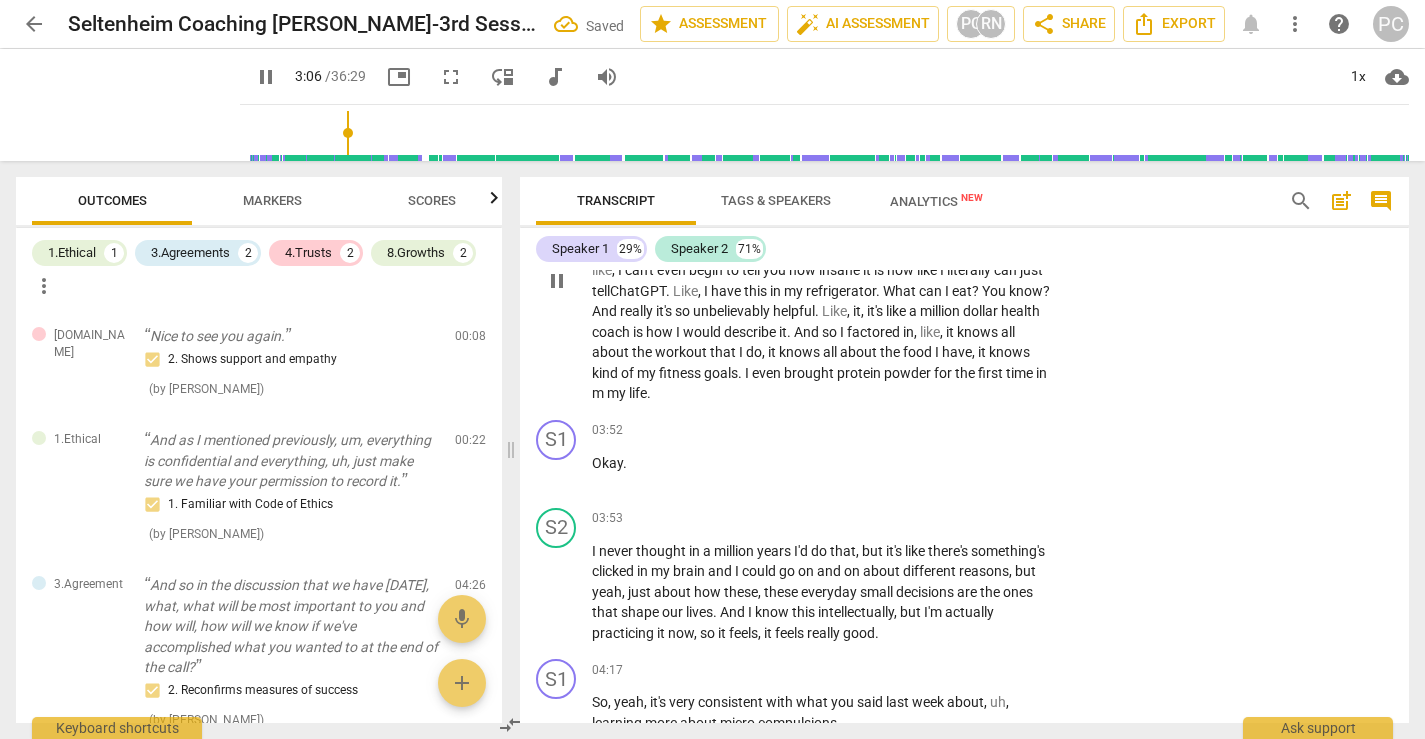 scroll, scrollTop: 1937, scrollLeft: 0, axis: vertical 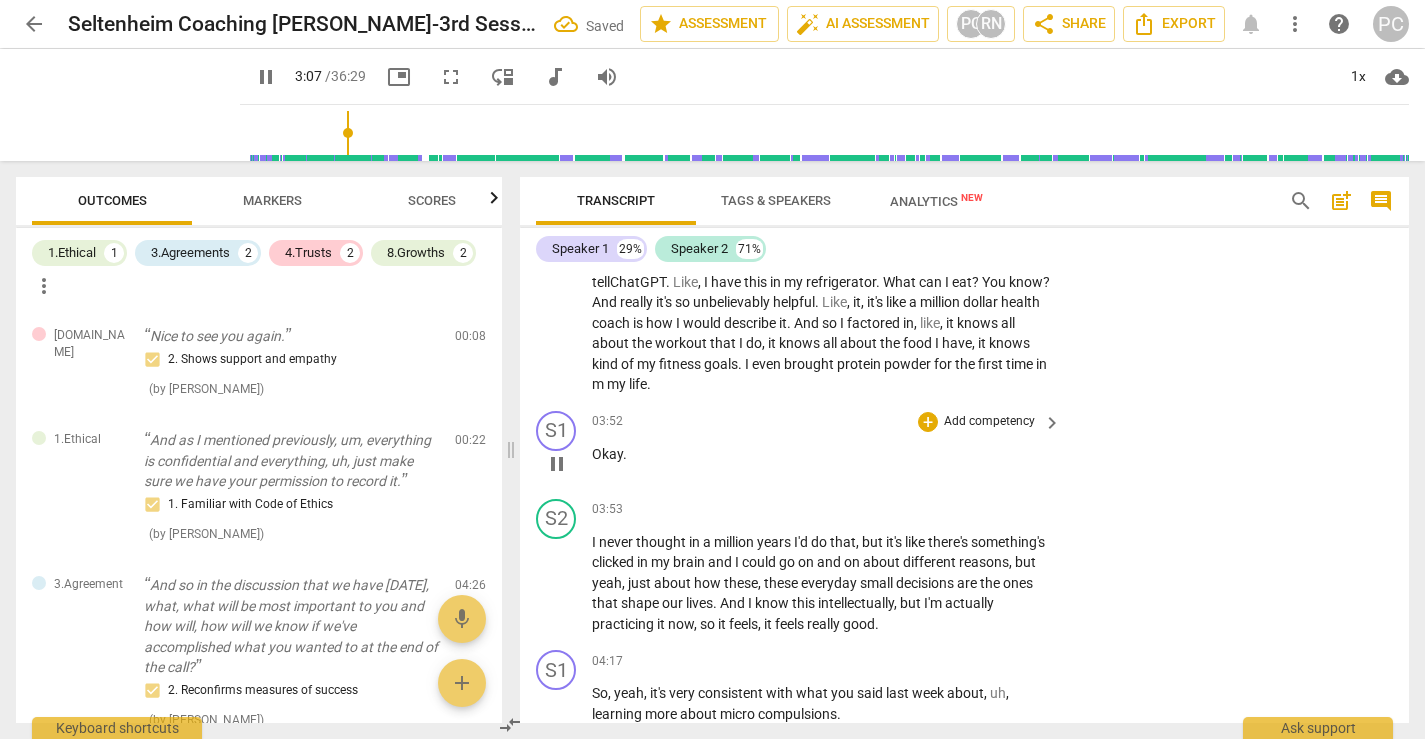 click on "pause" at bounding box center (557, 464) 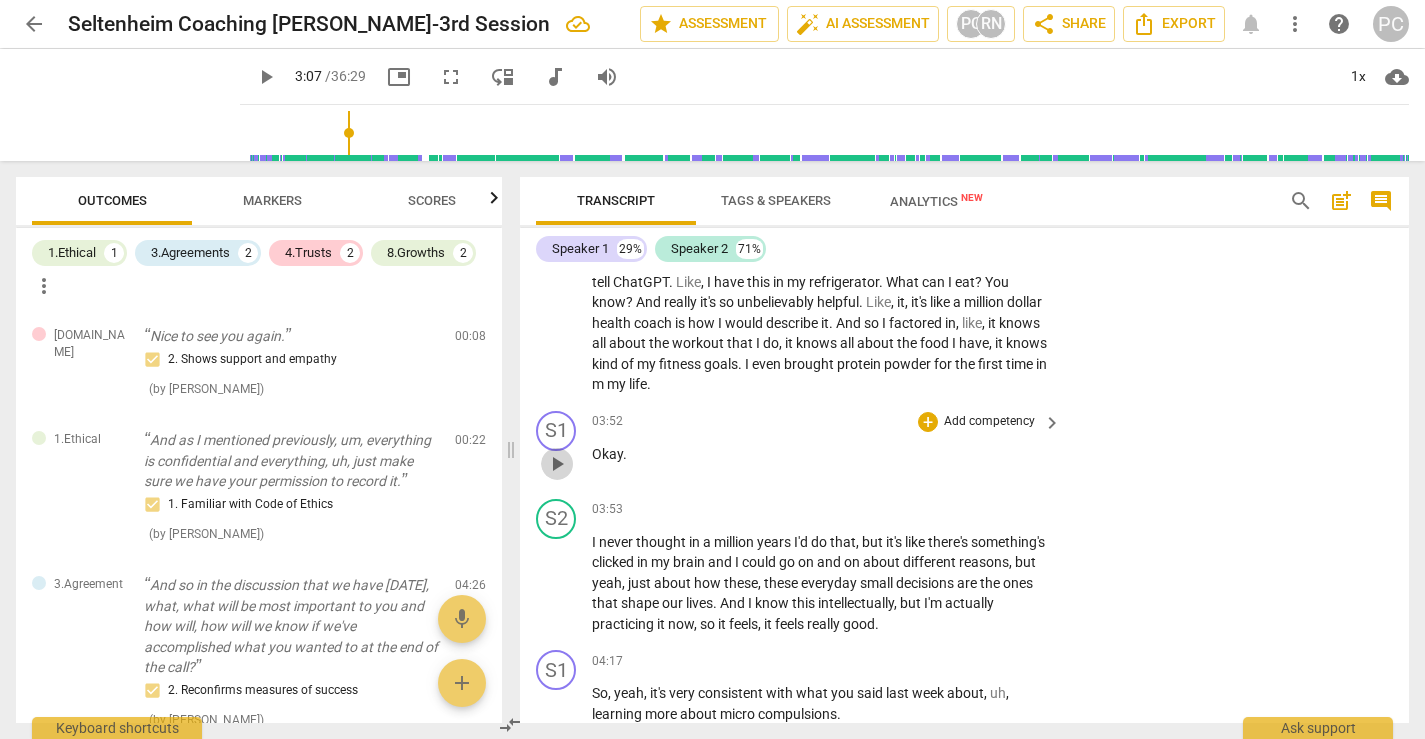 click on "play_arrow" at bounding box center [557, 464] 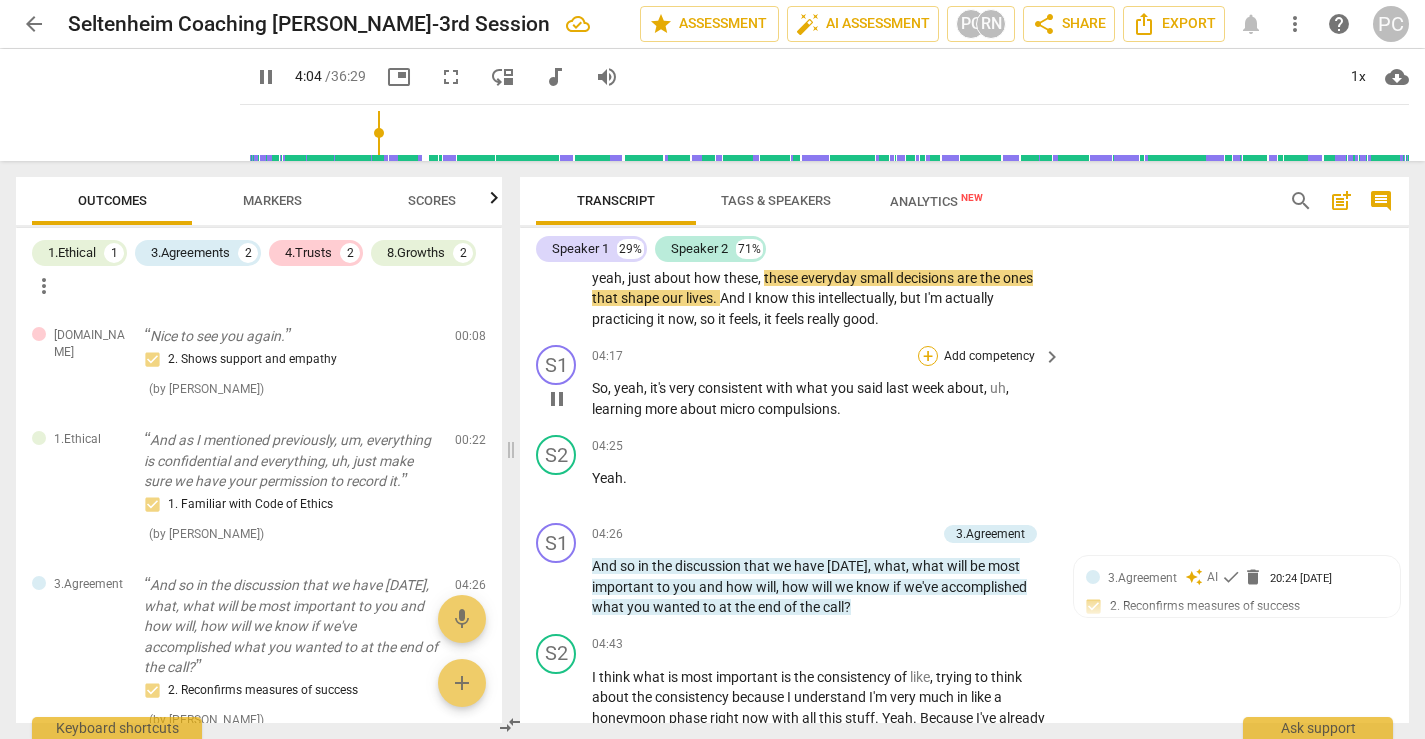 scroll, scrollTop: 2264, scrollLeft: 0, axis: vertical 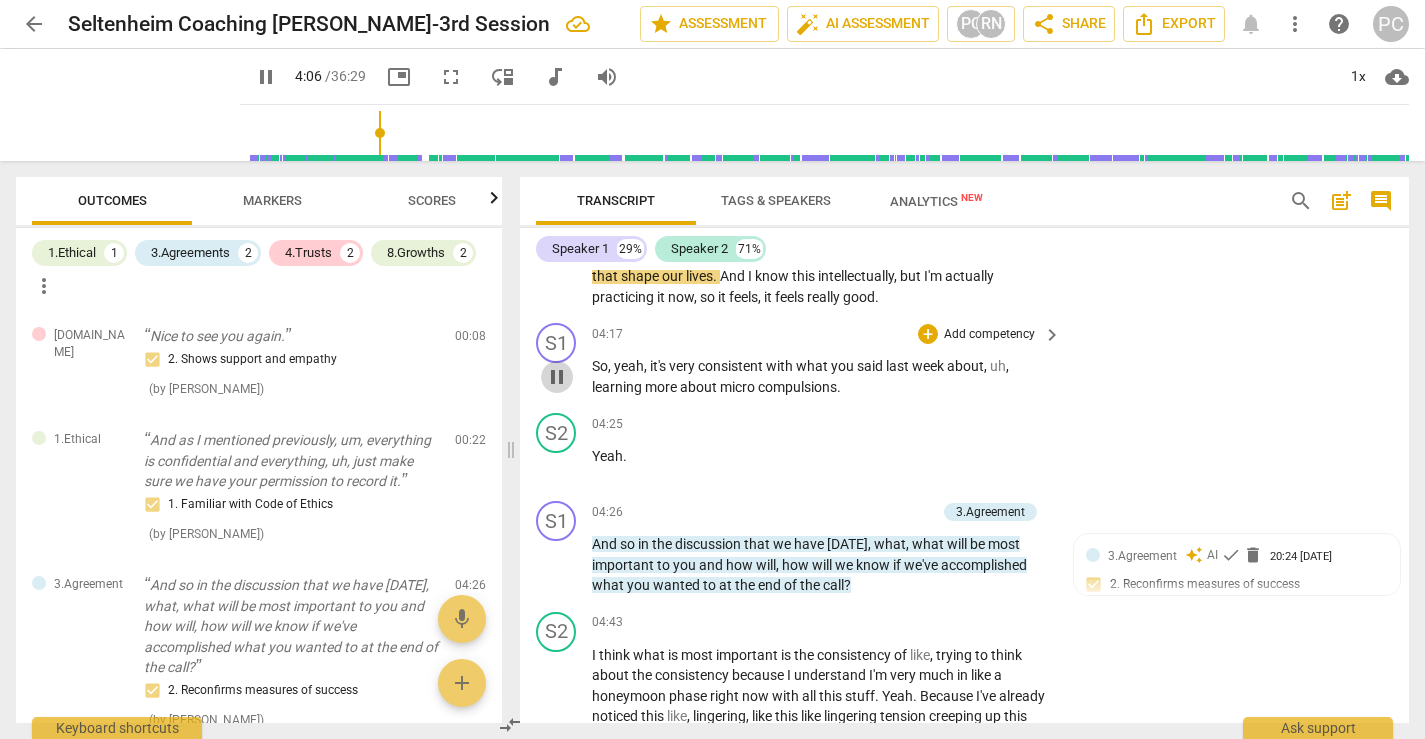 click on "pause" at bounding box center (557, 377) 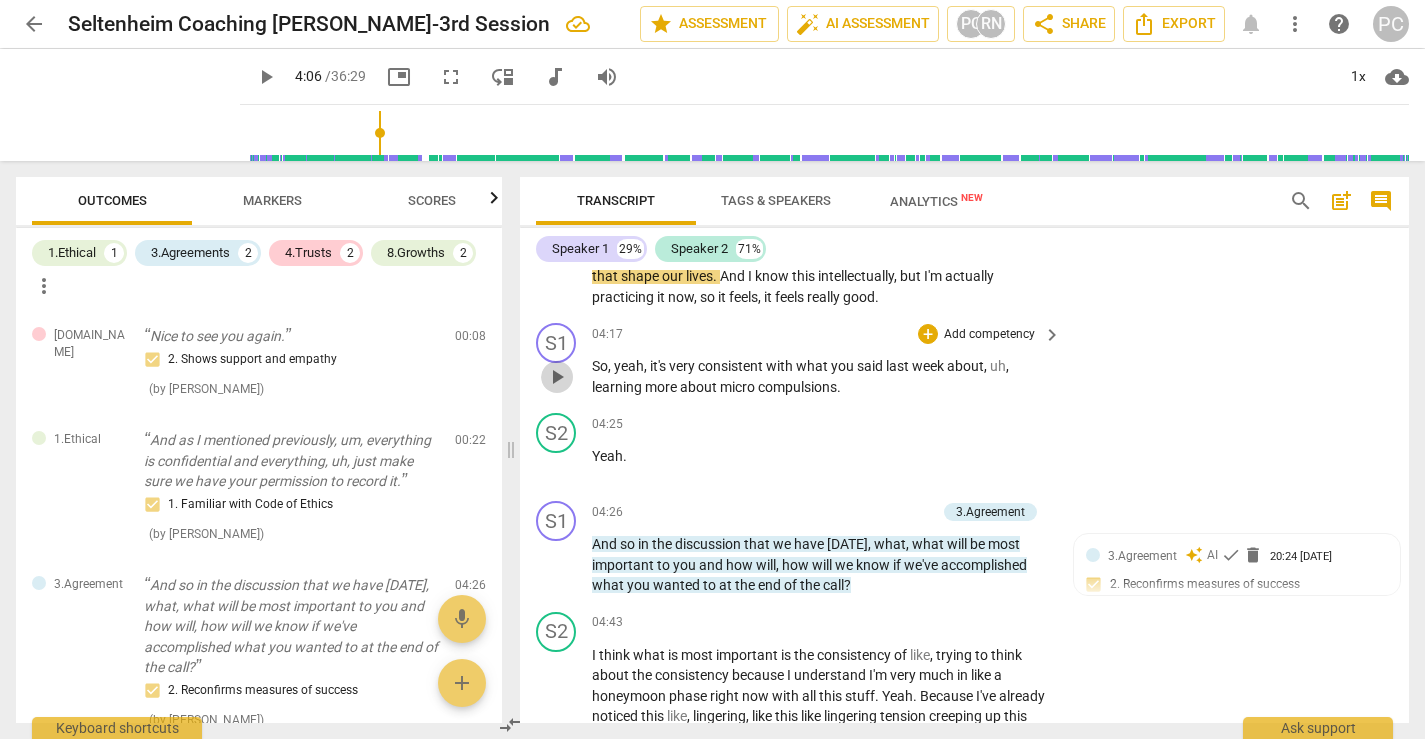 click on "play_arrow" at bounding box center (557, 377) 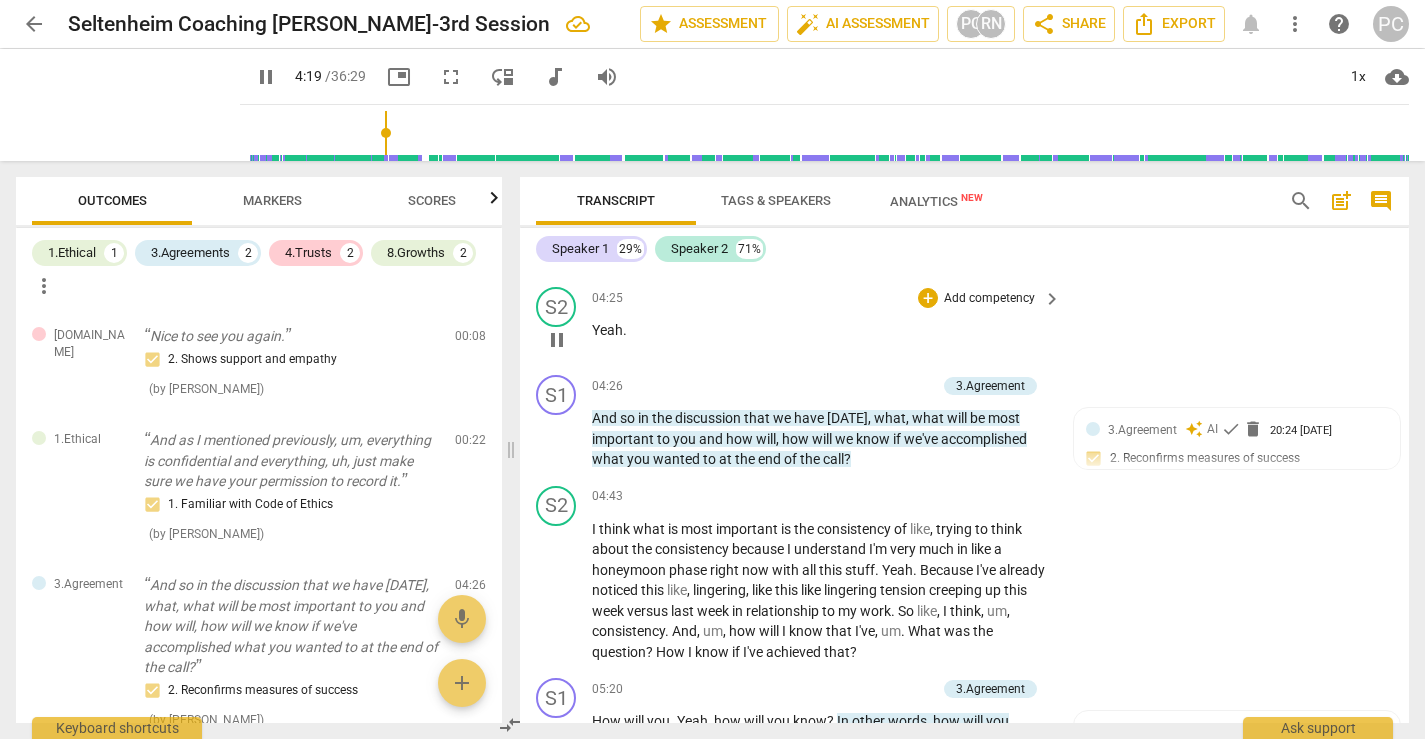 scroll, scrollTop: 2391, scrollLeft: 0, axis: vertical 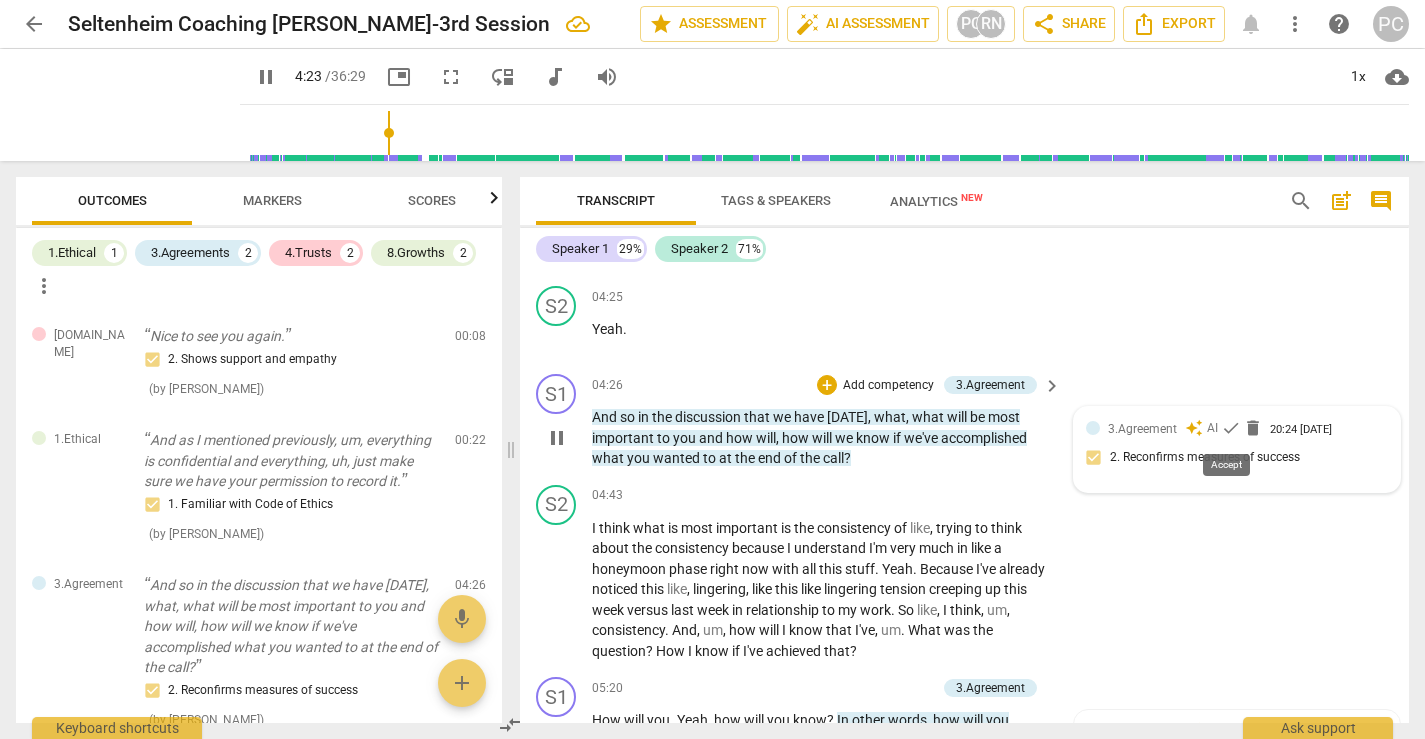 click on "check" at bounding box center [1231, 428] 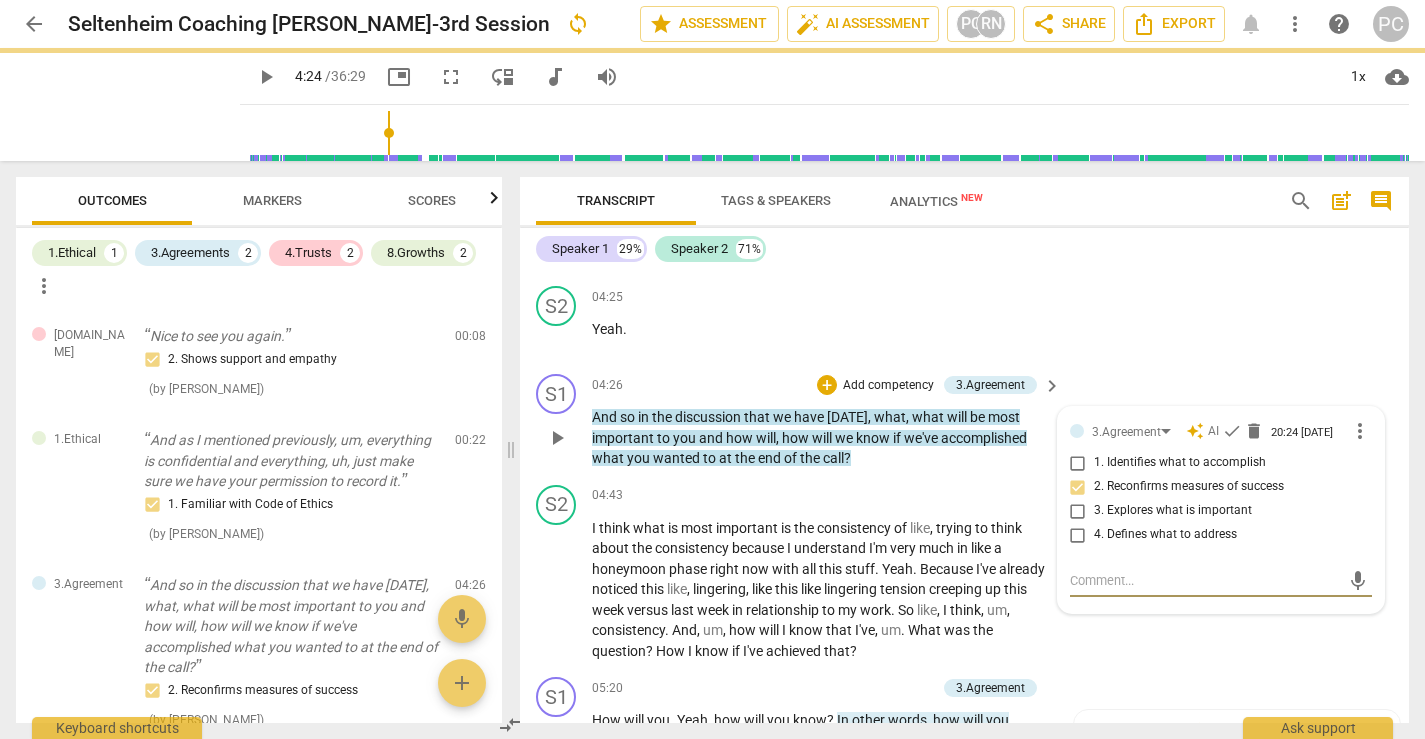 type on "264" 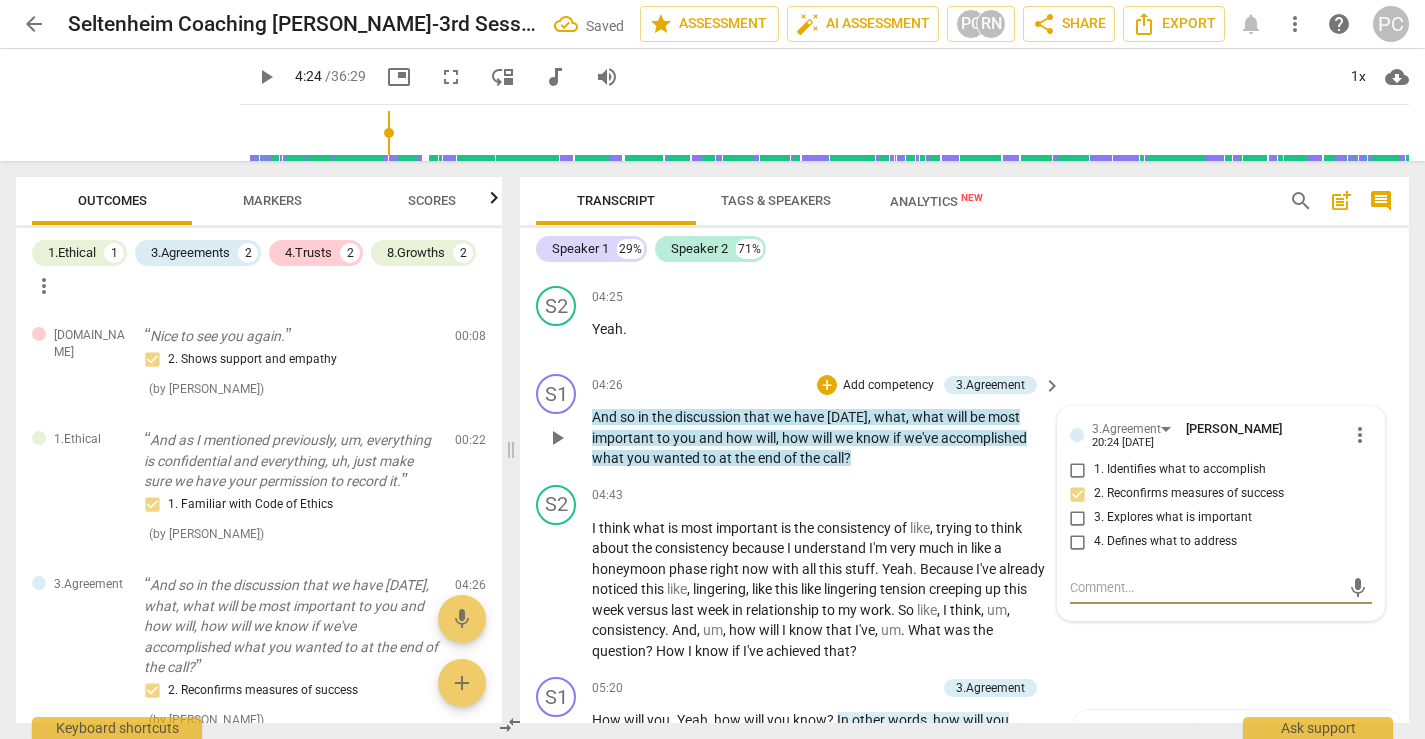 type on "J" 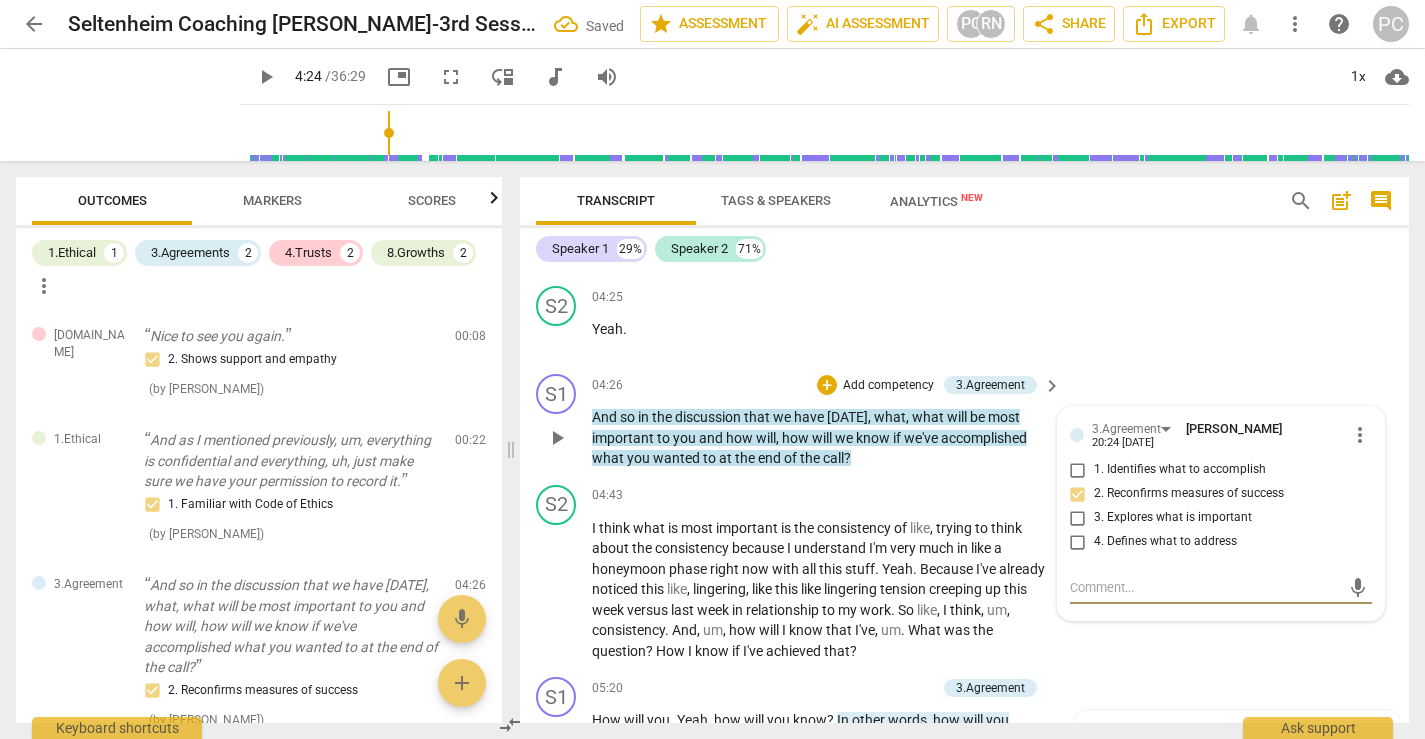 type on "J" 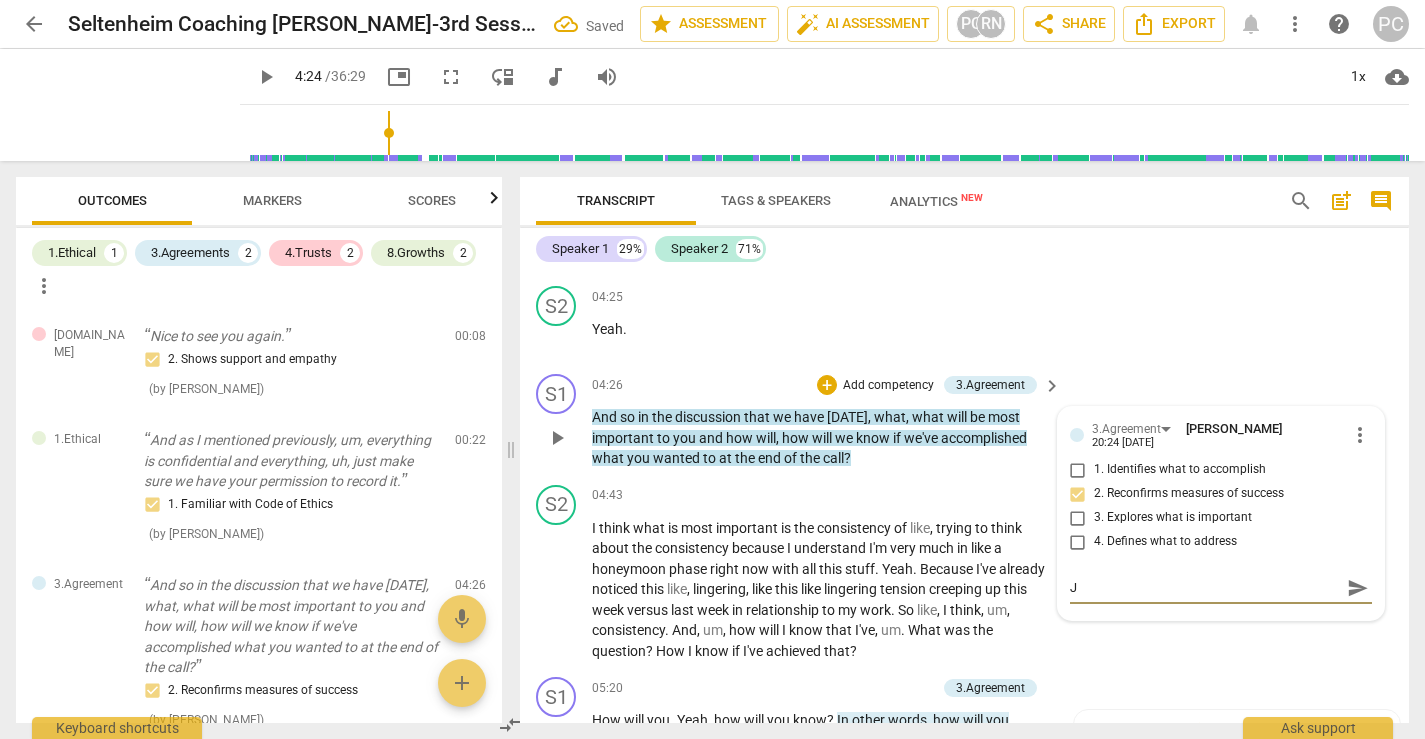 type on "Jo" 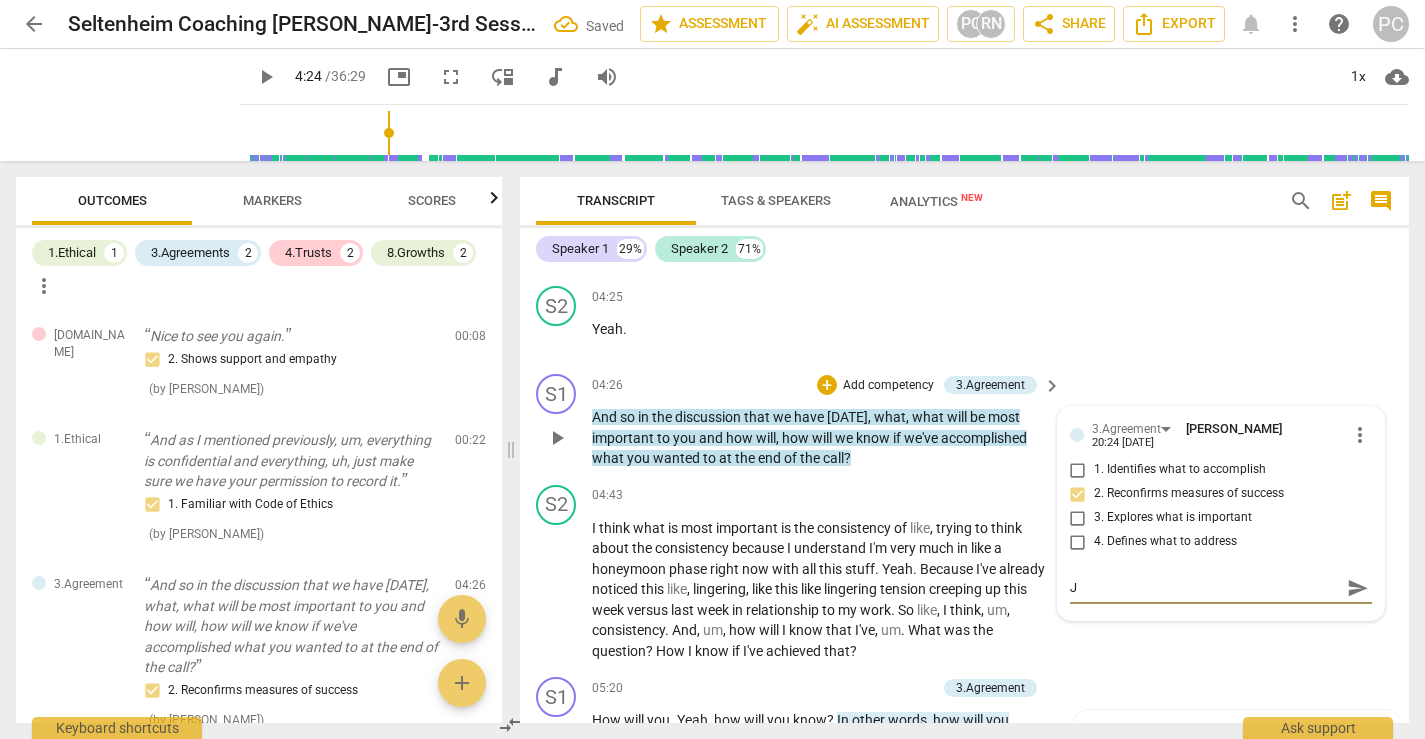 type on "Jo" 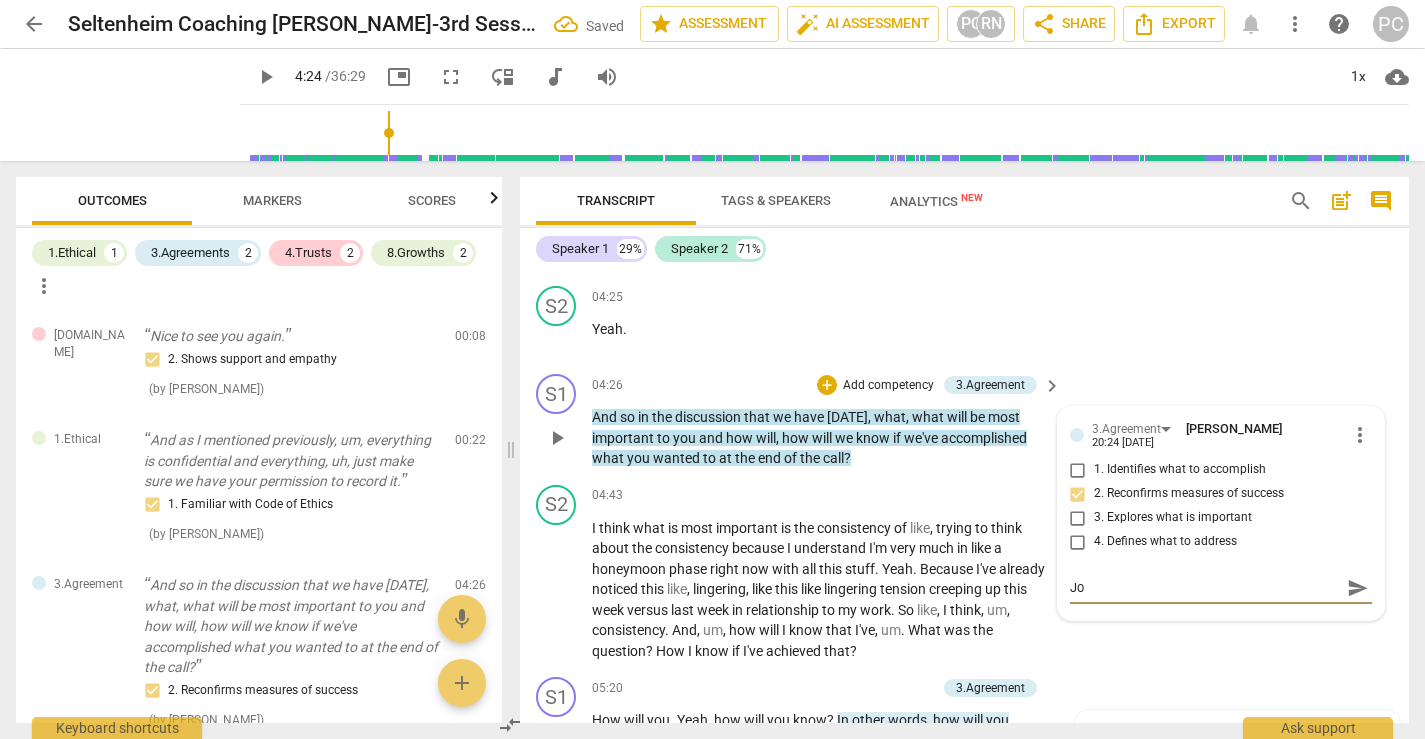 type on "[PERSON_NAME]" 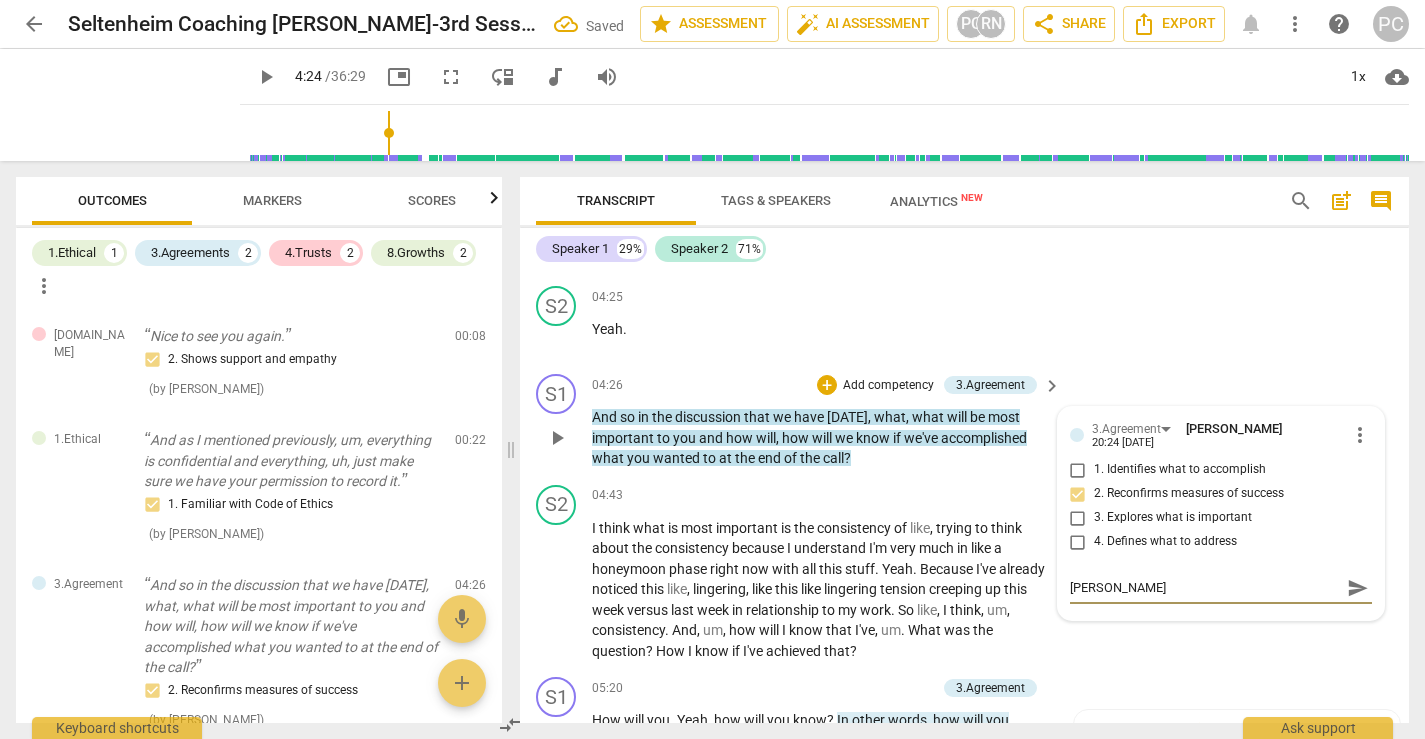 type on "[PERSON_NAME]," 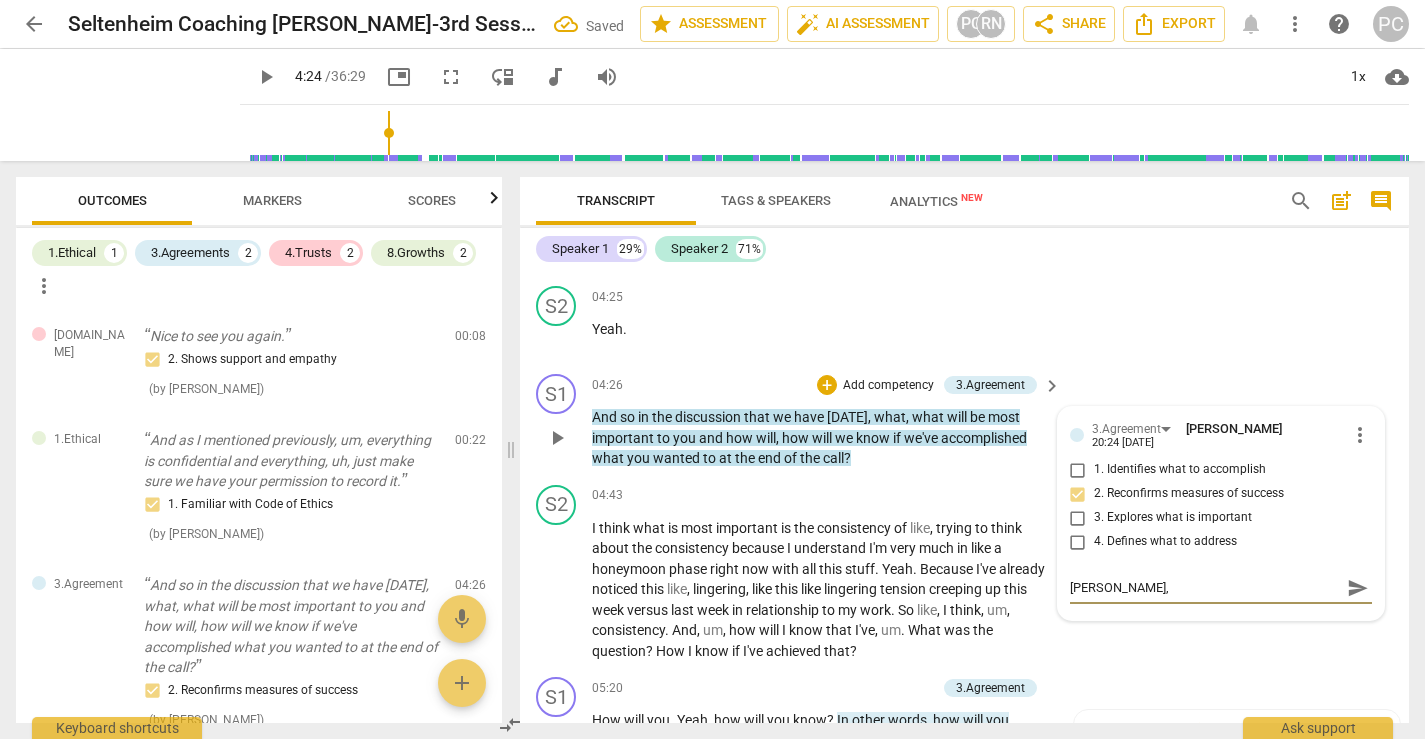 type on "[PERSON_NAME]," 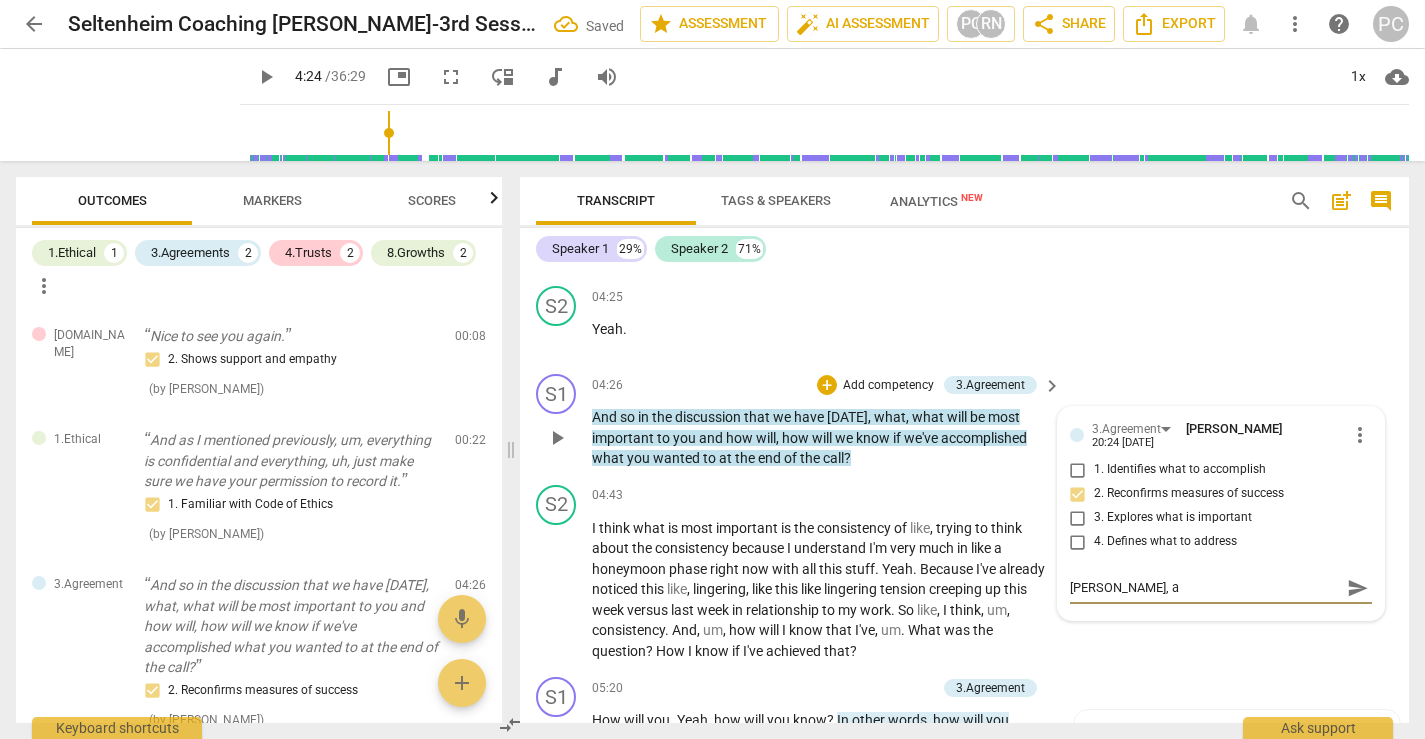 type on "[PERSON_NAME], as" 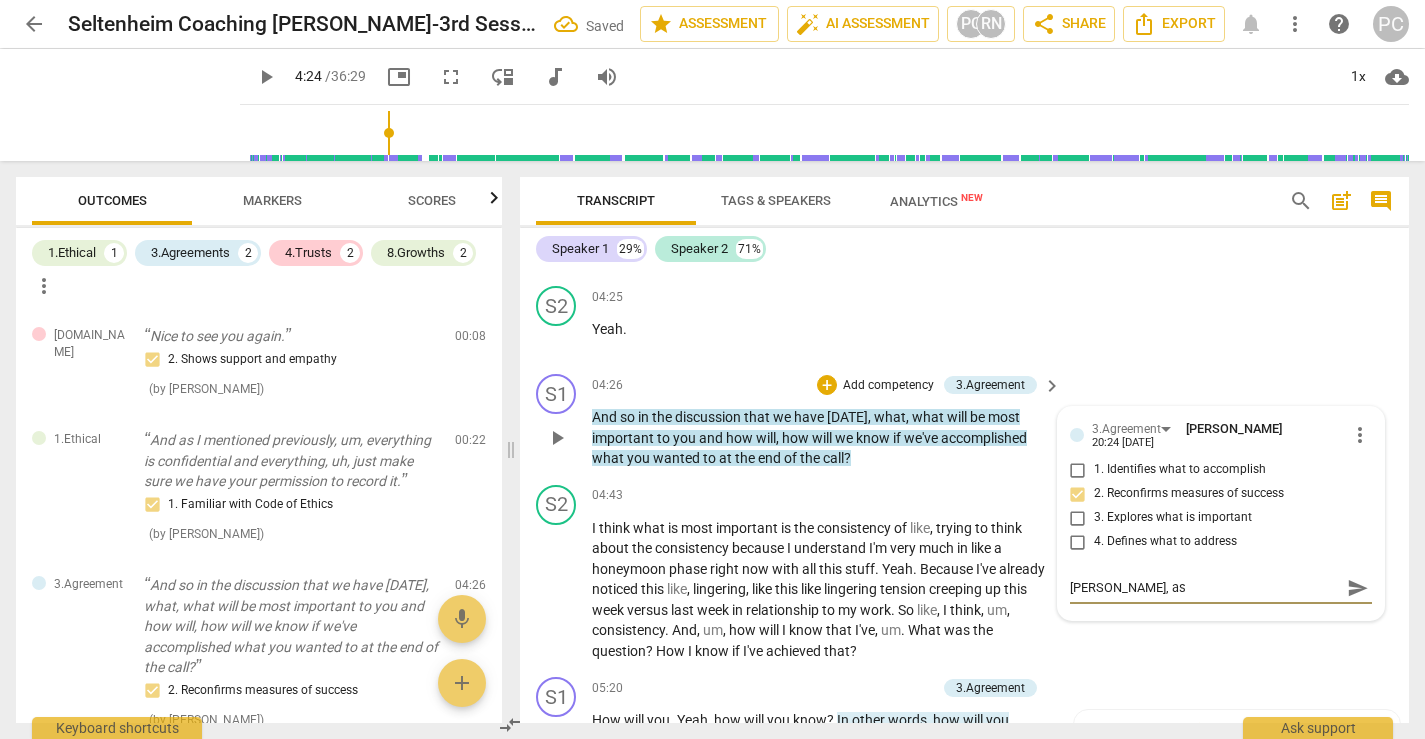 type on "[PERSON_NAME], as" 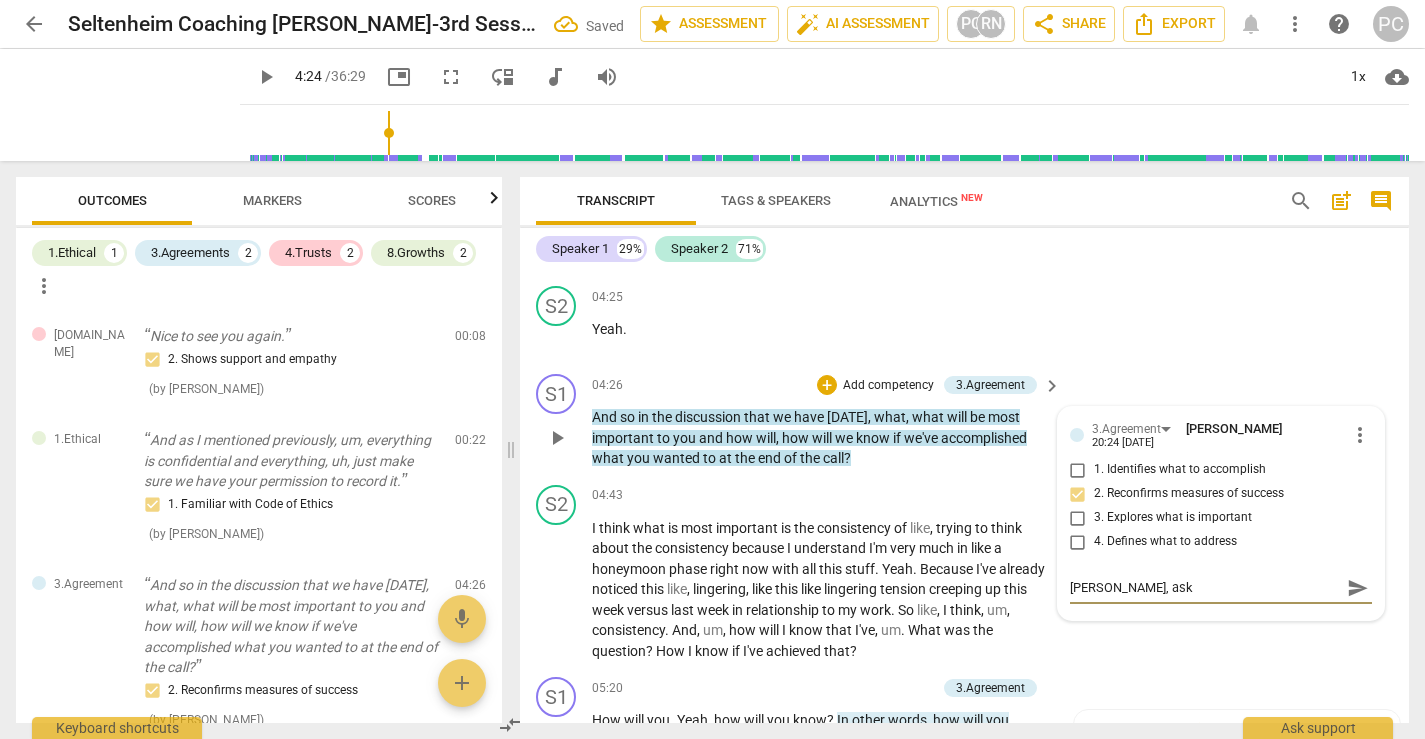 type on "[PERSON_NAME], ask" 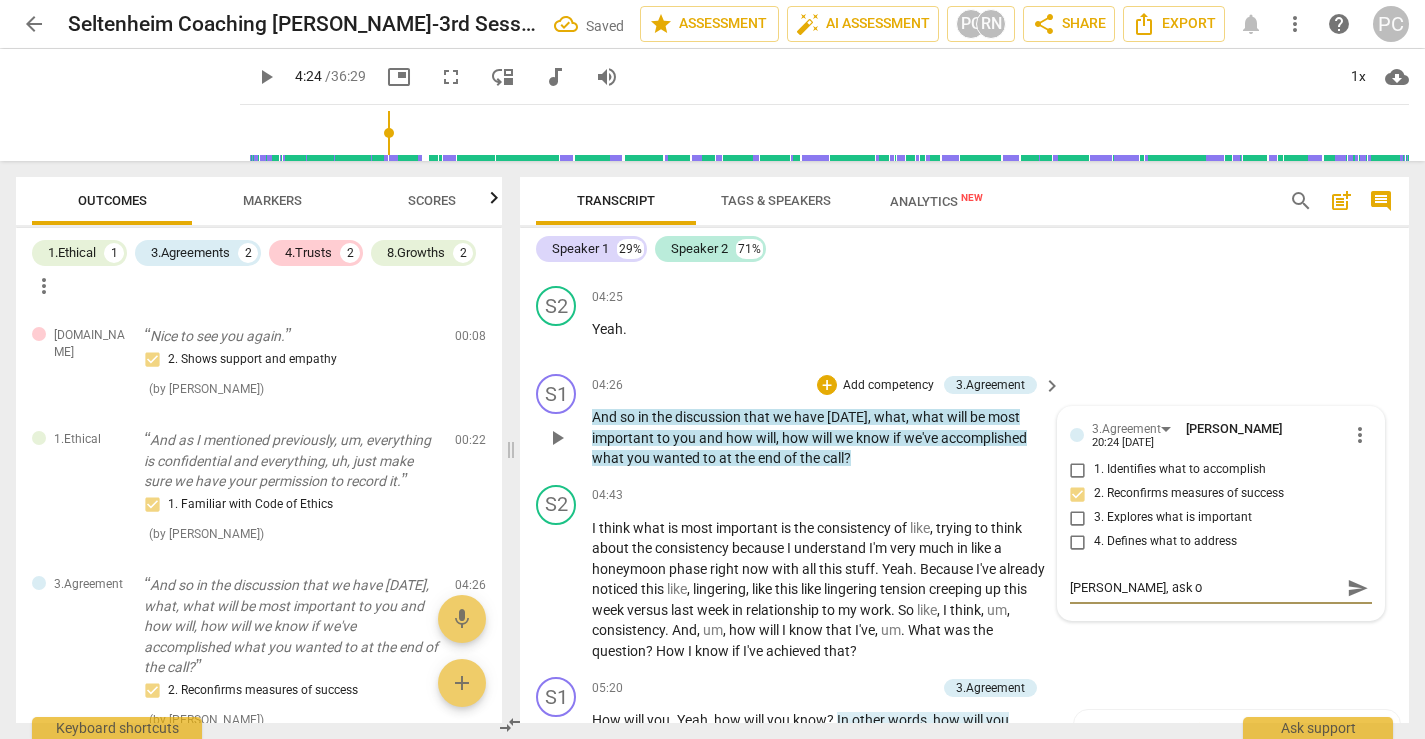 type on "[PERSON_NAME], ask on" 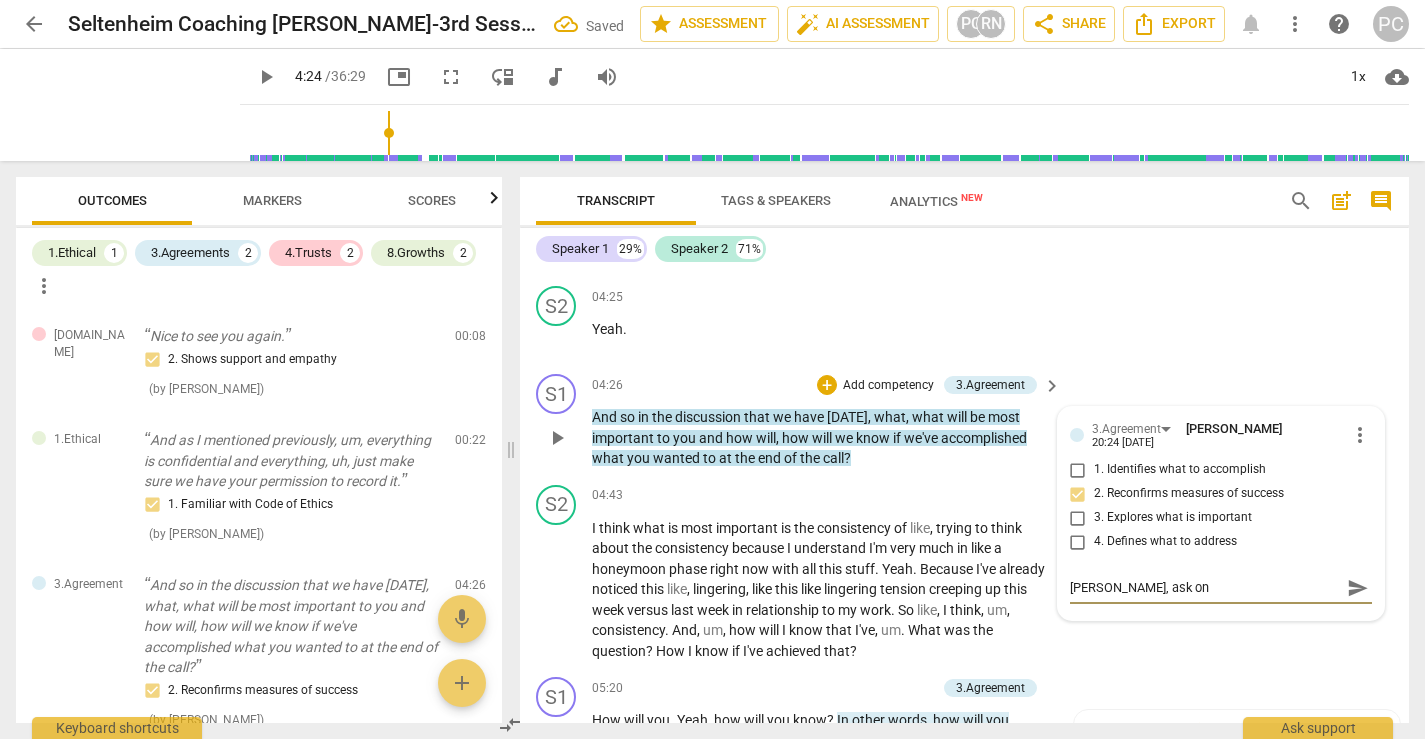 type on "[PERSON_NAME], ask one" 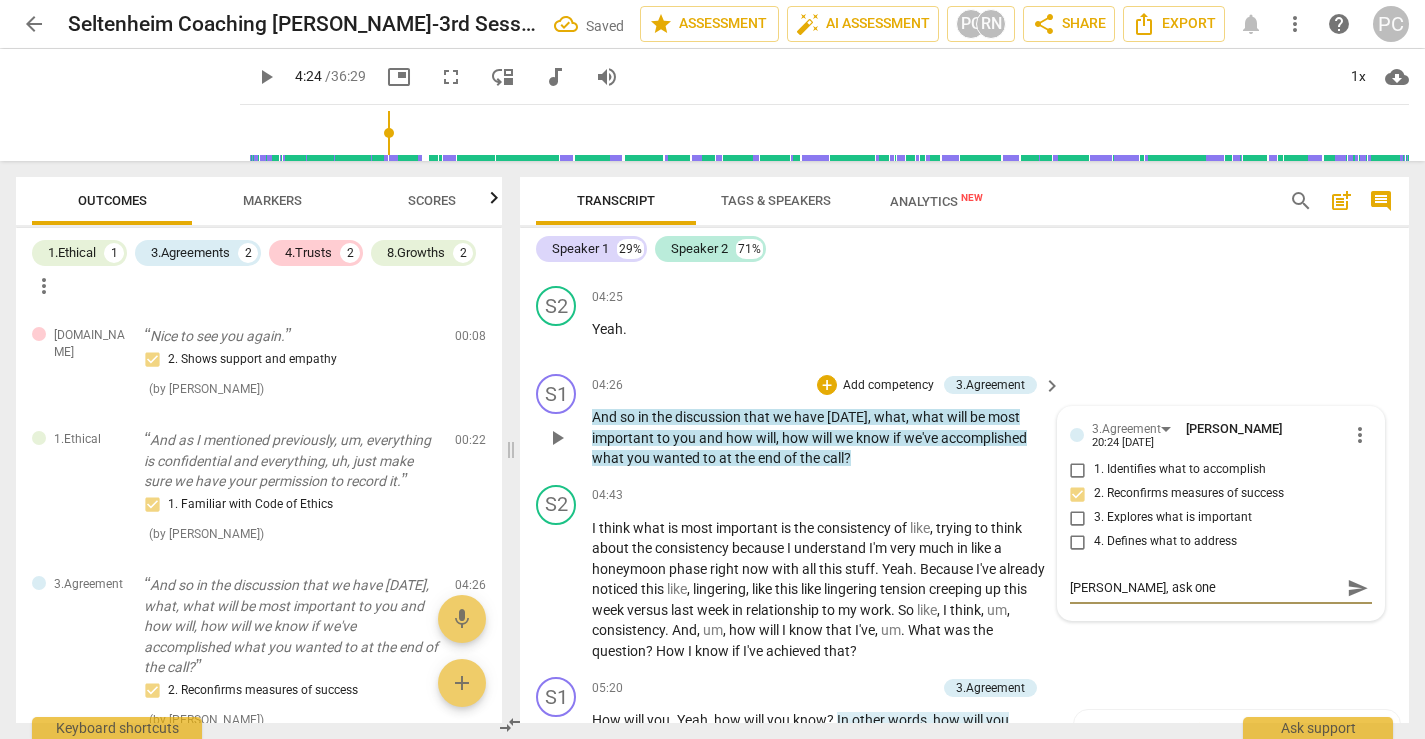type on "[PERSON_NAME], ask one" 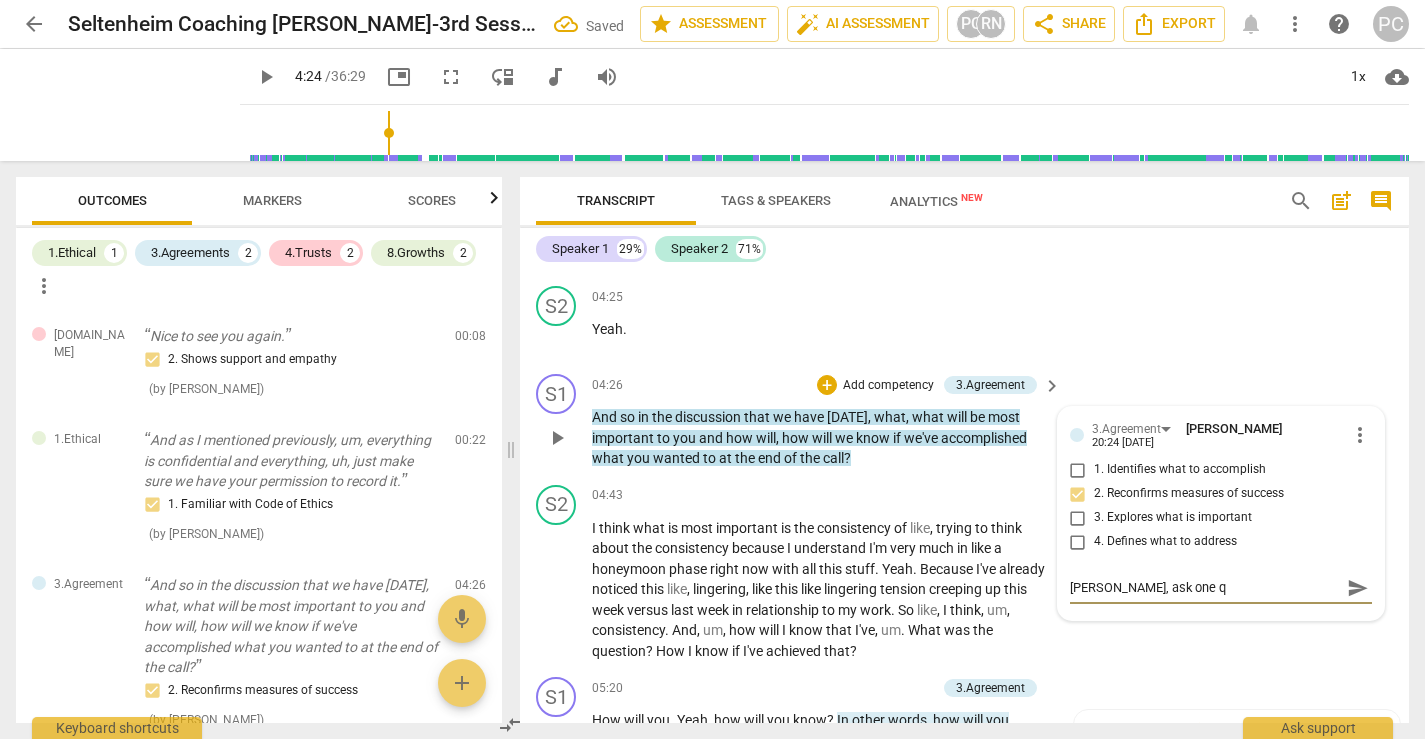 type on "[PERSON_NAME], ask one qu" 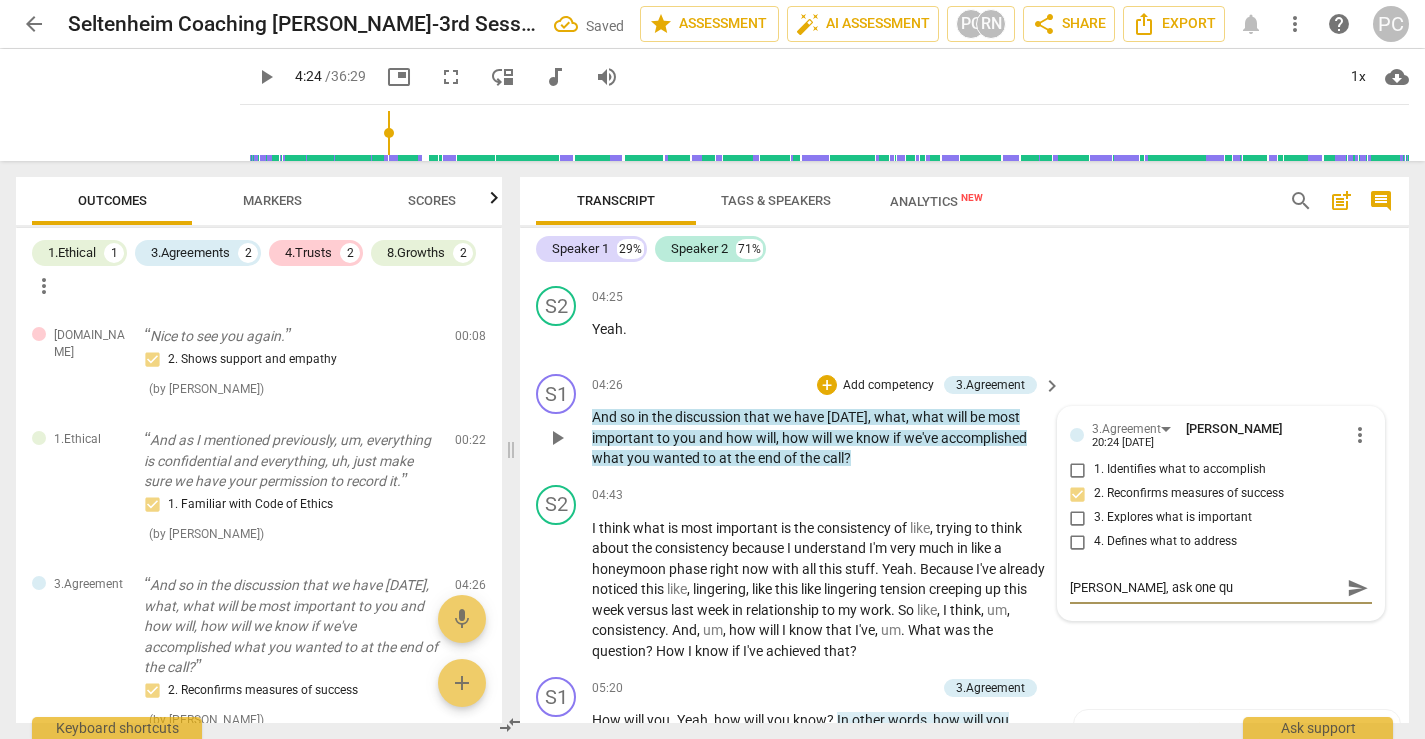 type on "[PERSON_NAME], ask one que" 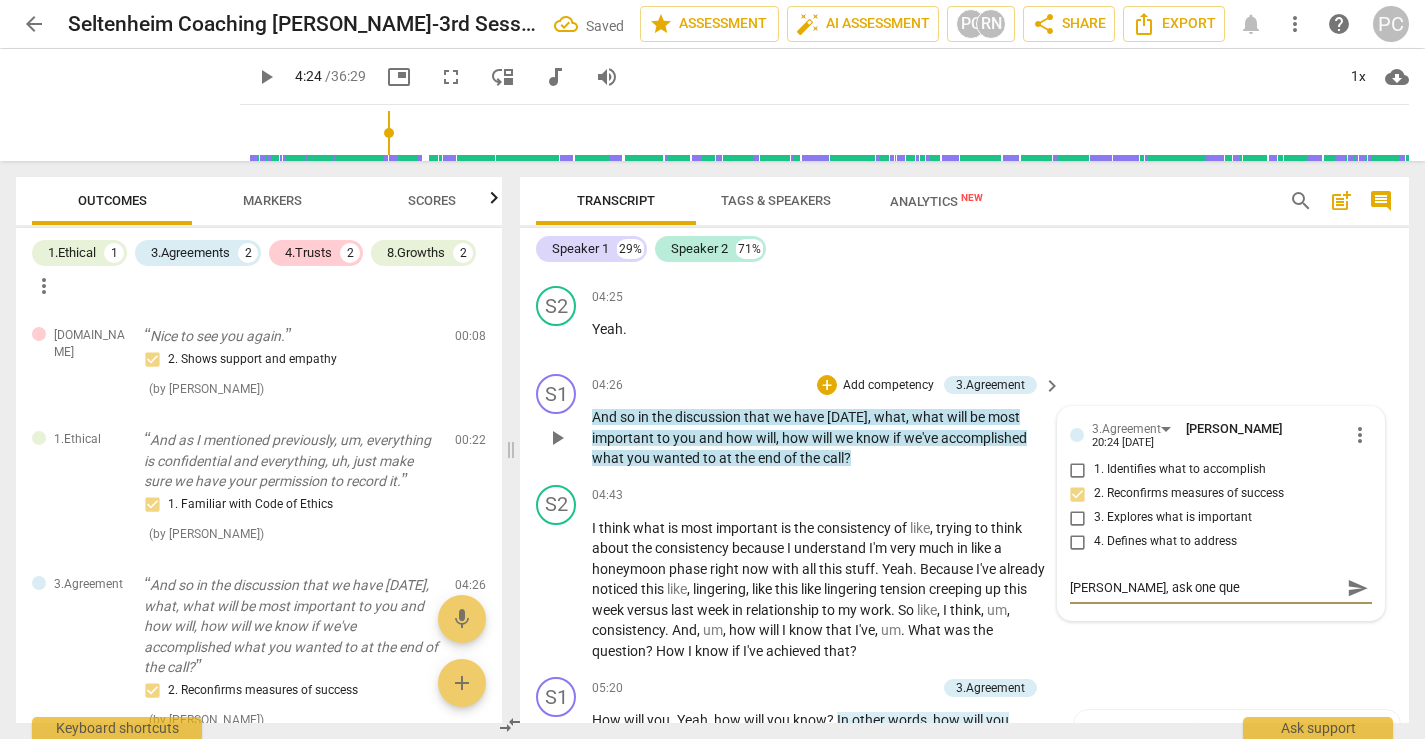 type on "[PERSON_NAME], ask one ques" 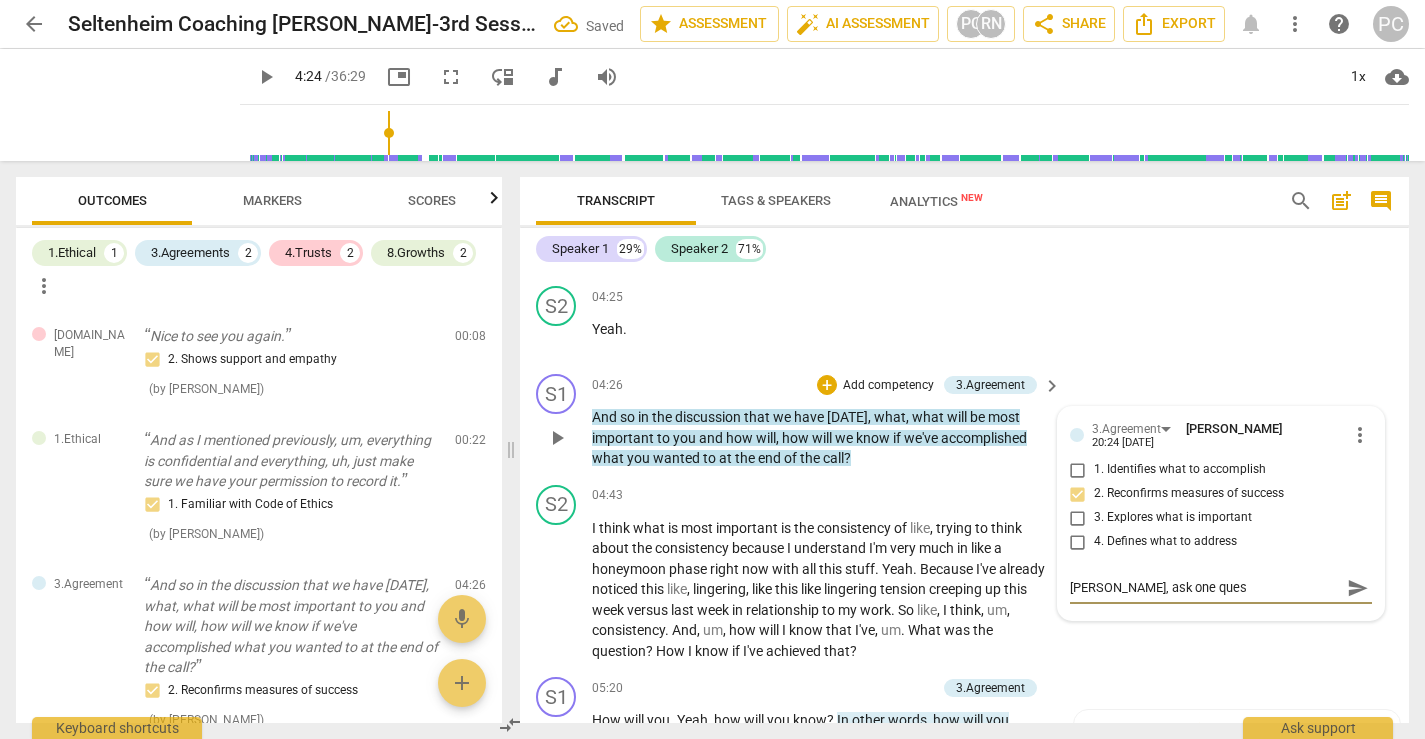 type on "[PERSON_NAME], ask one quest" 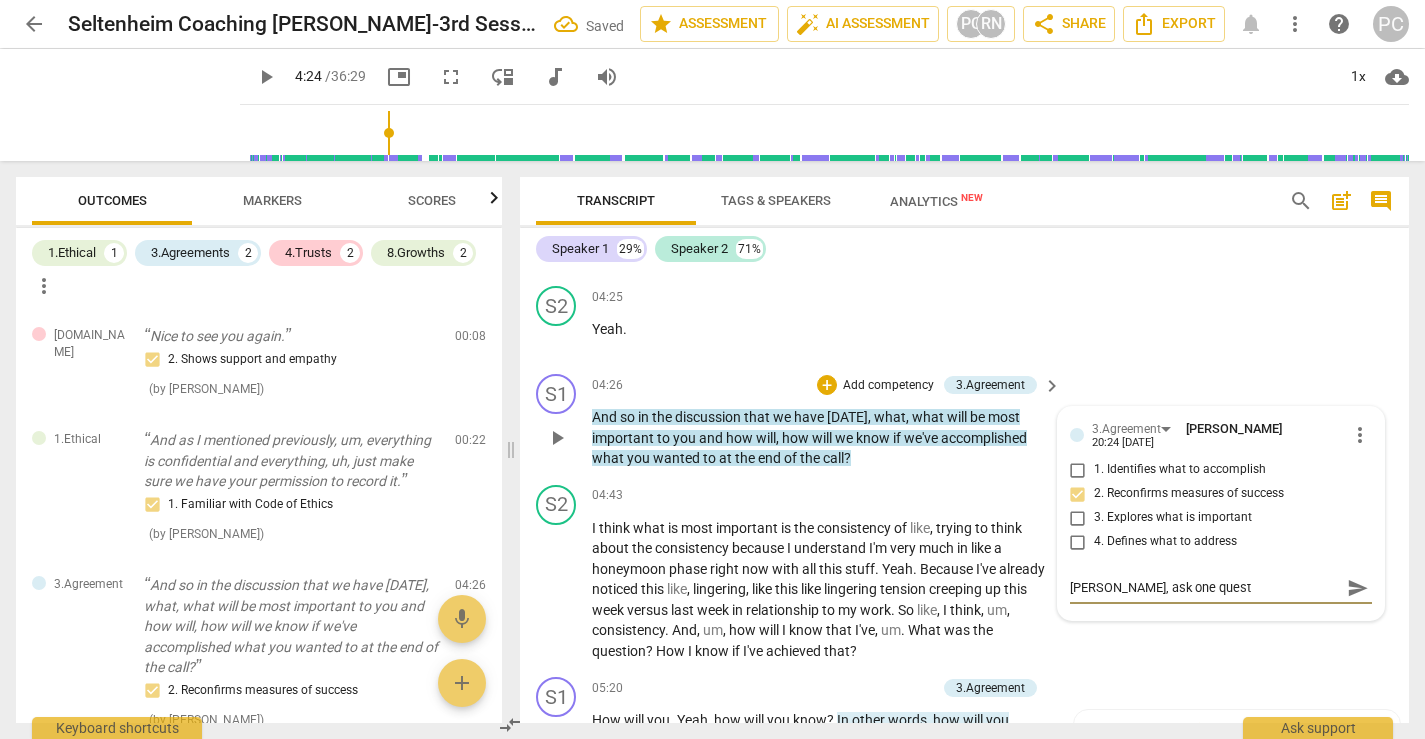 type on "[PERSON_NAME], ask one questi" 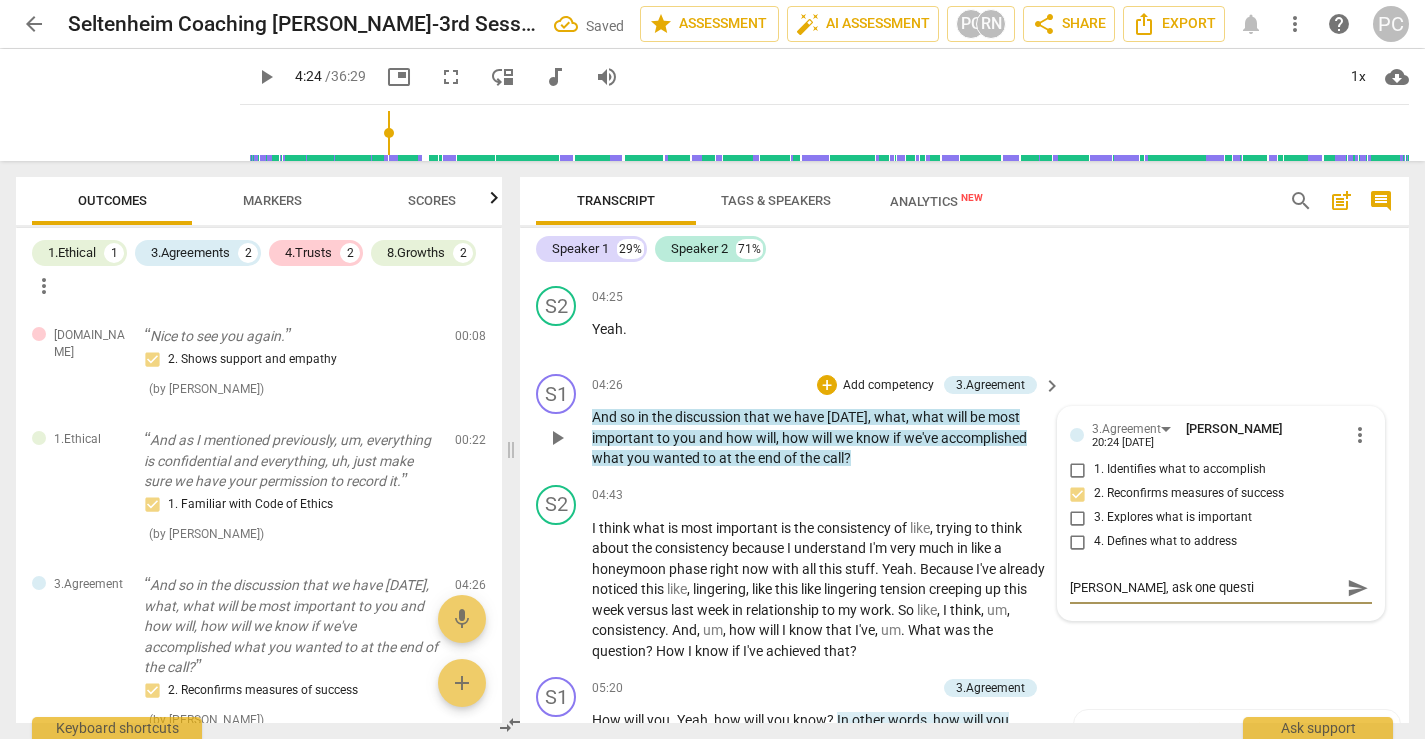 type on "[PERSON_NAME], ask one questio" 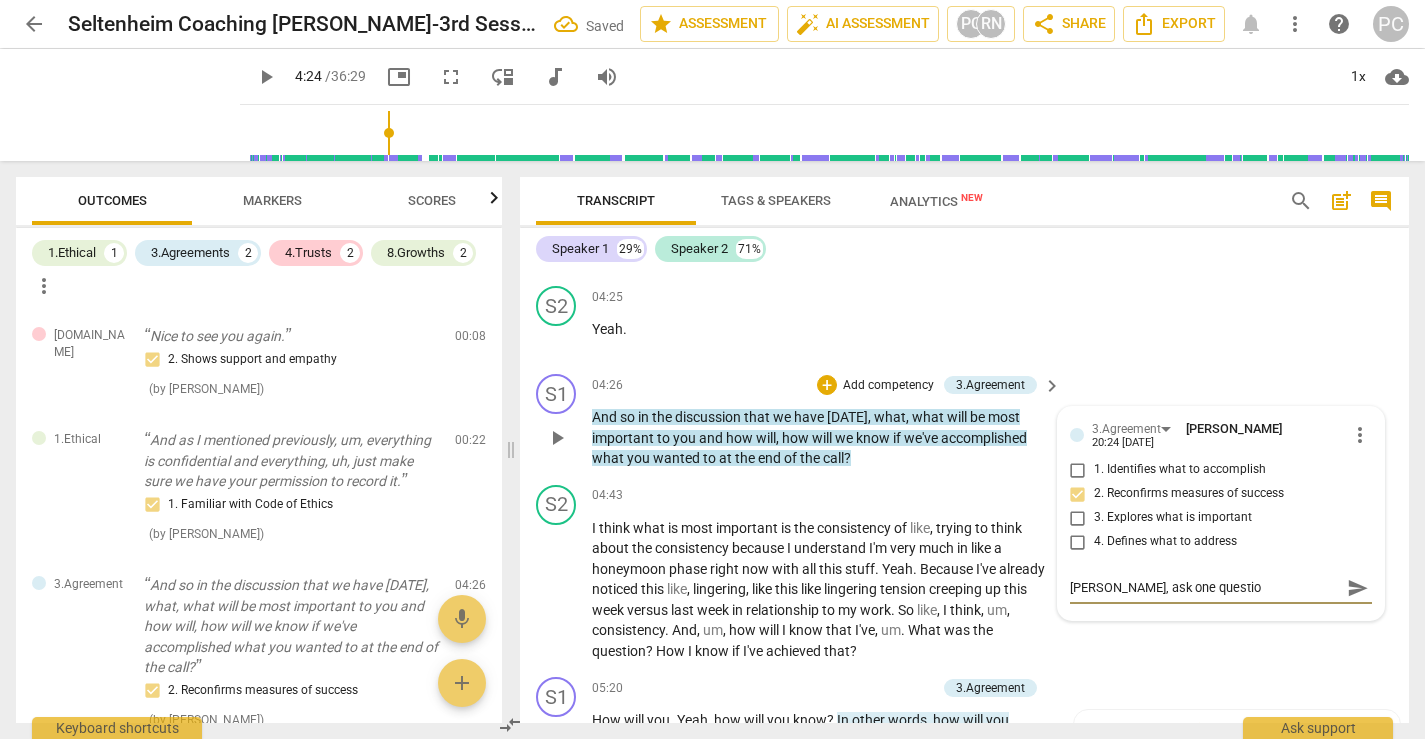 type on "[PERSON_NAME], ask one question" 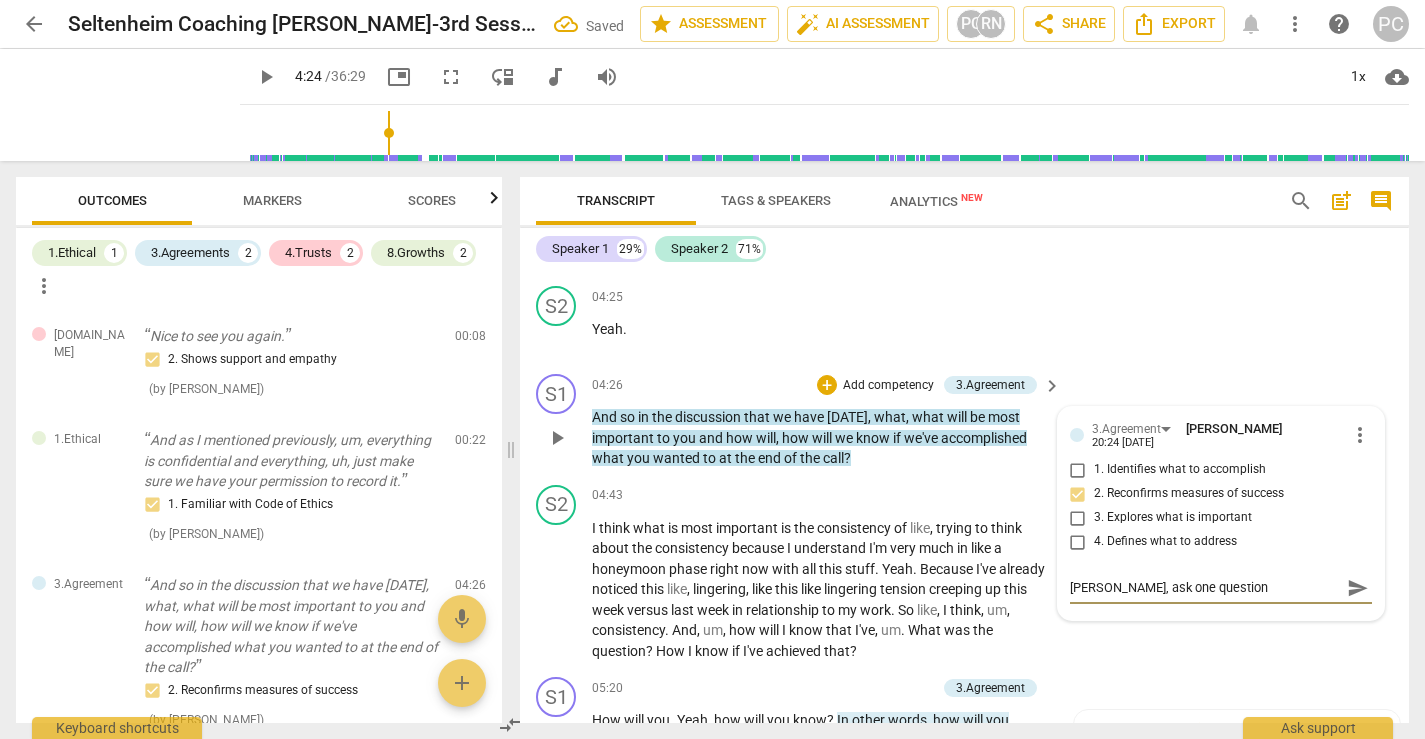 type on "[PERSON_NAME], ask one question" 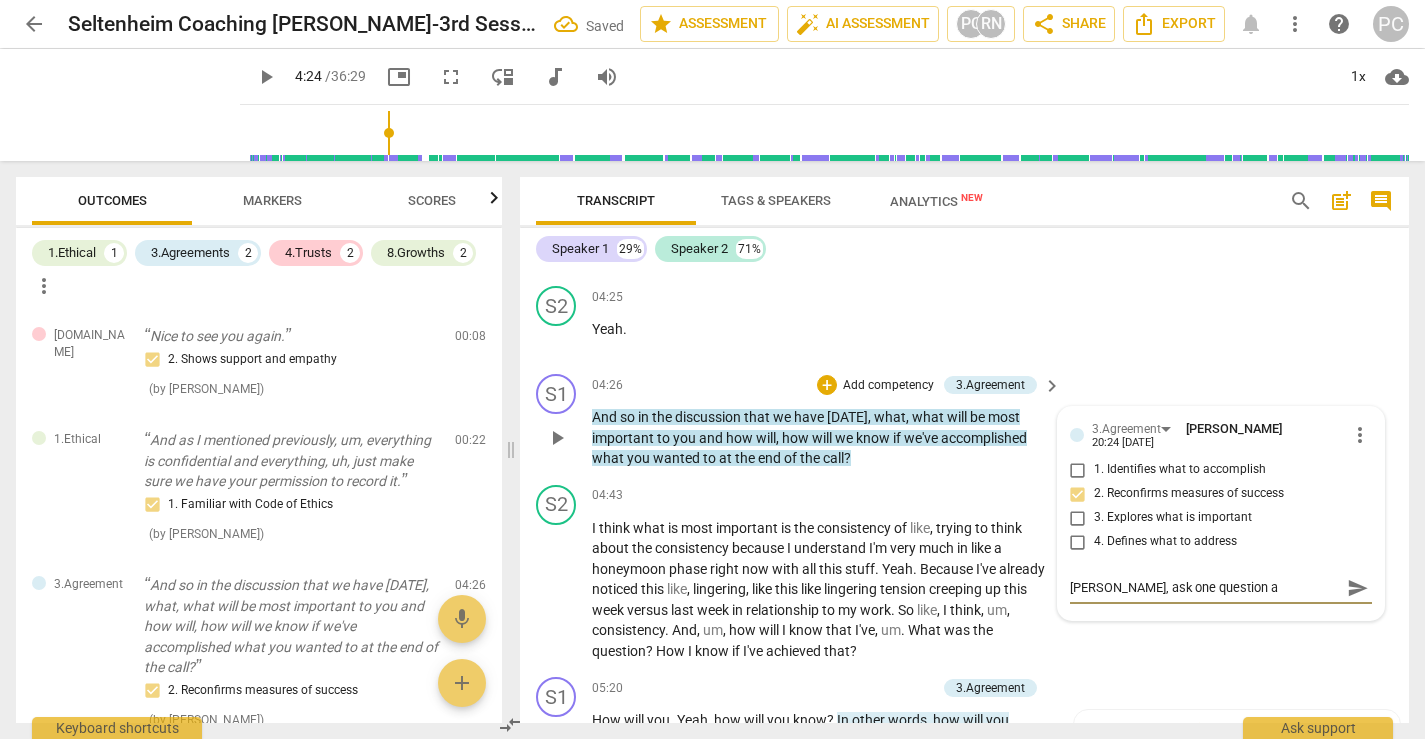 type on "[PERSON_NAME], ask one question at" 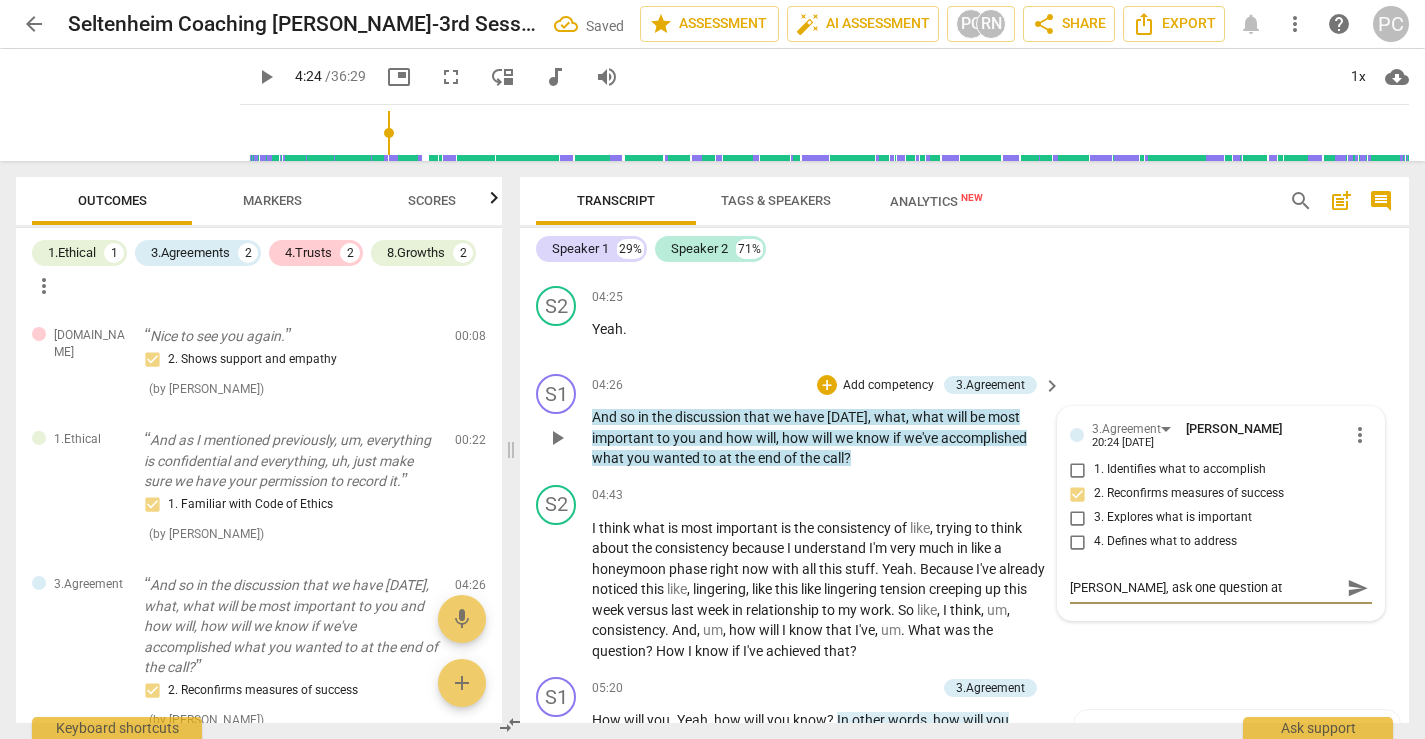 type on "[PERSON_NAME], ask one question at" 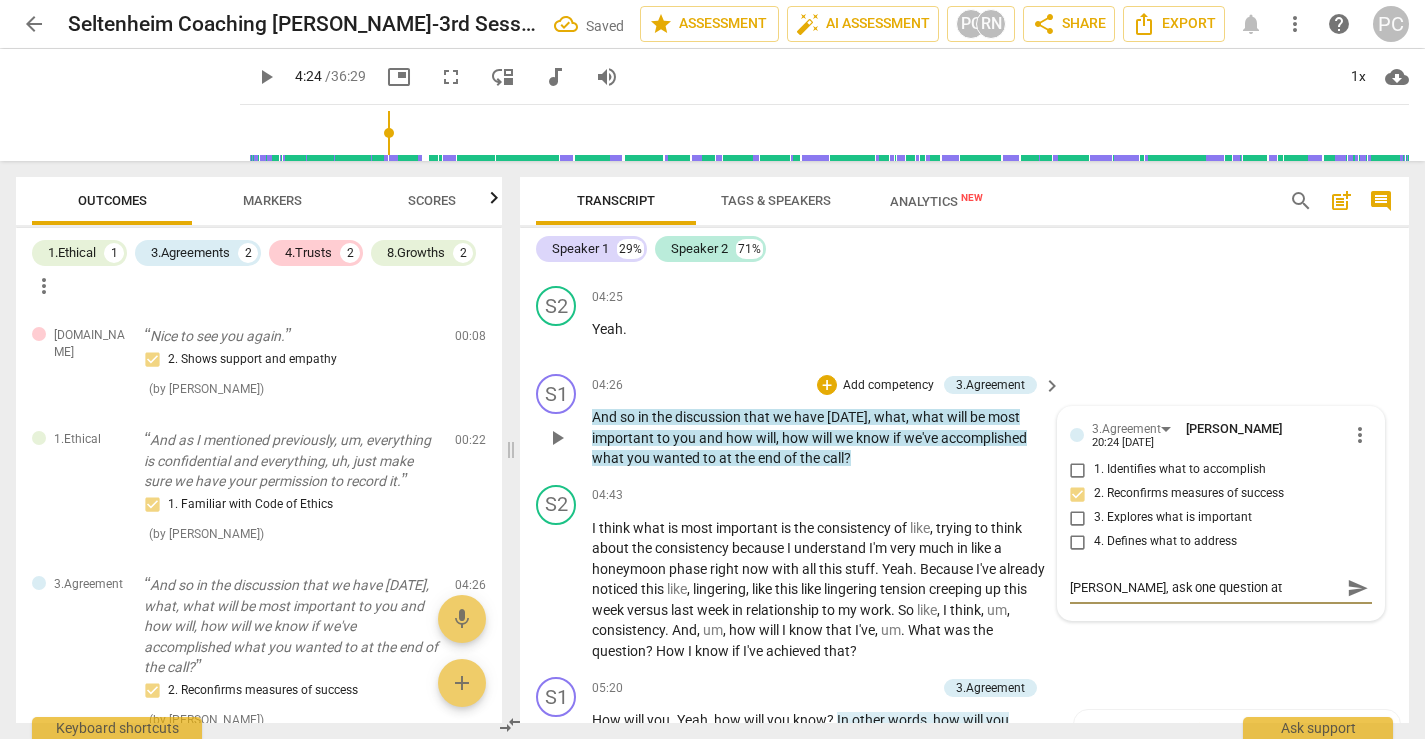 type on "[PERSON_NAME], ask one question at a" 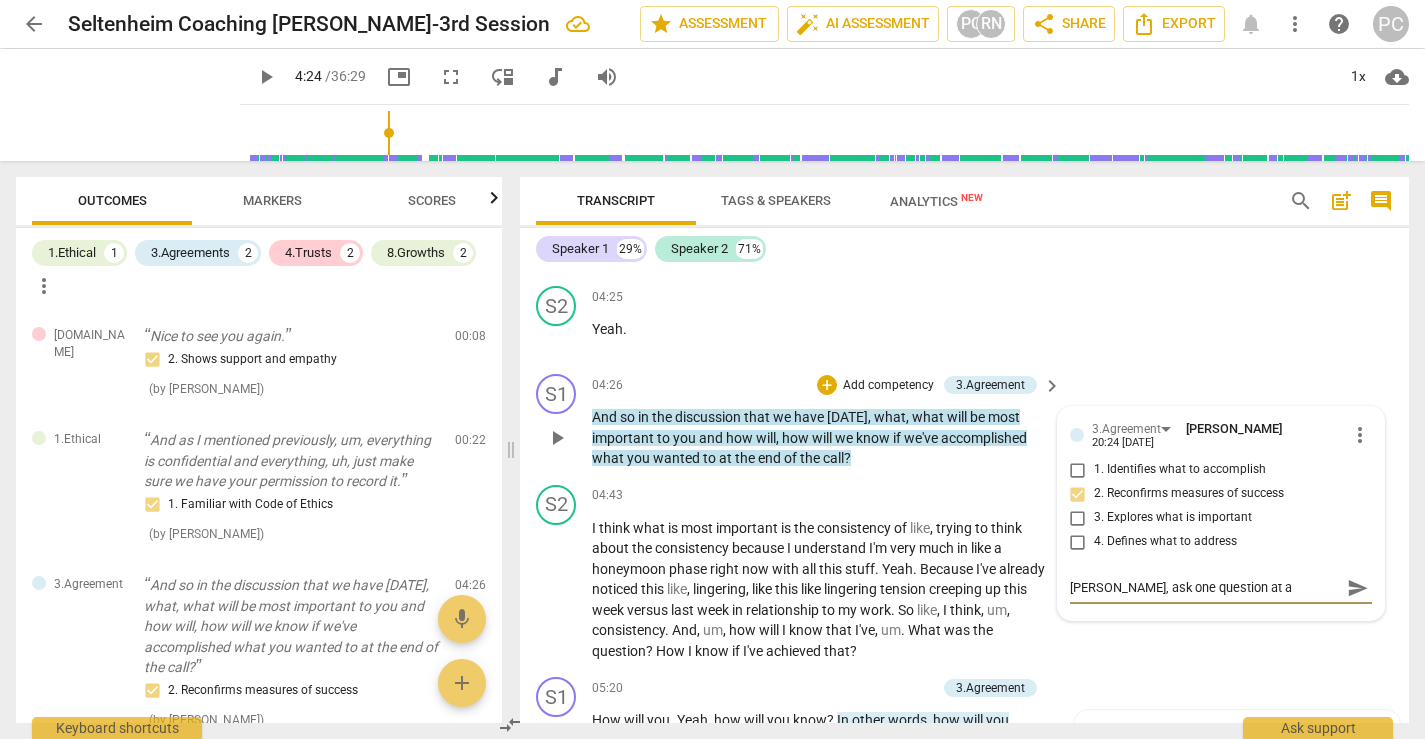 type on "[PERSON_NAME], ask one question at a" 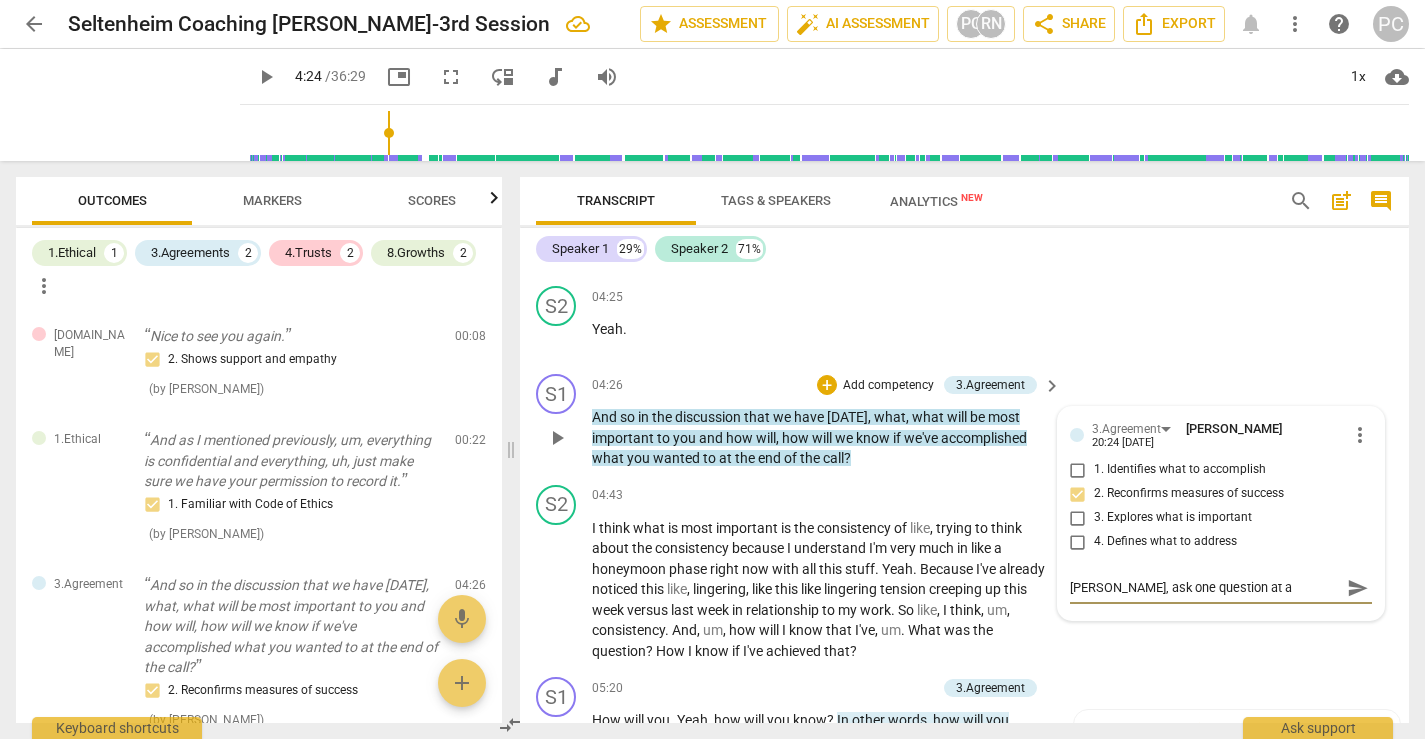 type on "[PERSON_NAME], ask one question at a t" 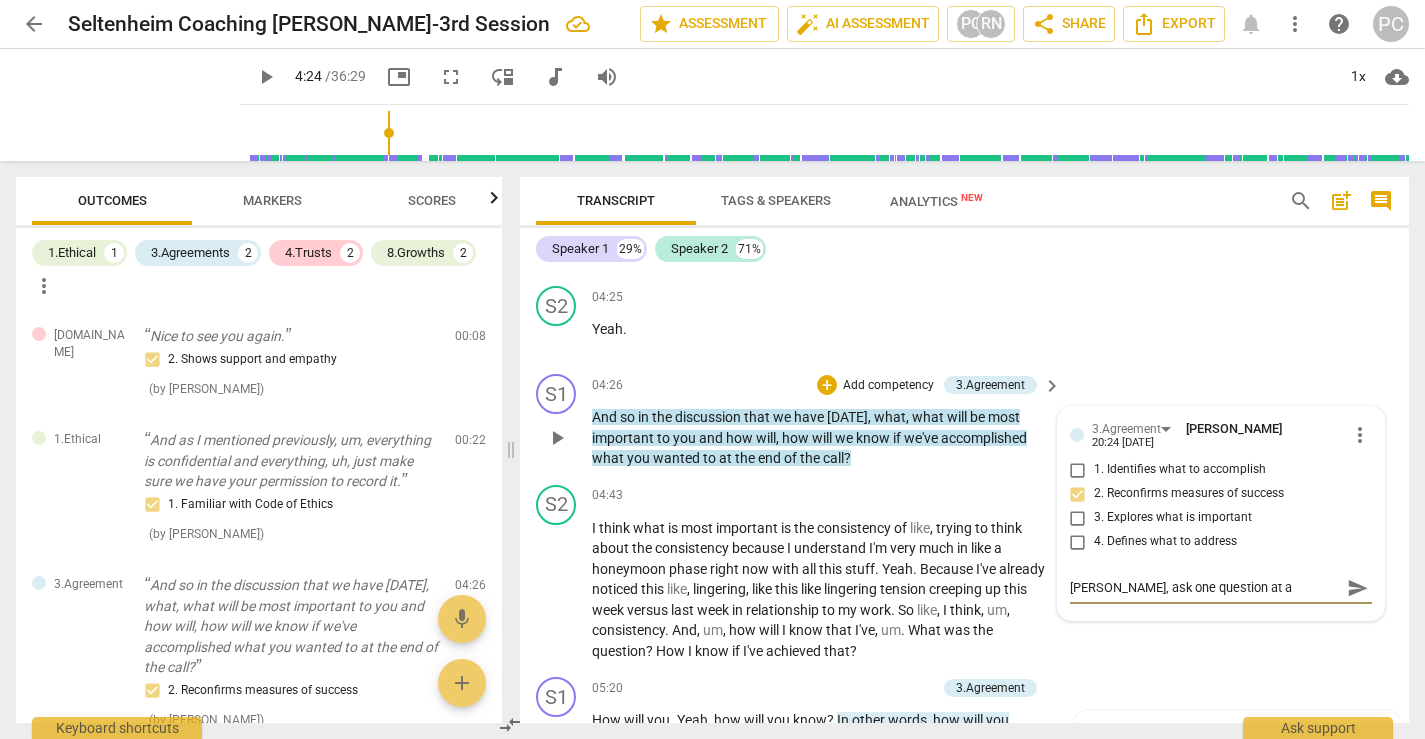 type on "[PERSON_NAME], ask one question at a t" 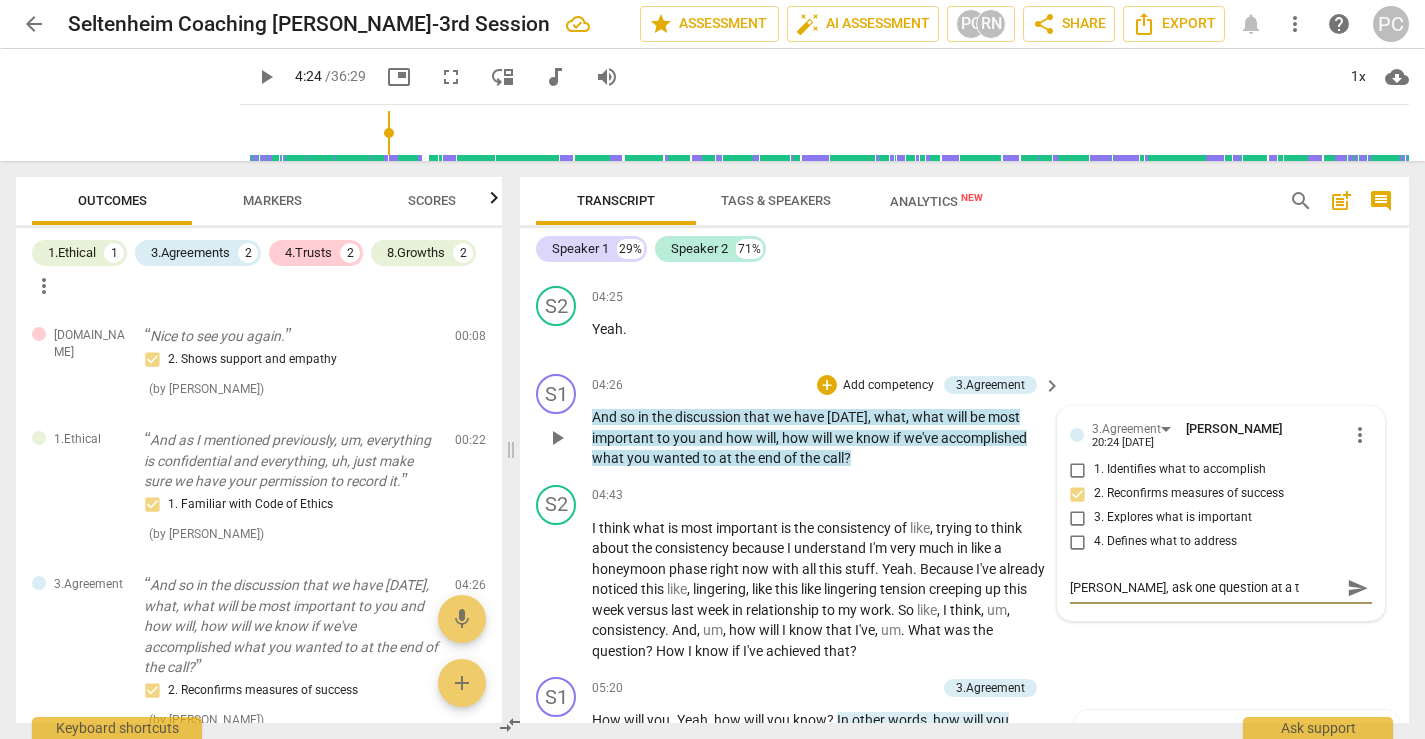 type on "[PERSON_NAME], ask one question at a ti" 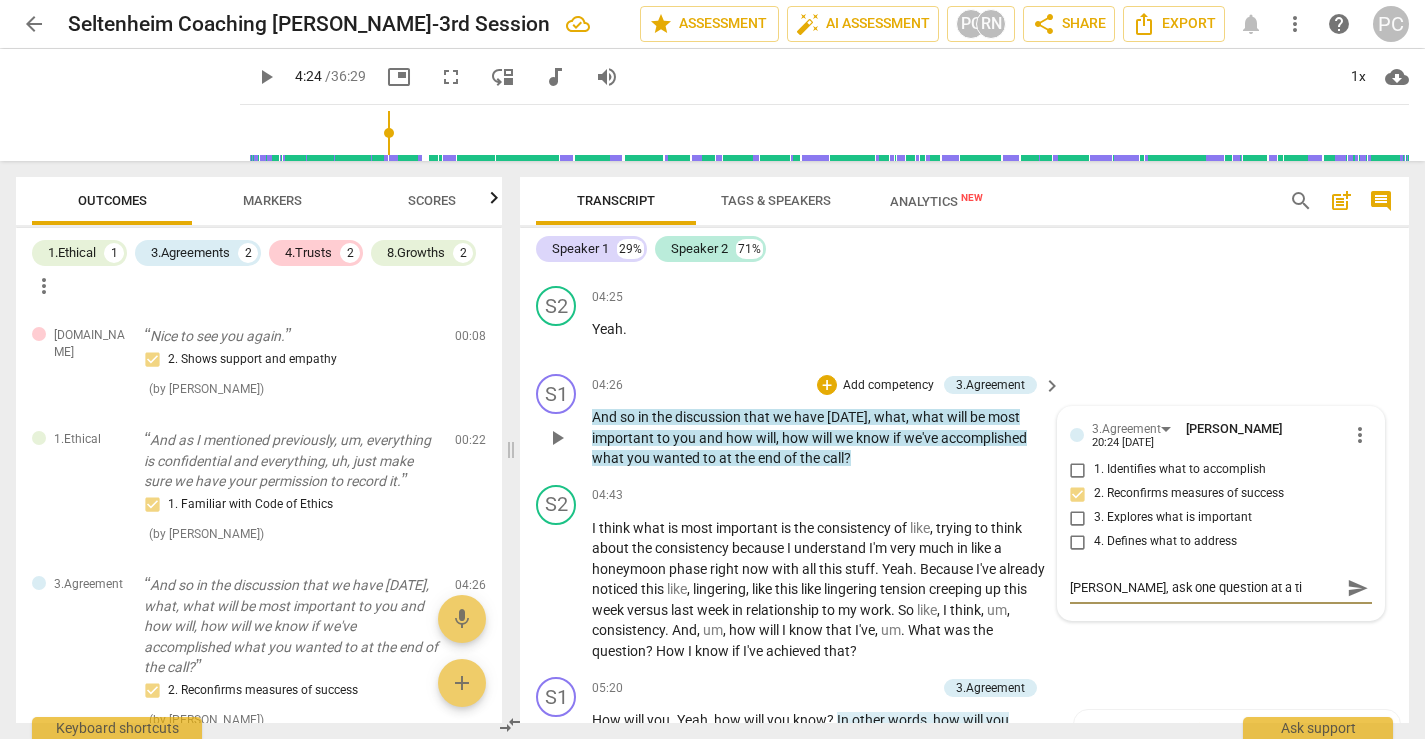 type on "[PERSON_NAME], ask one question at a [PERSON_NAME]" 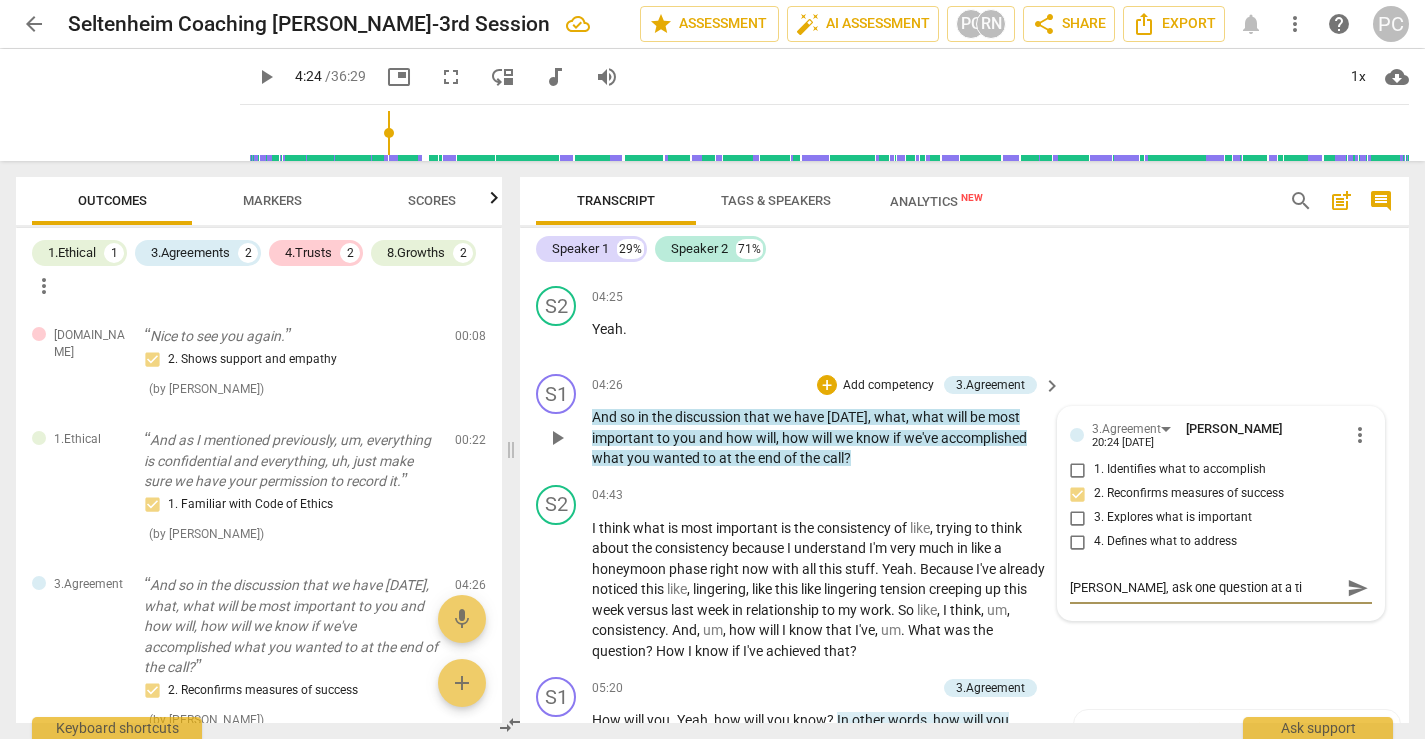 type on "[PERSON_NAME], ask one question at a [PERSON_NAME]" 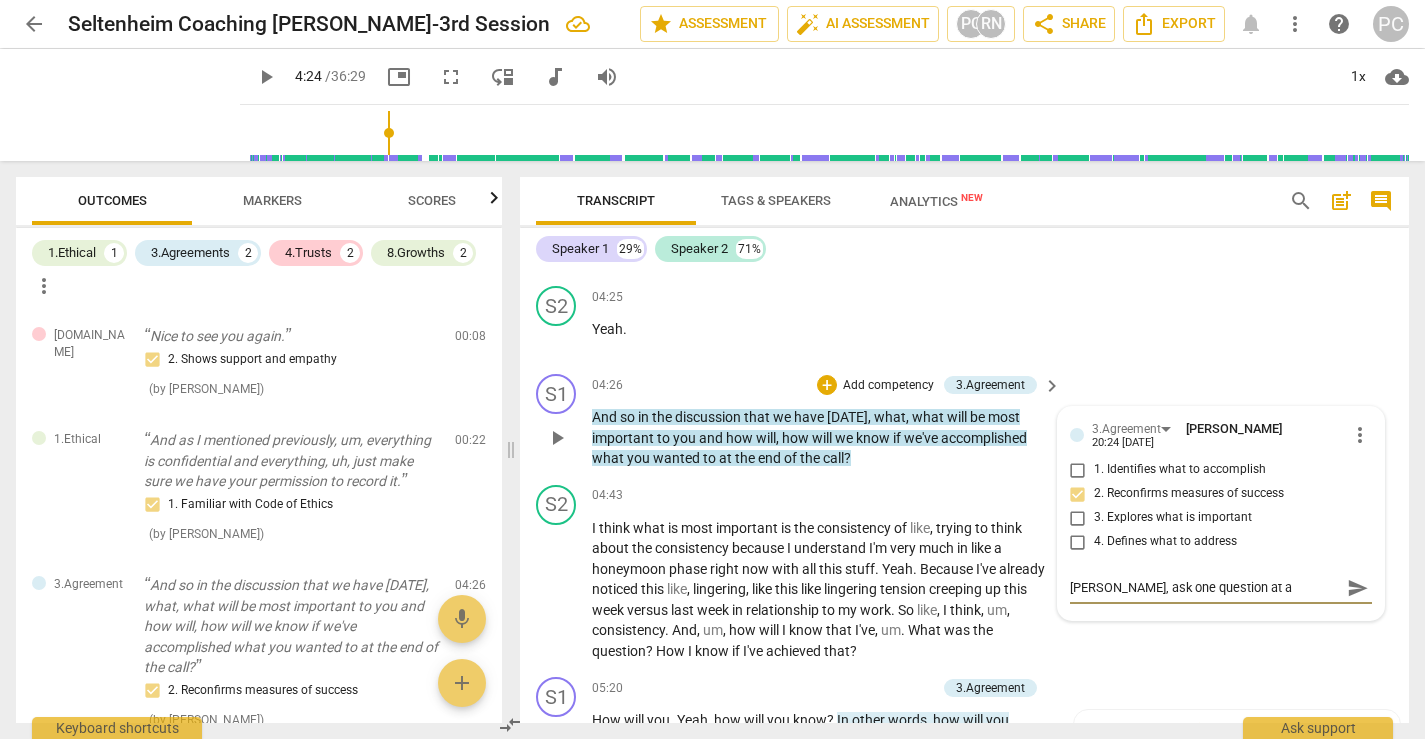 type on "[PERSON_NAME], ask one question at a time" 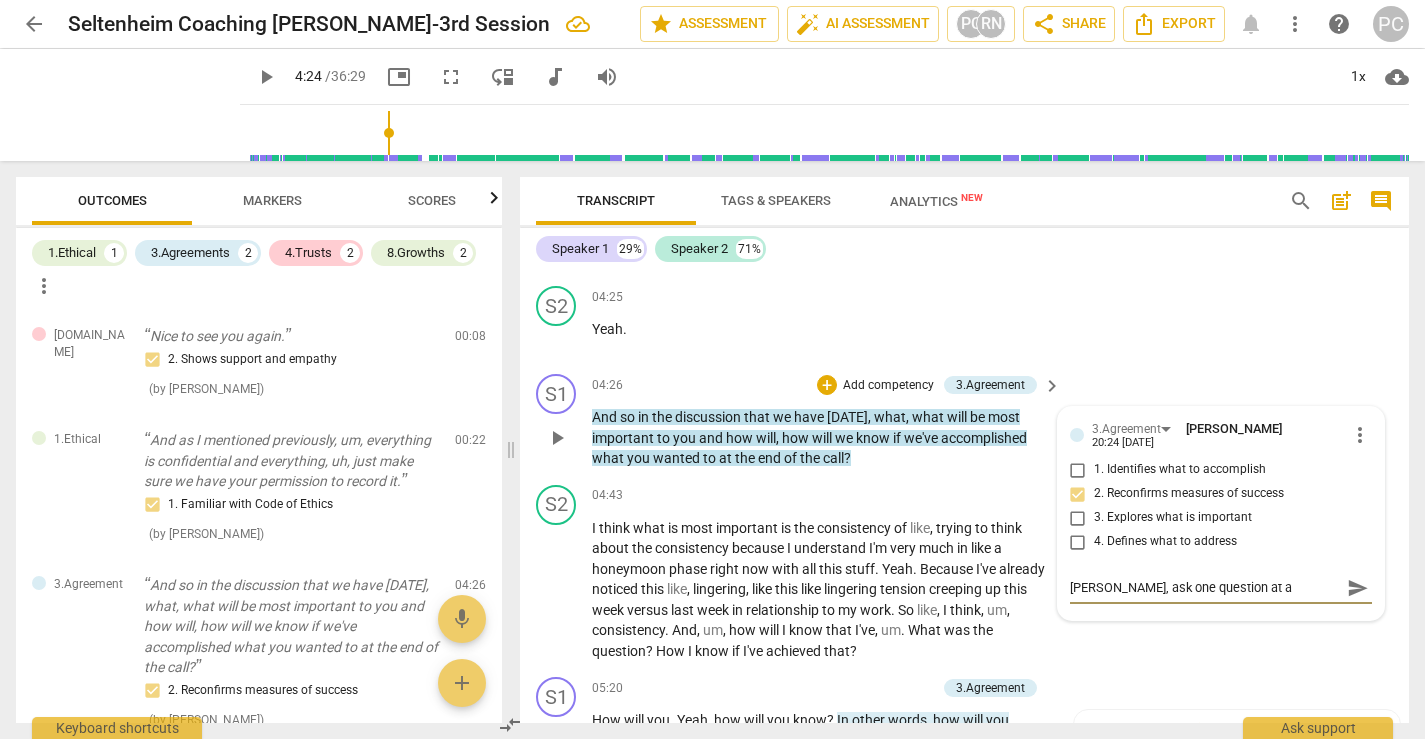 type on "[PERSON_NAME], ask one question at a time" 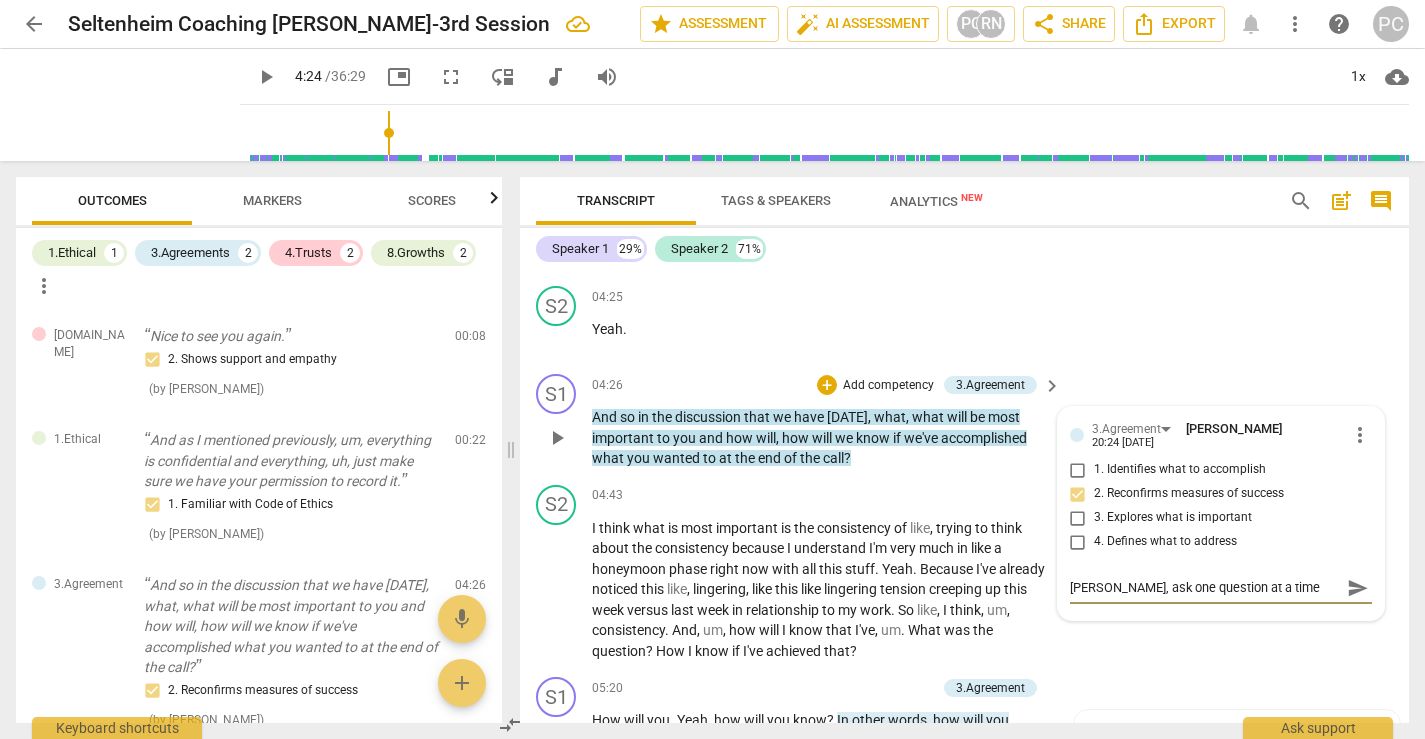 type on "[PERSON_NAME], ask one question at a time." 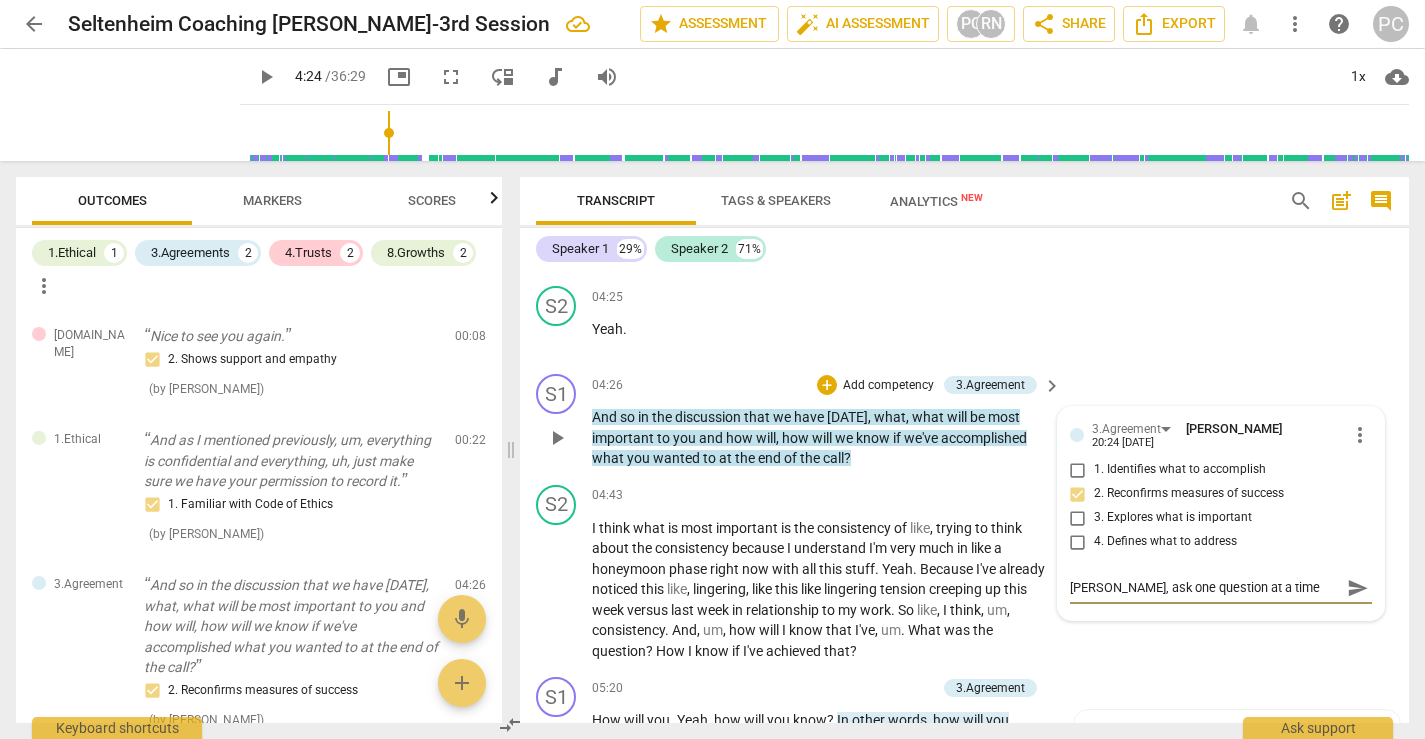 type on "[PERSON_NAME], ask one question at a time." 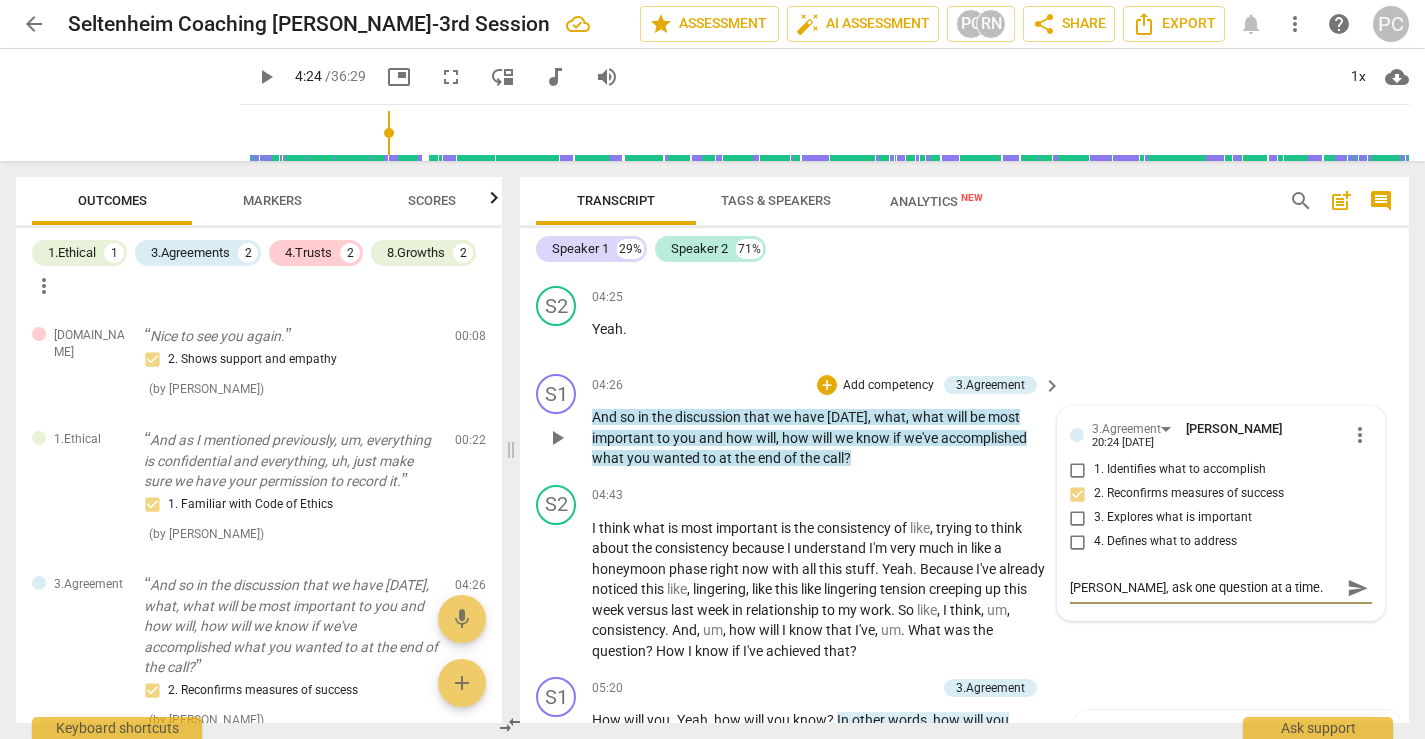 type on "[PERSON_NAME], ask one question at a time." 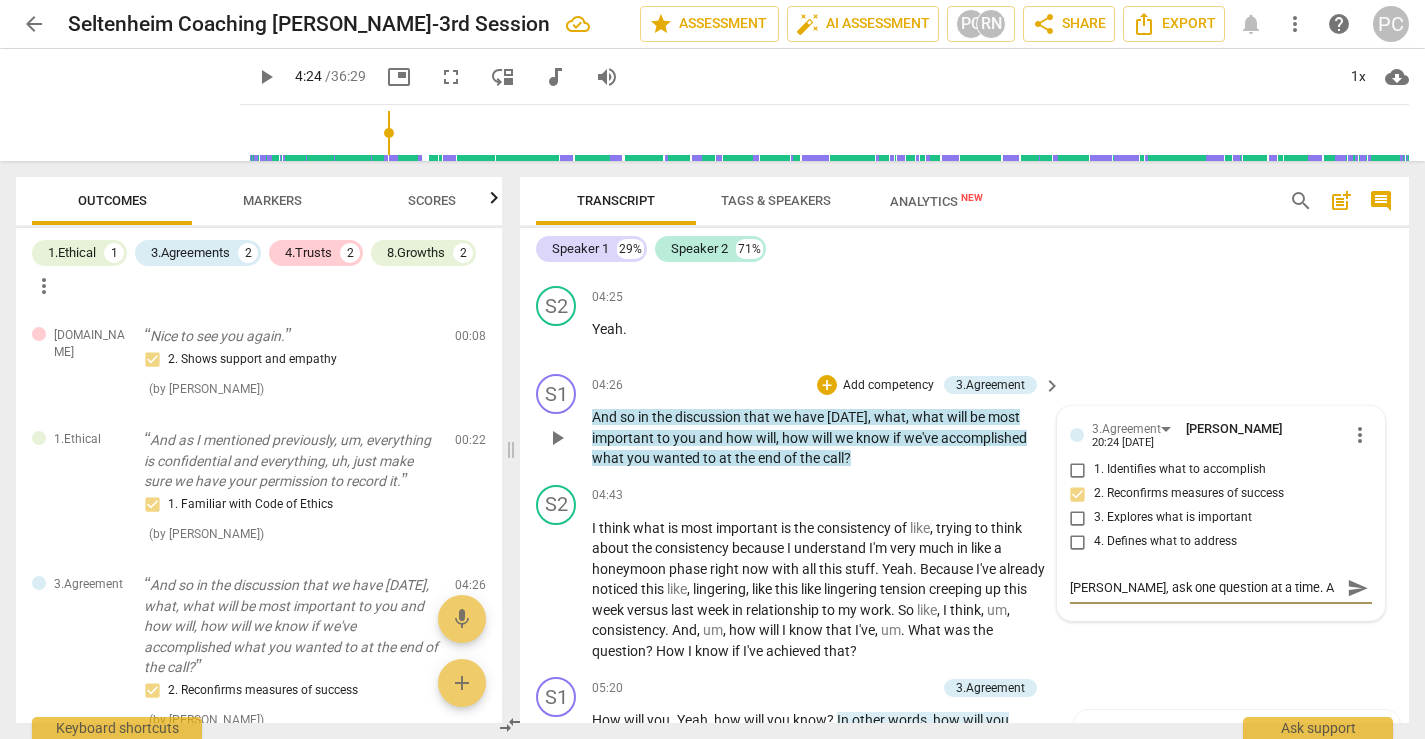 type on "[PERSON_NAME], ask one question at a time. As" 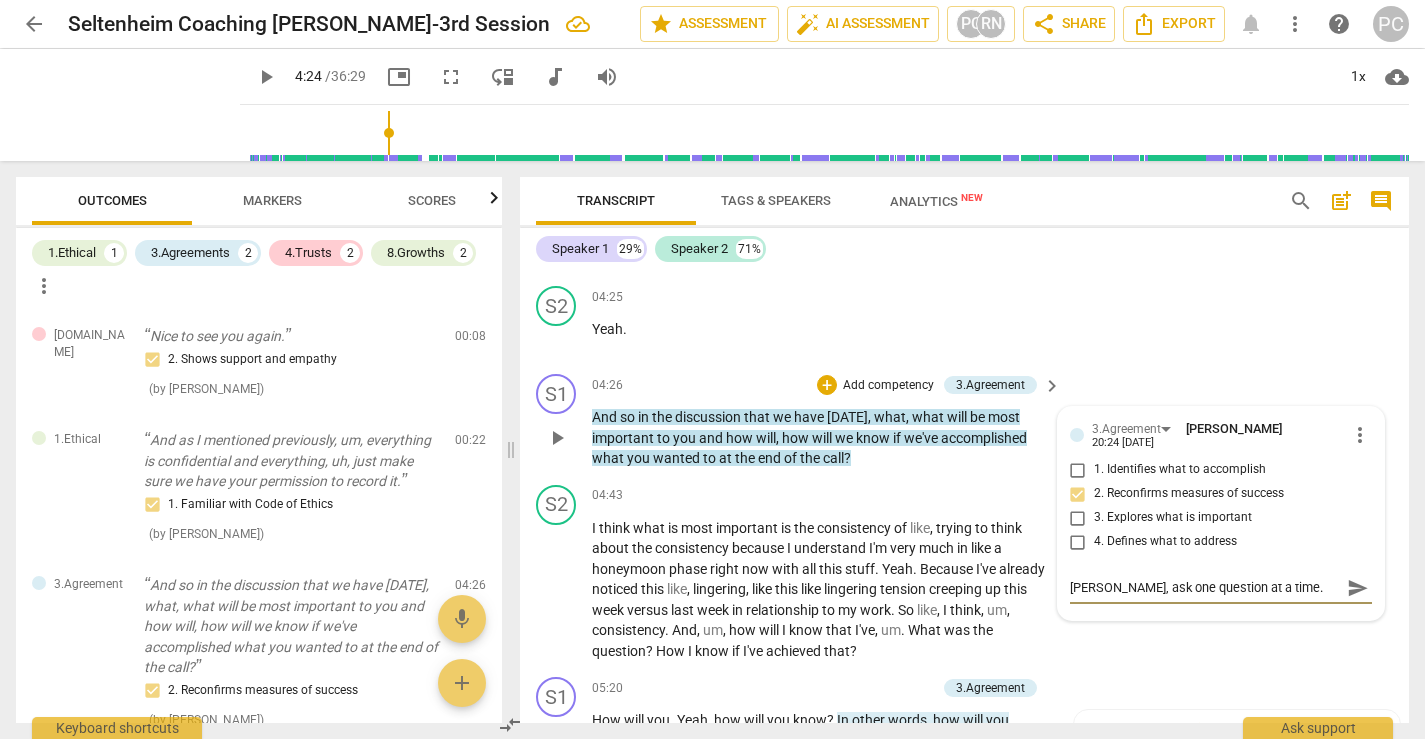 type on "[PERSON_NAME], ask one question at a time. Ask" 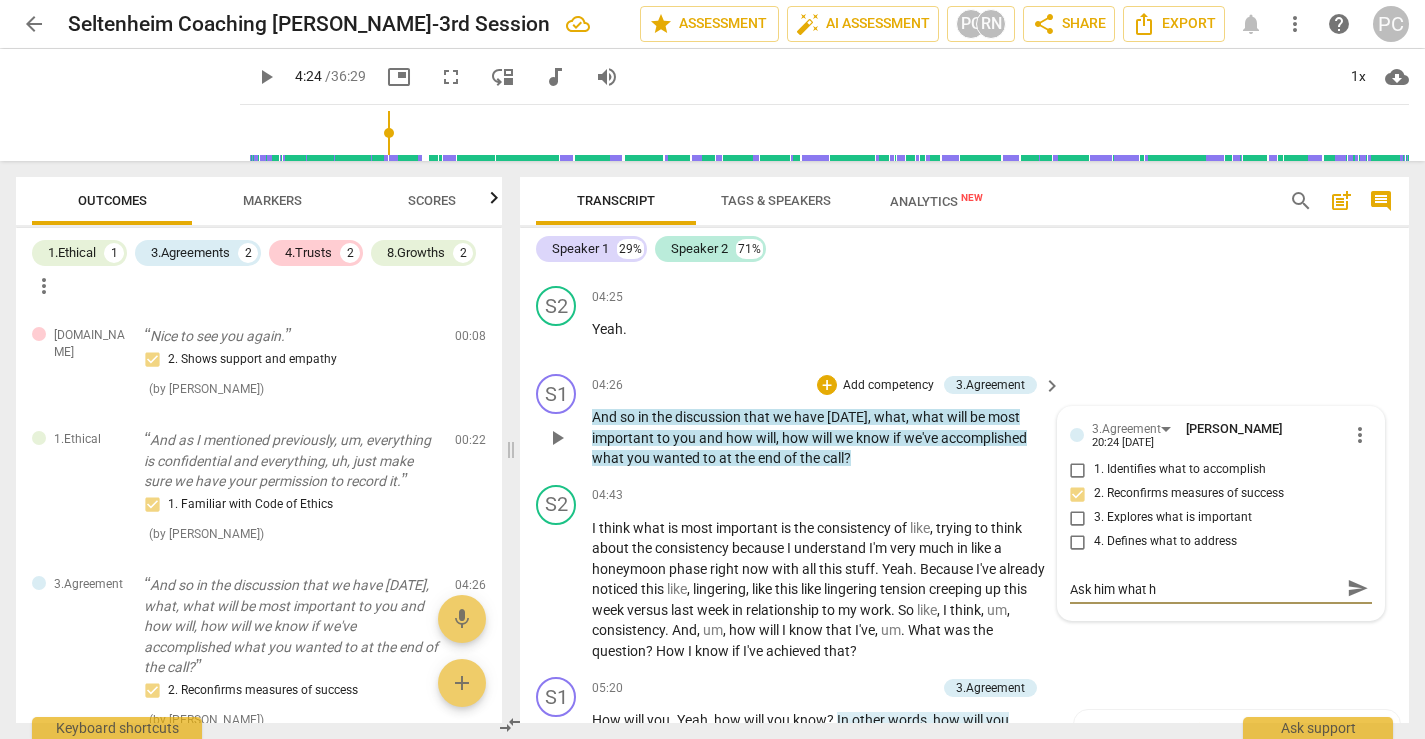 type on "[PERSON_NAME], ask one question at a time. Ask him what he" 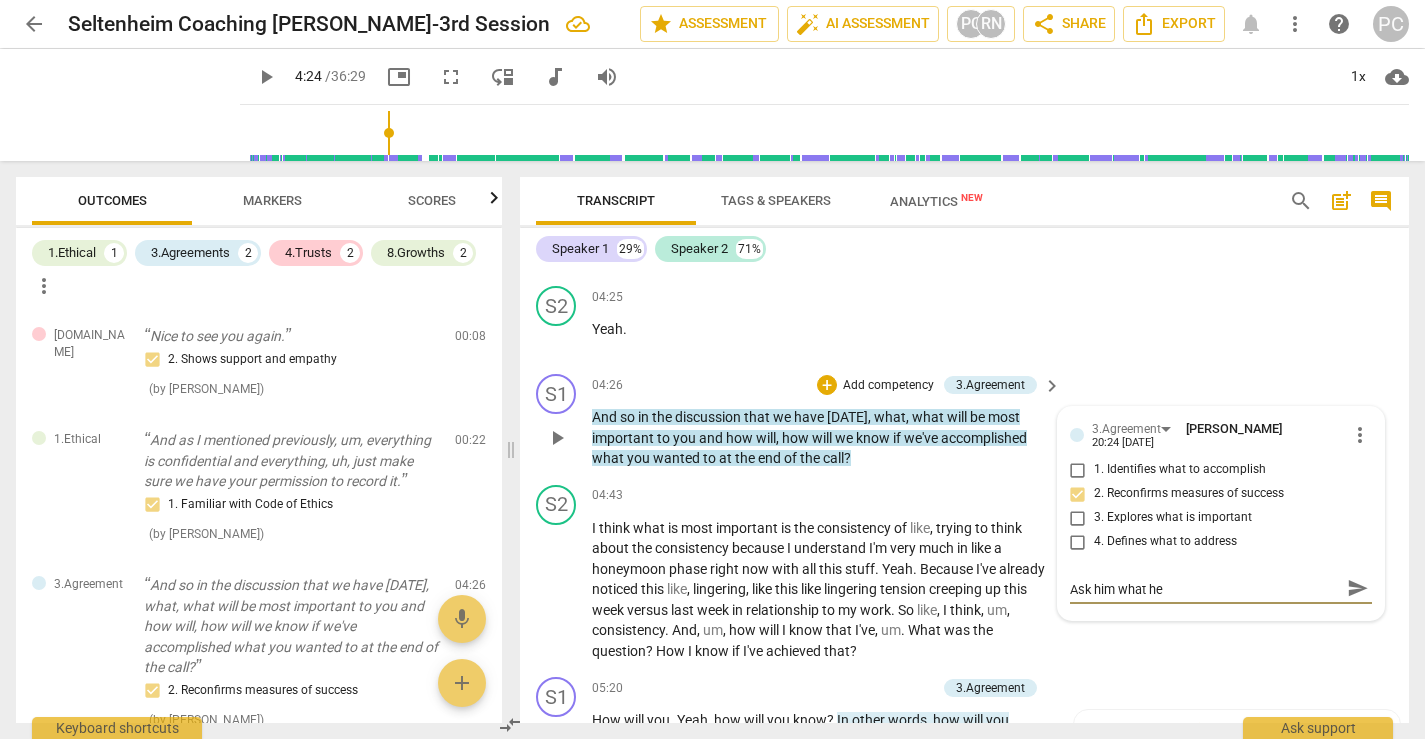 type on "[PERSON_NAME], ask one question at a time. Ask him what he" 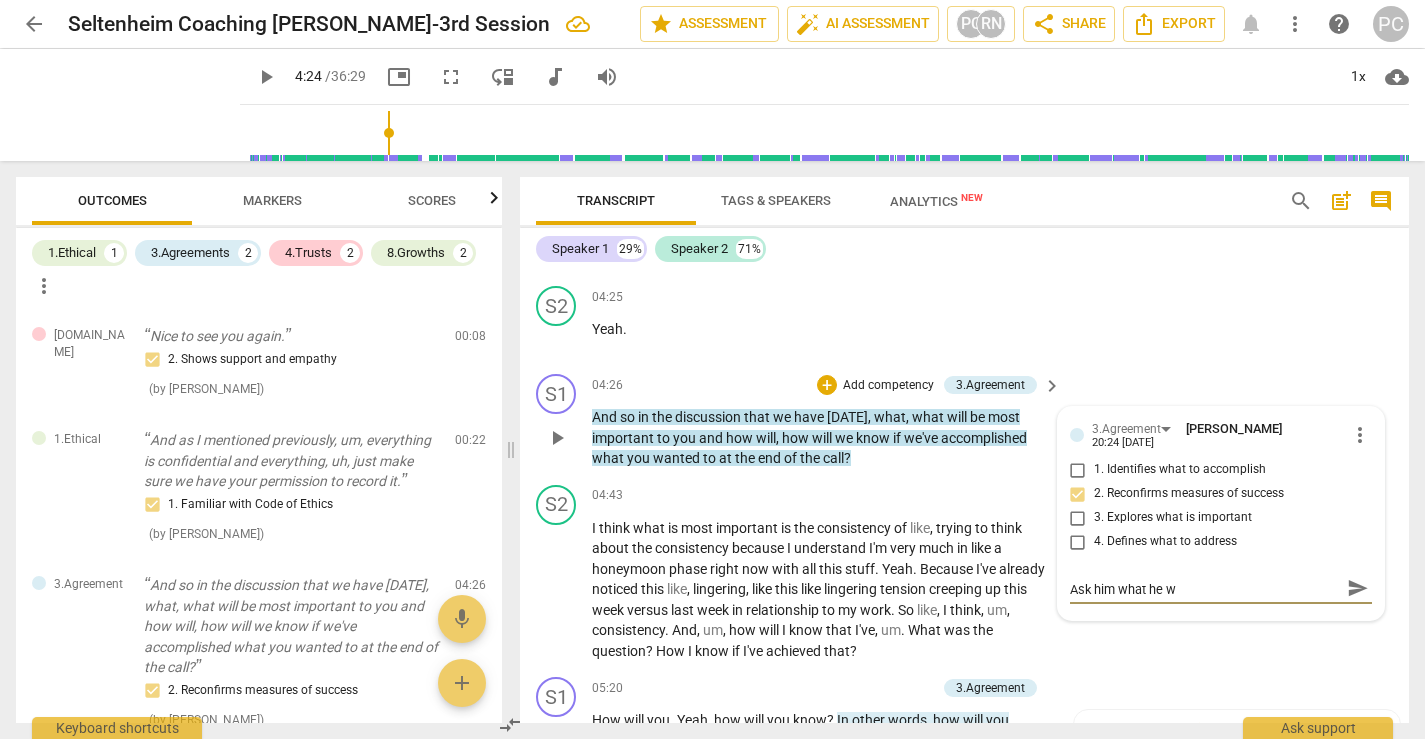 type on "[PERSON_NAME], ask one question at a time. Ask him what he wo" 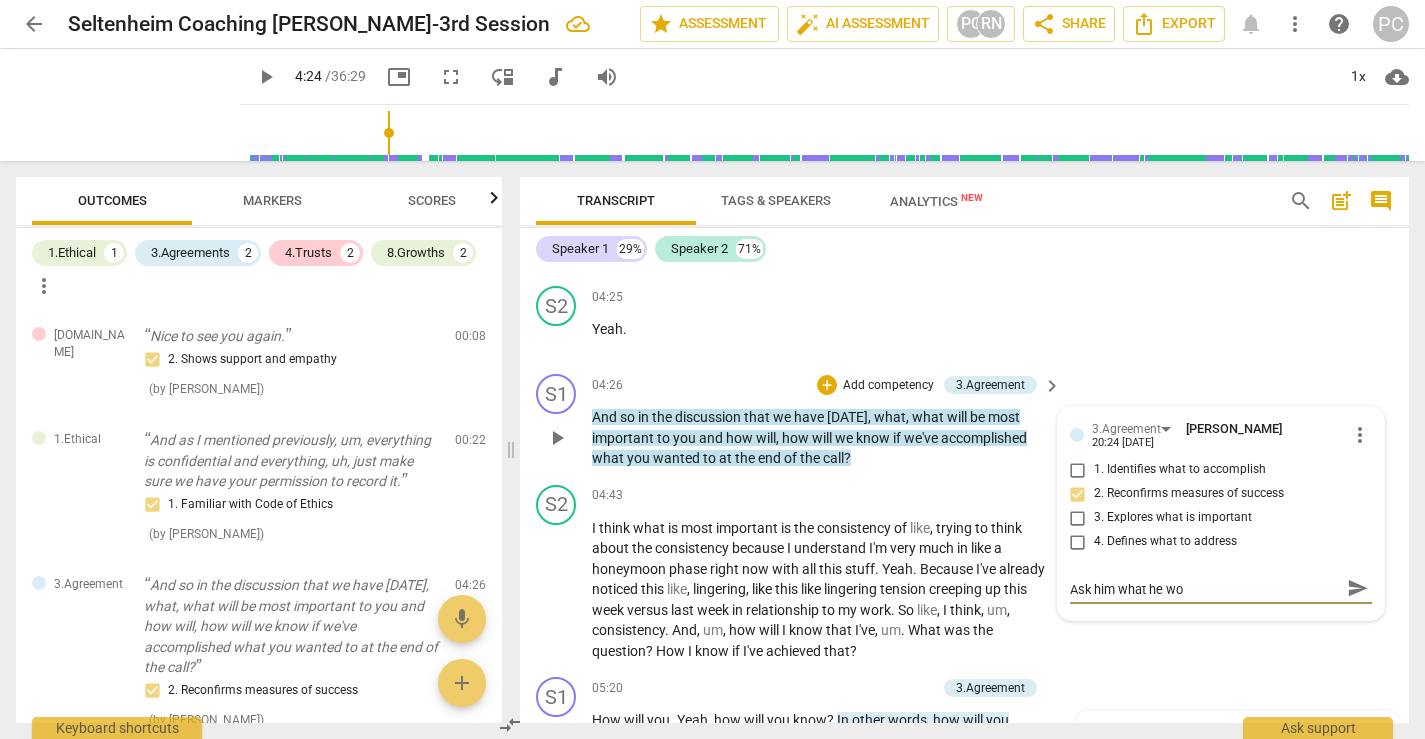 type on "[PERSON_NAME], ask one question at a time. Ask him what he wou" 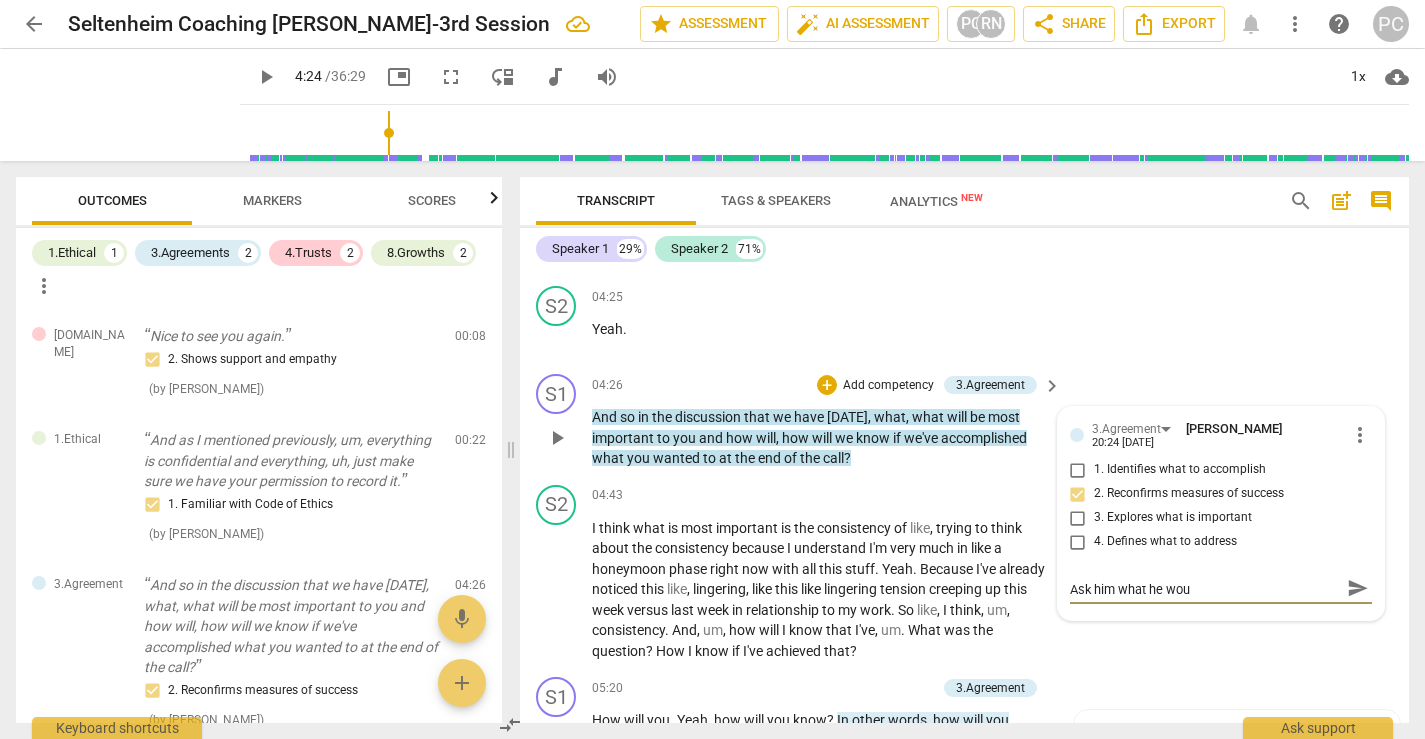 scroll, scrollTop: 0, scrollLeft: 0, axis: both 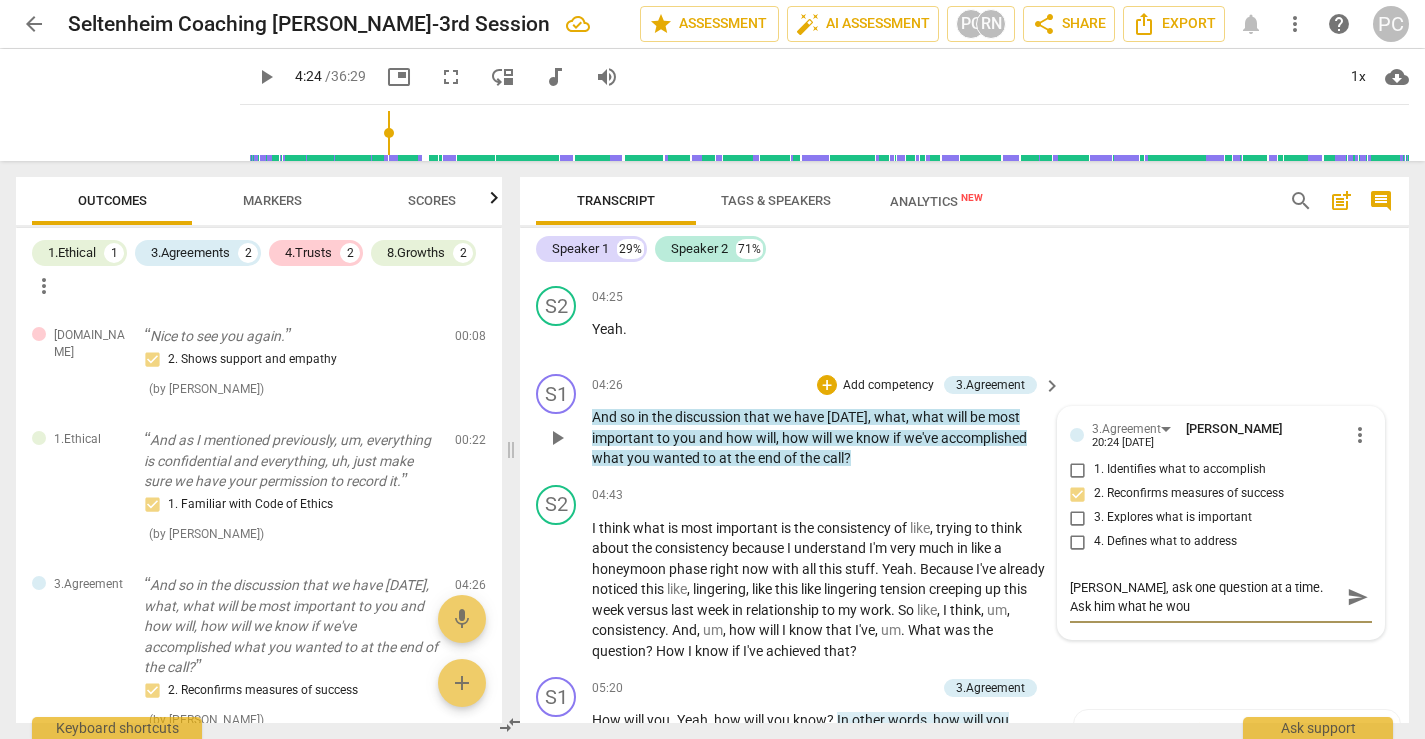 type on "[PERSON_NAME], ask one question at a time. Ask him what he woul" 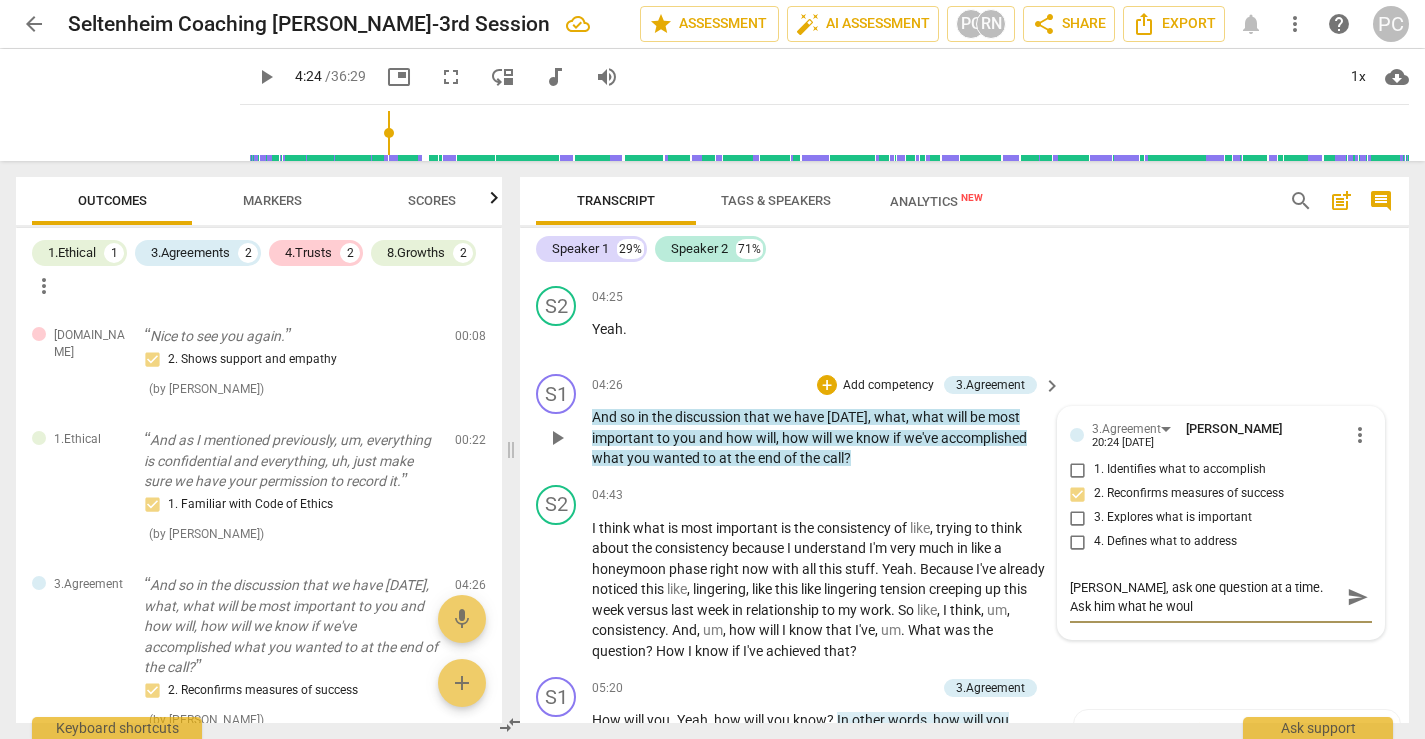 type on "[PERSON_NAME], ask one question at a time. Ask him what he would" 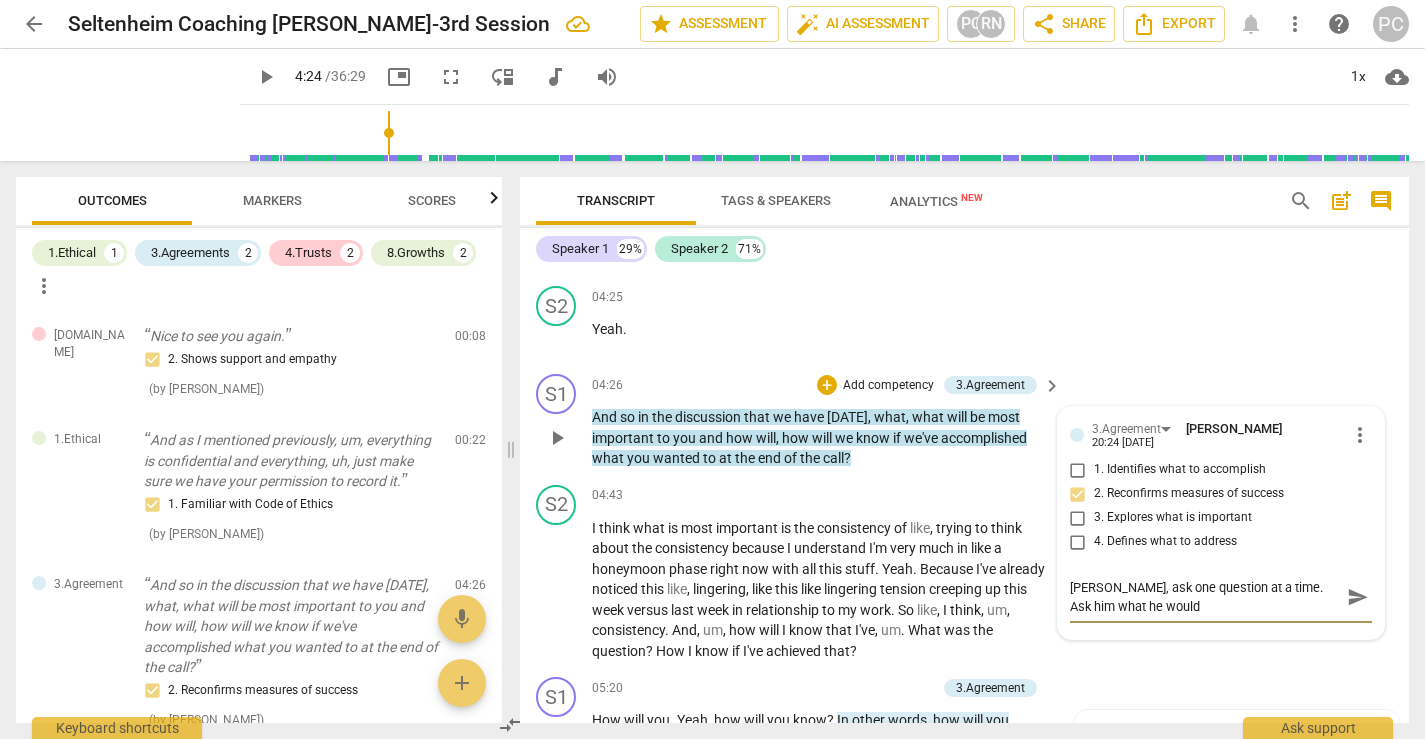 type on "[PERSON_NAME], ask one question at a time. Ask him what he would" 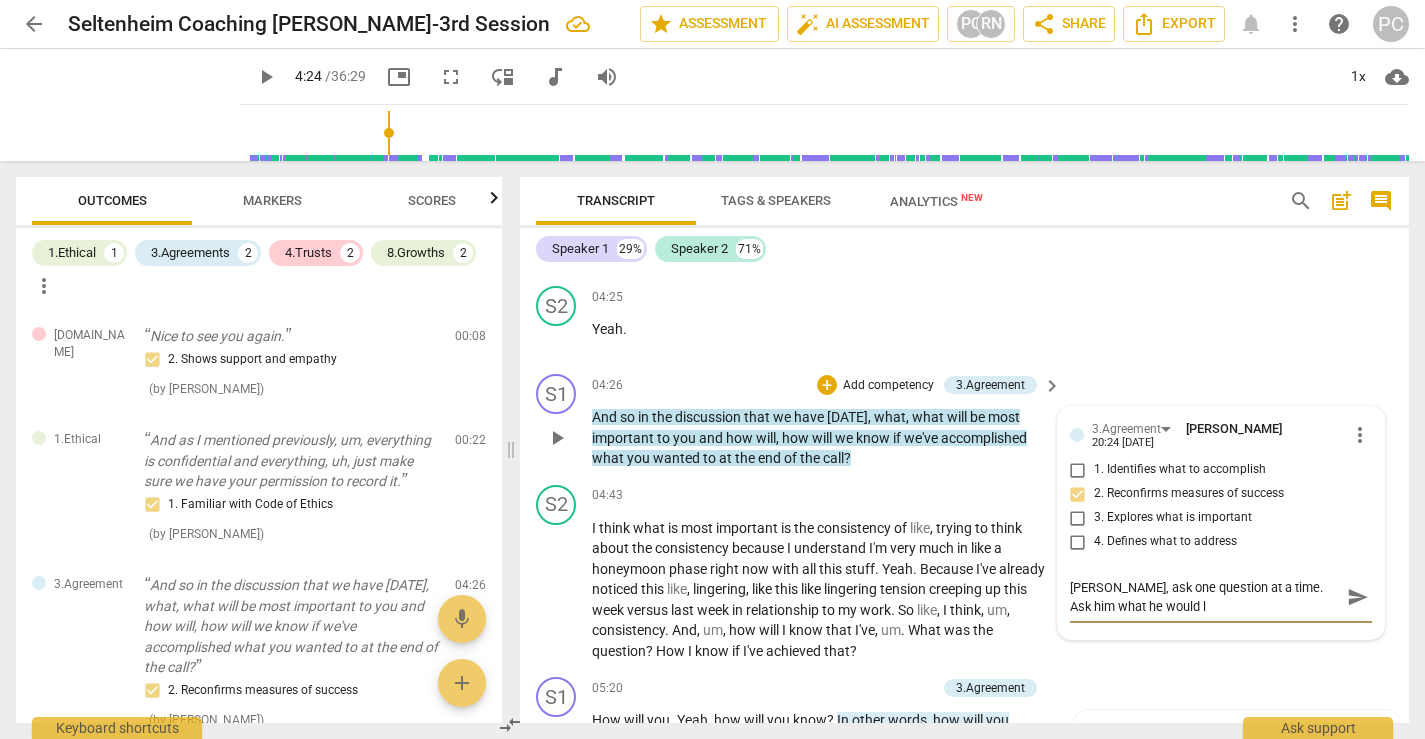 type on "[PERSON_NAME], ask one question at a time. Ask him what he would li" 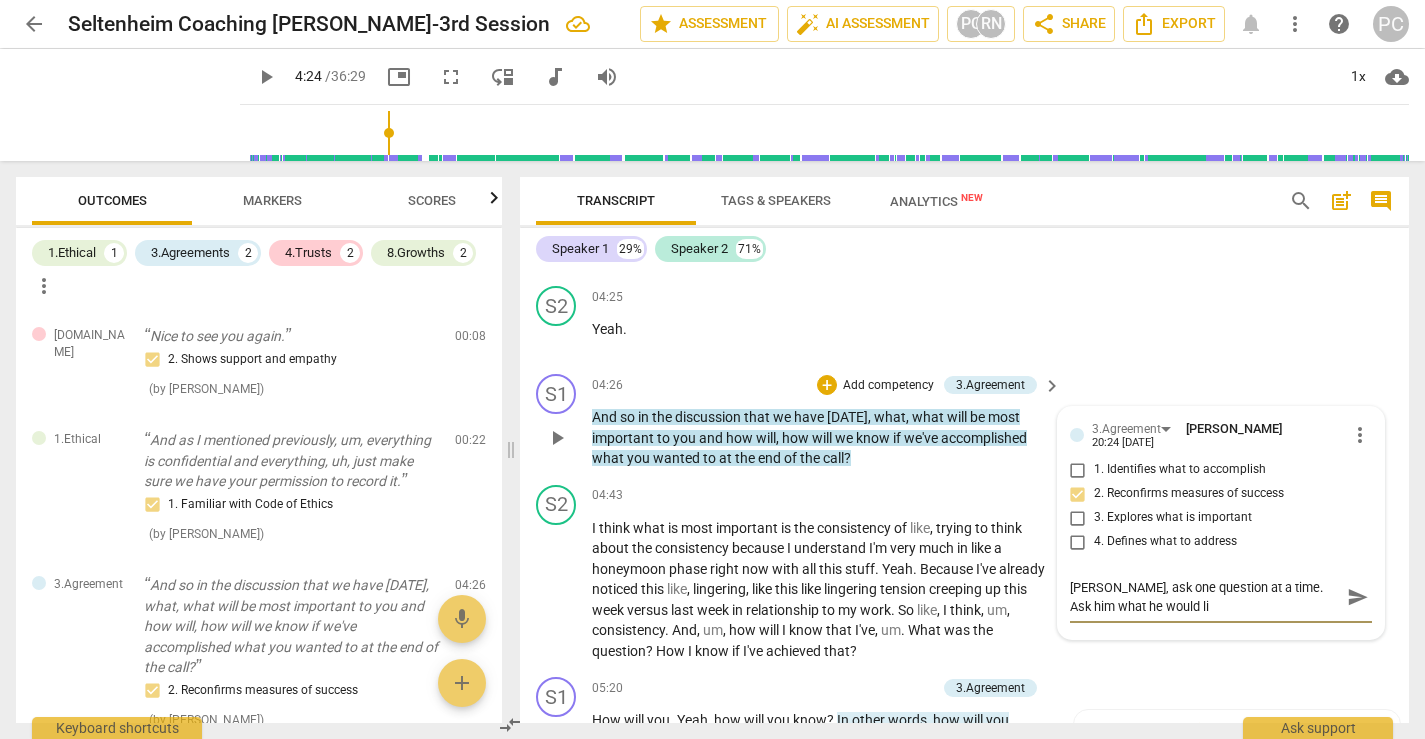 type on "[PERSON_NAME], ask one question at a time. Ask him what he would lik" 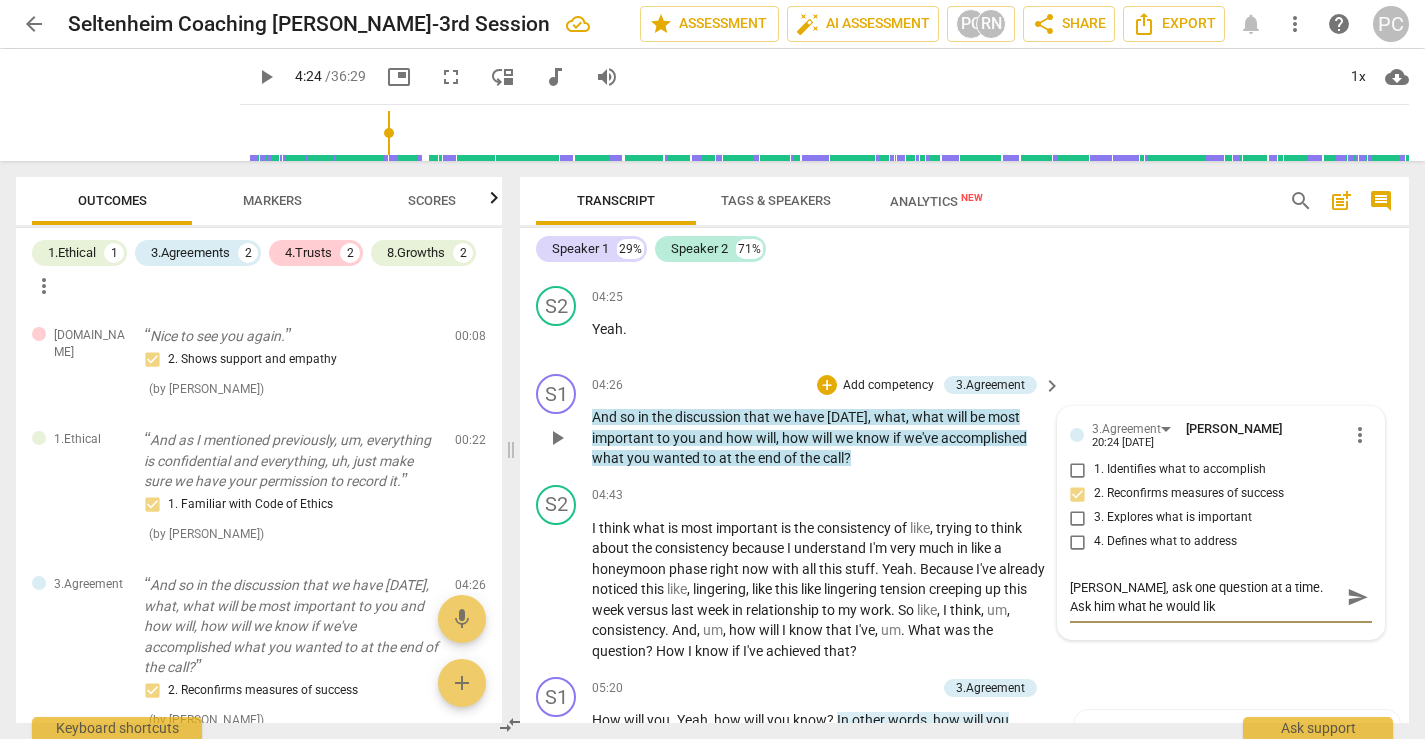 type on "[PERSON_NAME], ask one question at a time. Ask him what he would like" 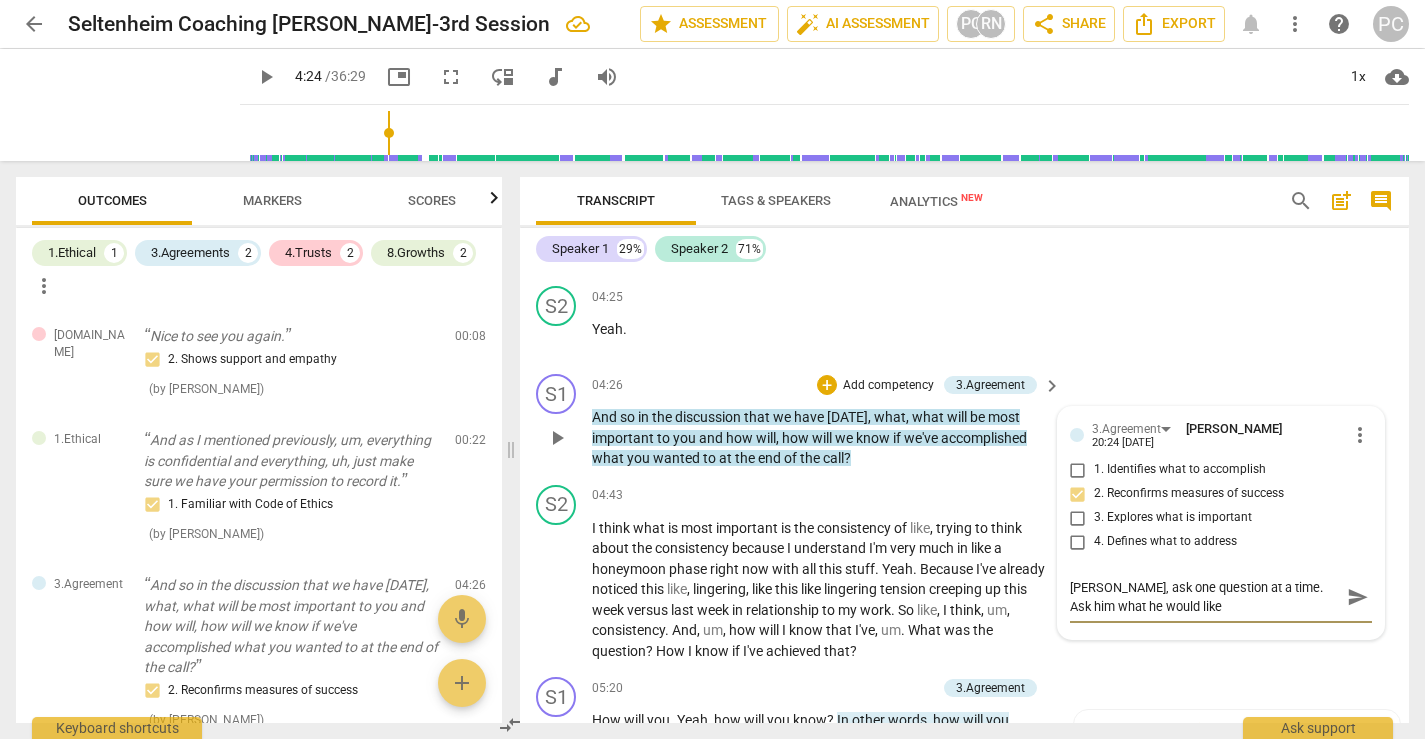 type on "[PERSON_NAME], ask one question at a time. Ask him what he would like" 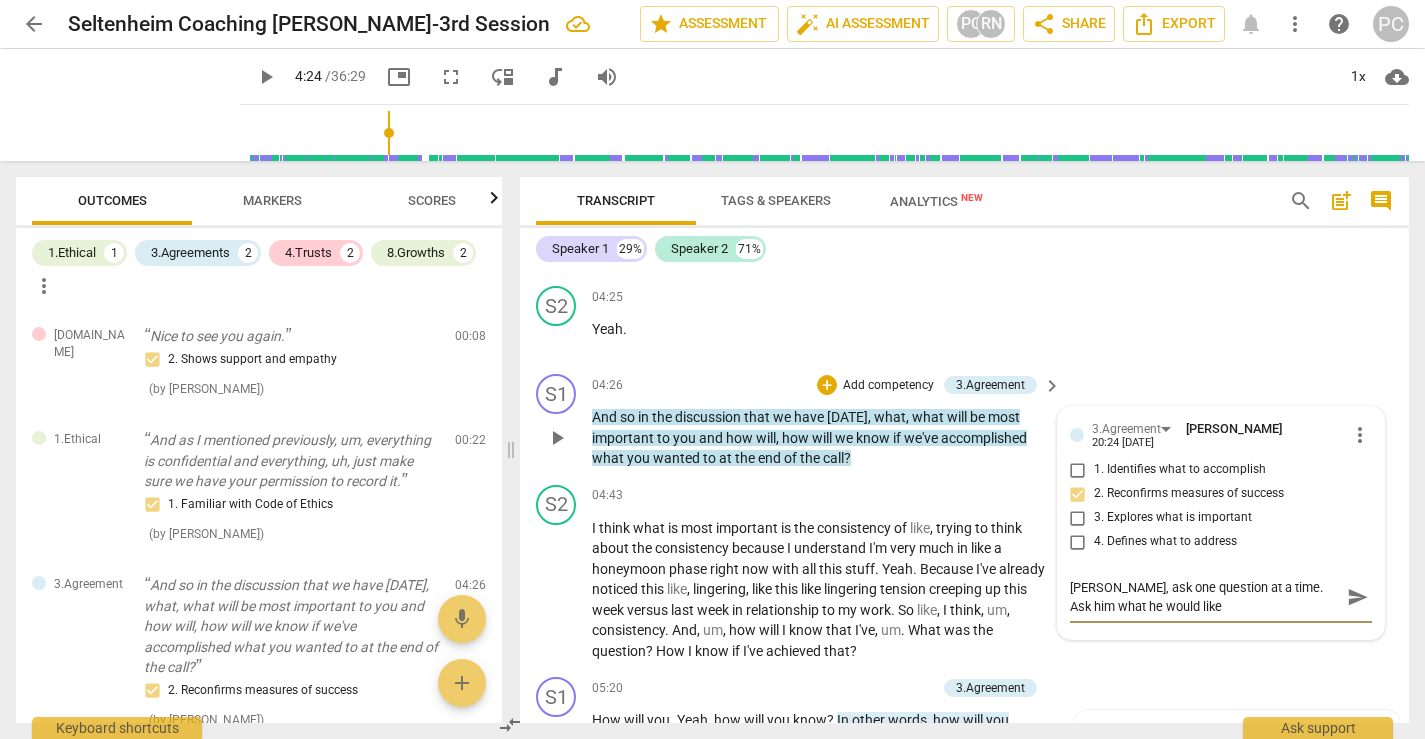 type on "[PERSON_NAME], ask one question at a time. Ask him what he would like t" 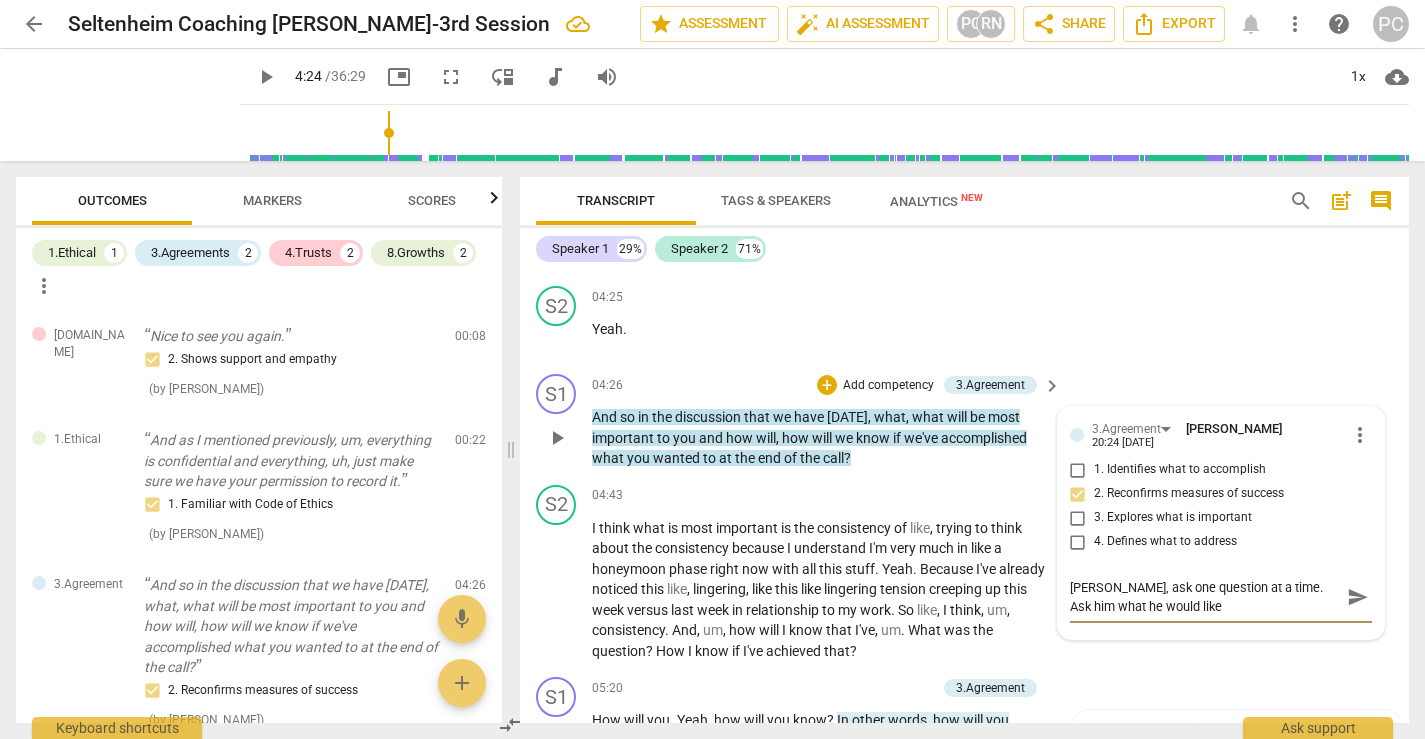 type on "[PERSON_NAME], ask one question at a time. Ask him what he would like t" 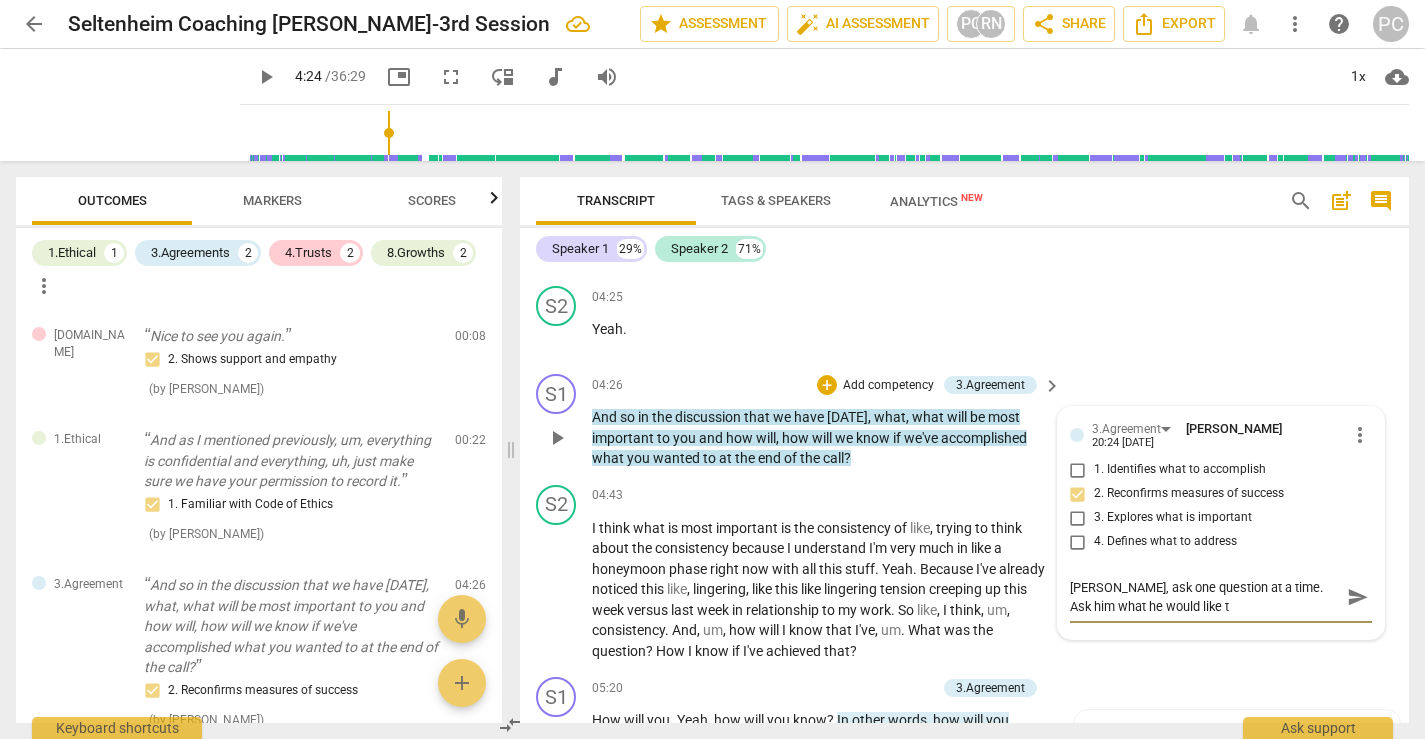 type on "[PERSON_NAME], ask one question at a time. Ask him what he would like to" 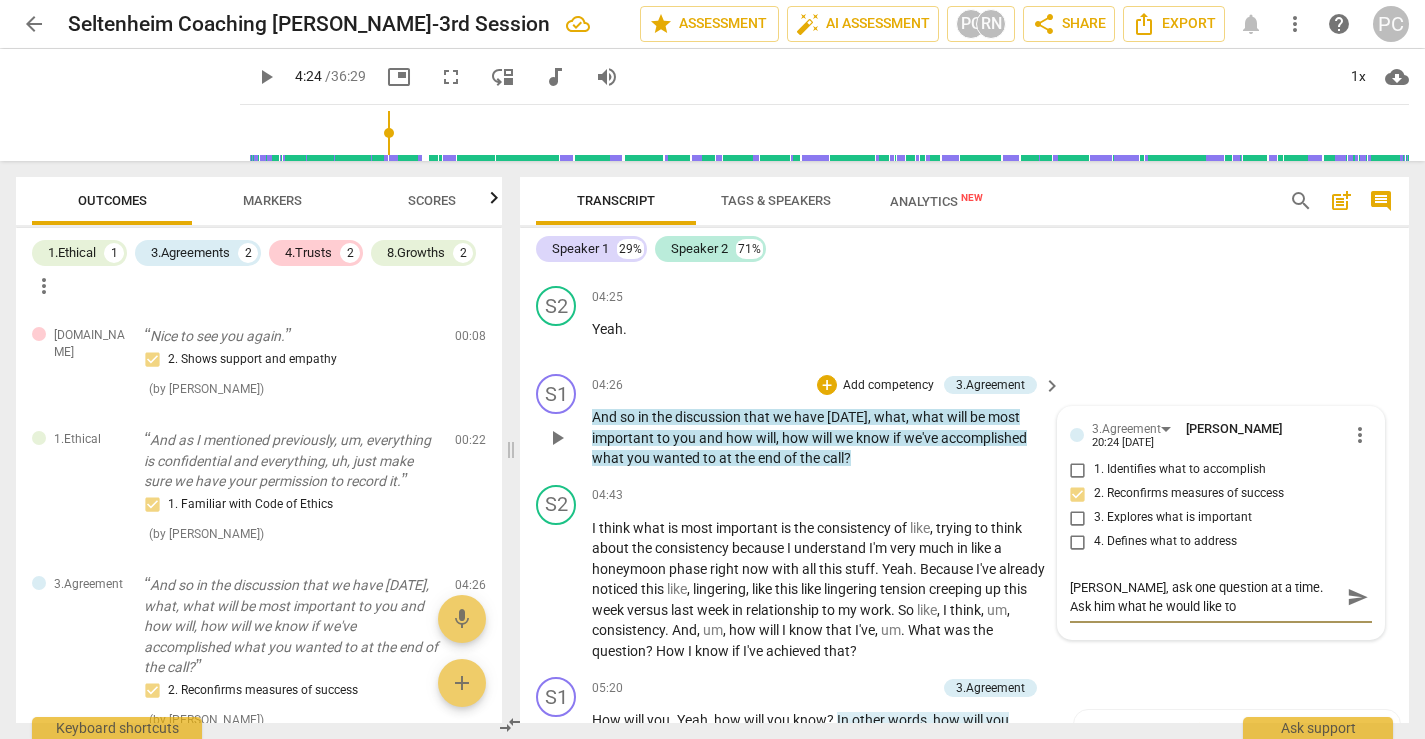 type on "[PERSON_NAME], ask one question at a time. Ask him what he would like to" 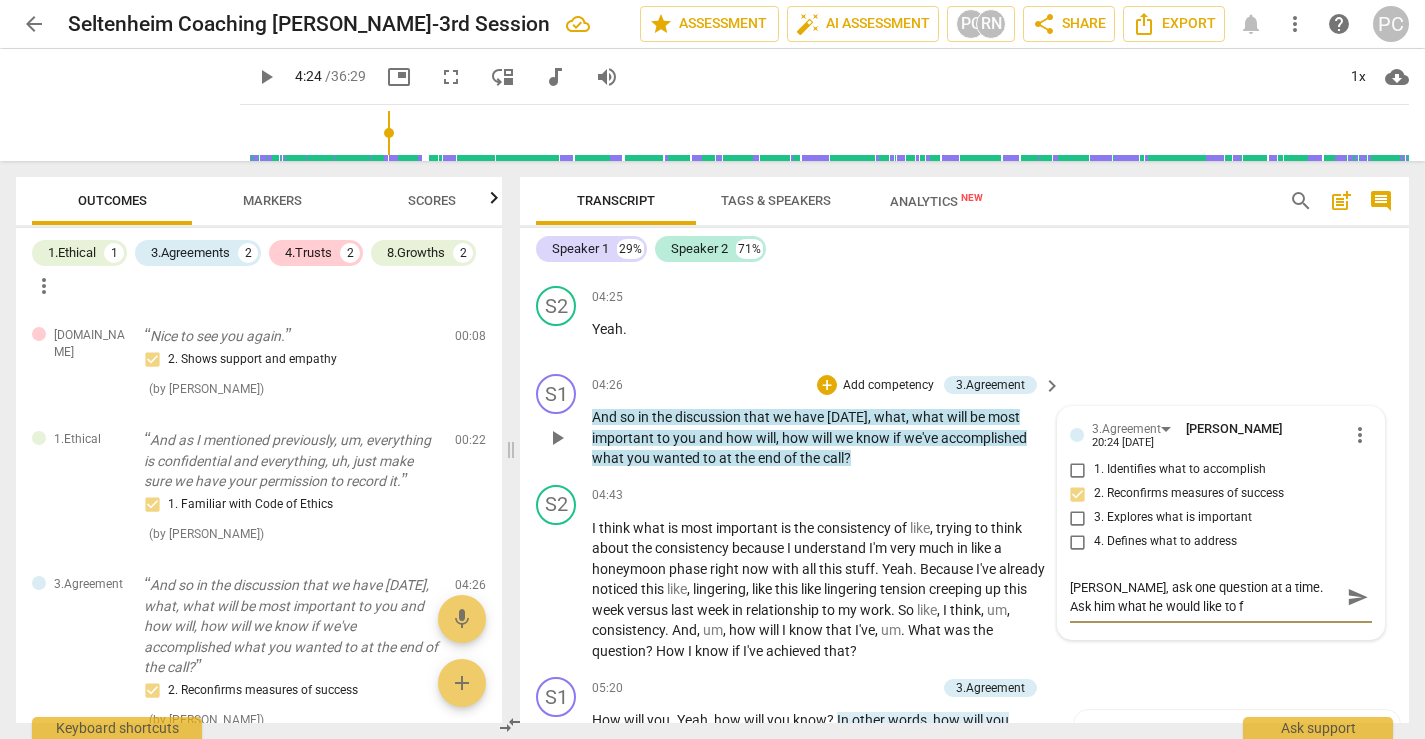 type on "[PERSON_NAME], ask one question at a time. Ask him what he would like to fo" 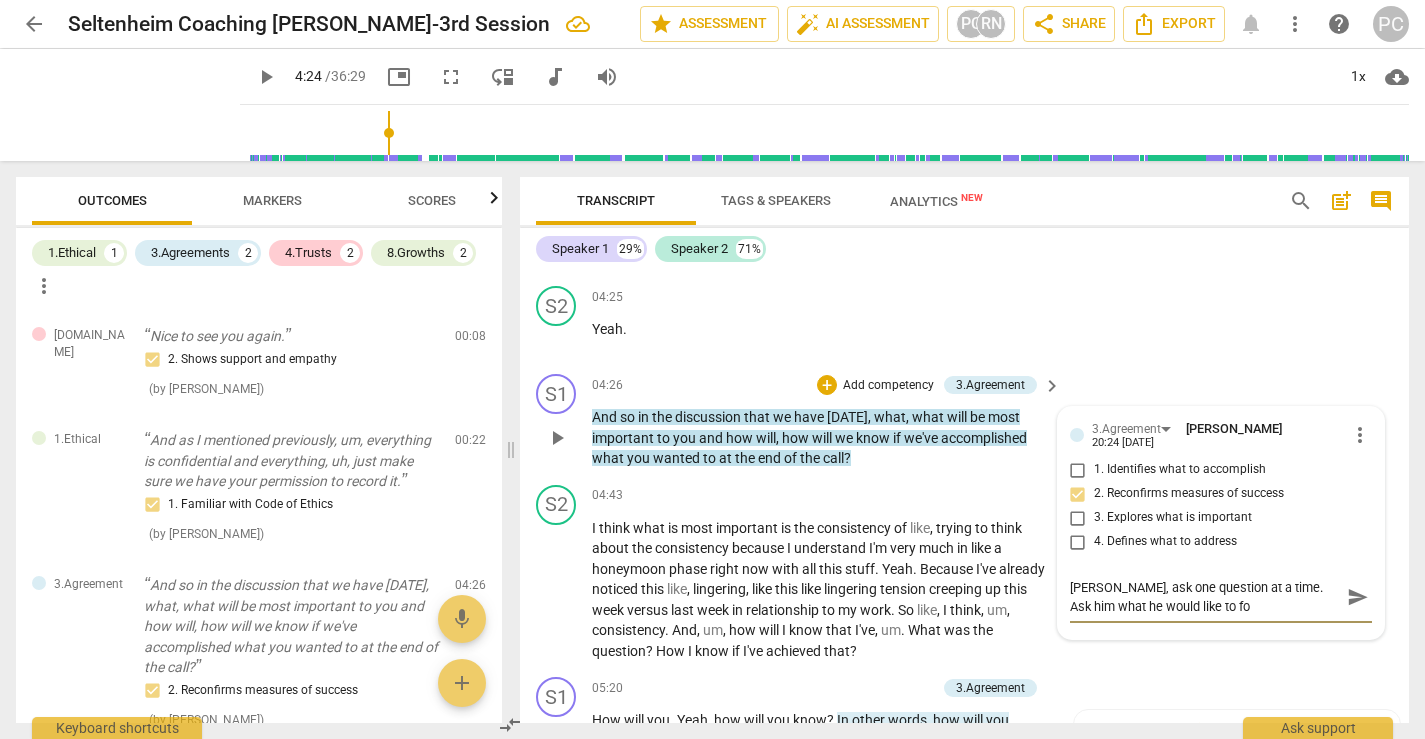 type on "[PERSON_NAME], ask one question at a time. Ask him what he would like to foc" 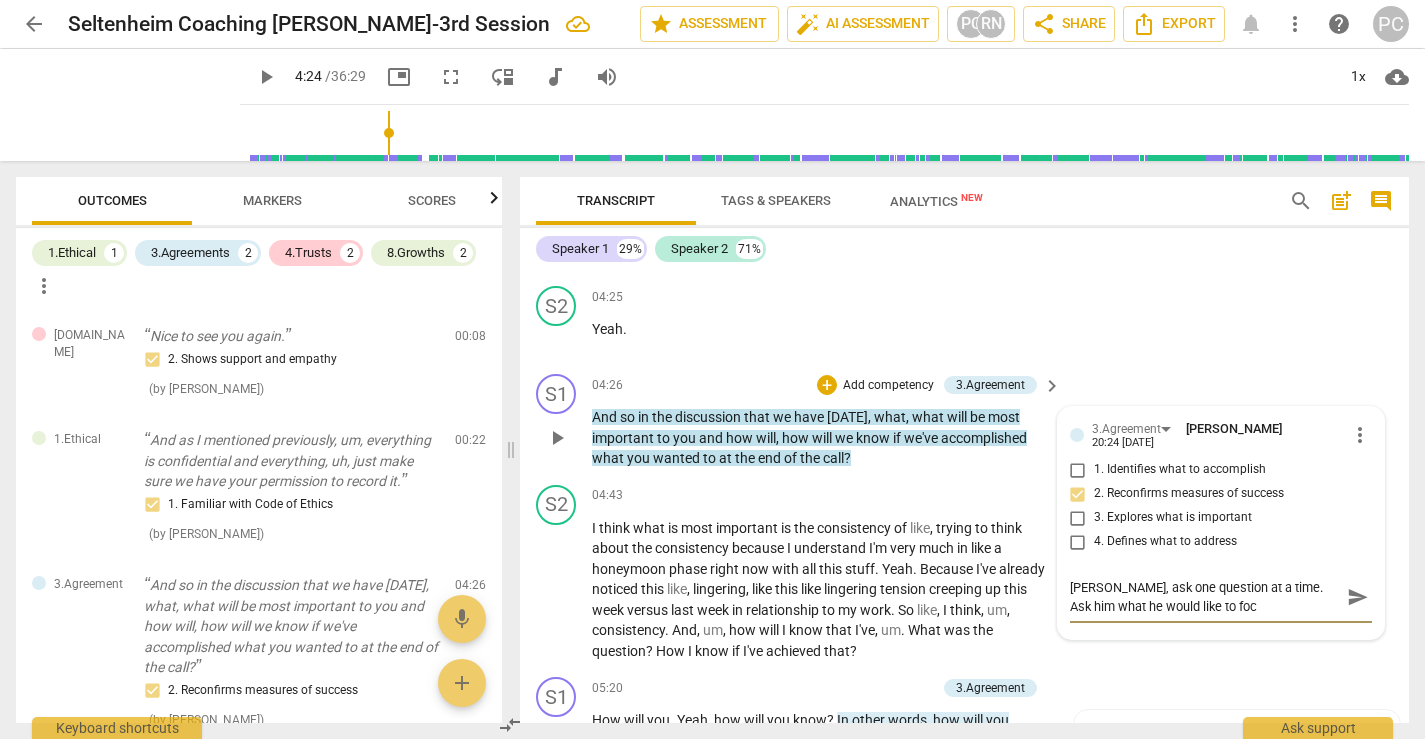type on "[PERSON_NAME], ask one question at a time. Ask him what he would like to focu" 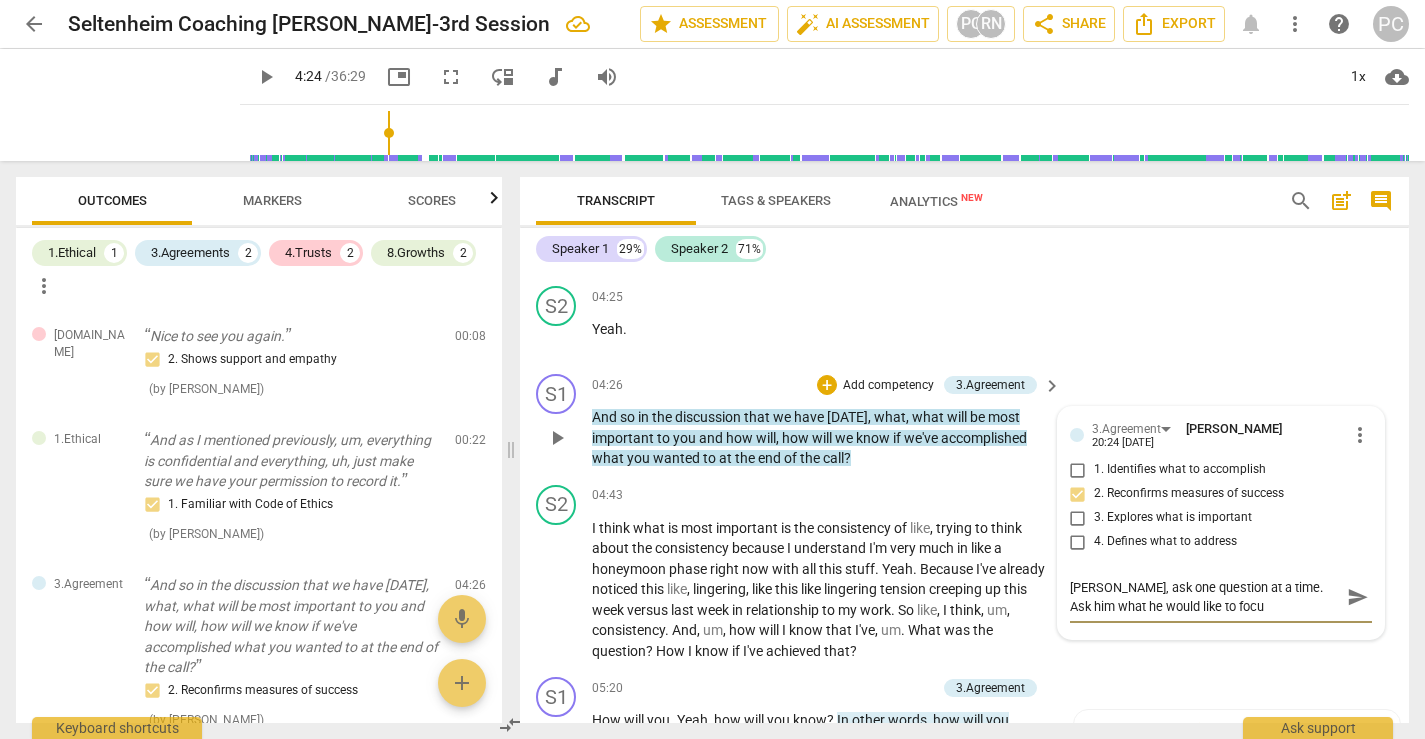 type on "[PERSON_NAME], ask one question at a time. Ask him what he would like to focus" 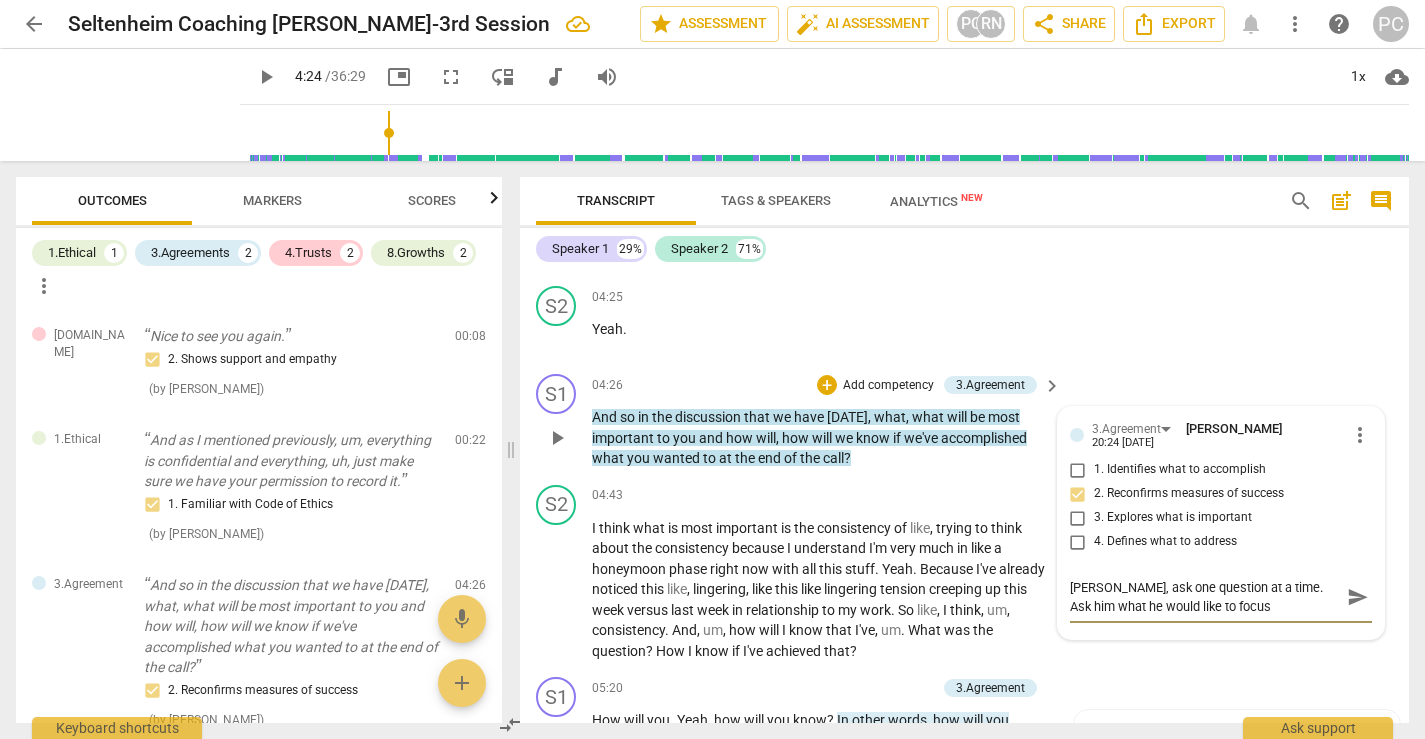 type on "[PERSON_NAME], ask one question at a time. Ask him what he would like to focus" 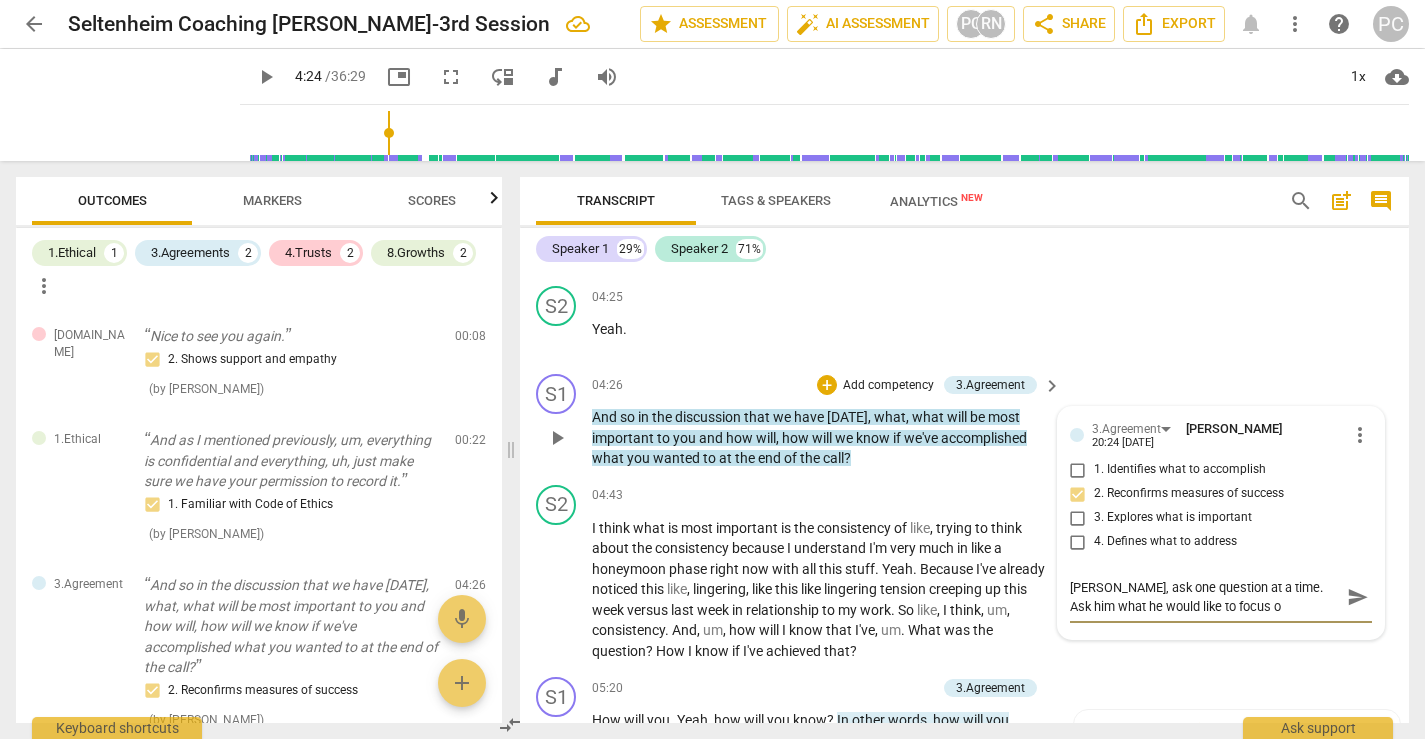 type on "[PERSON_NAME], ask one question at a time. Ask him what he would like to focus on" 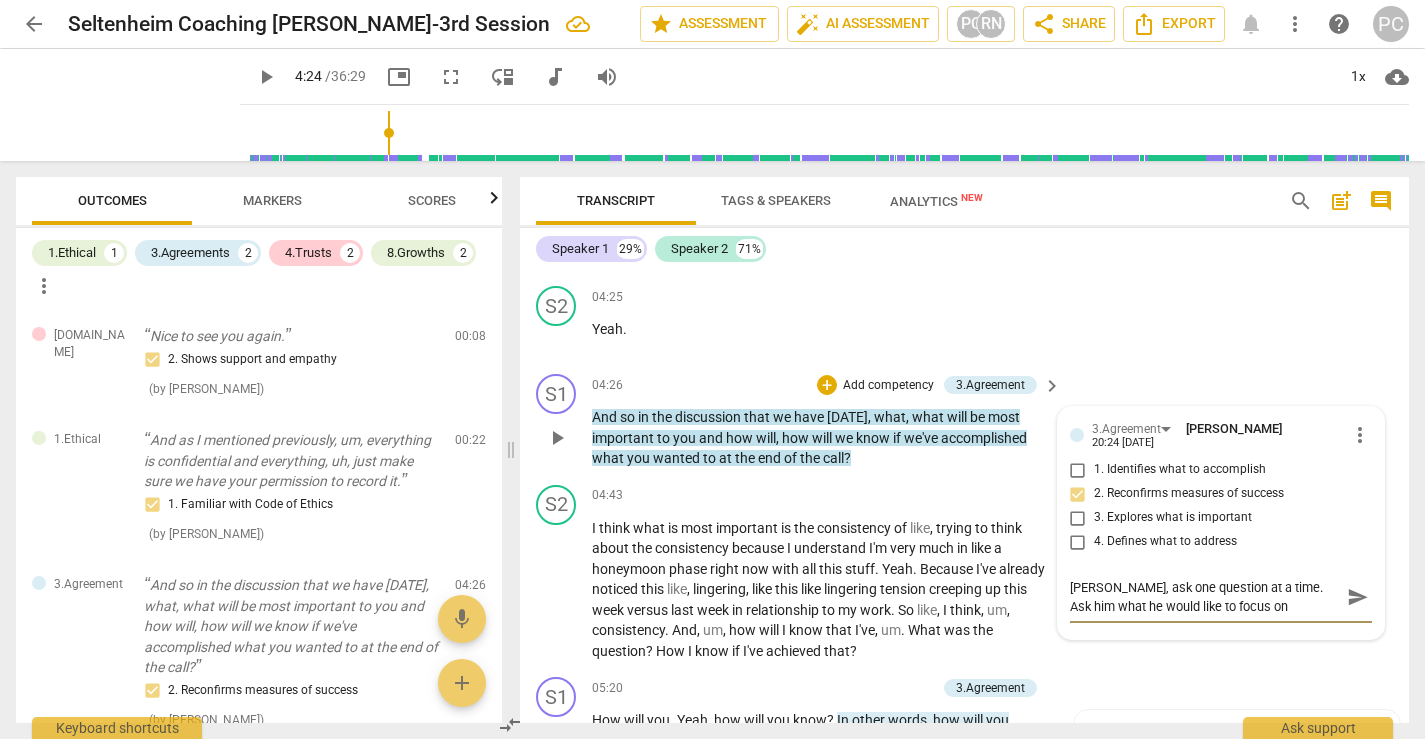 type on "[PERSON_NAME], ask one question at a time. Ask him what he would like to focus on," 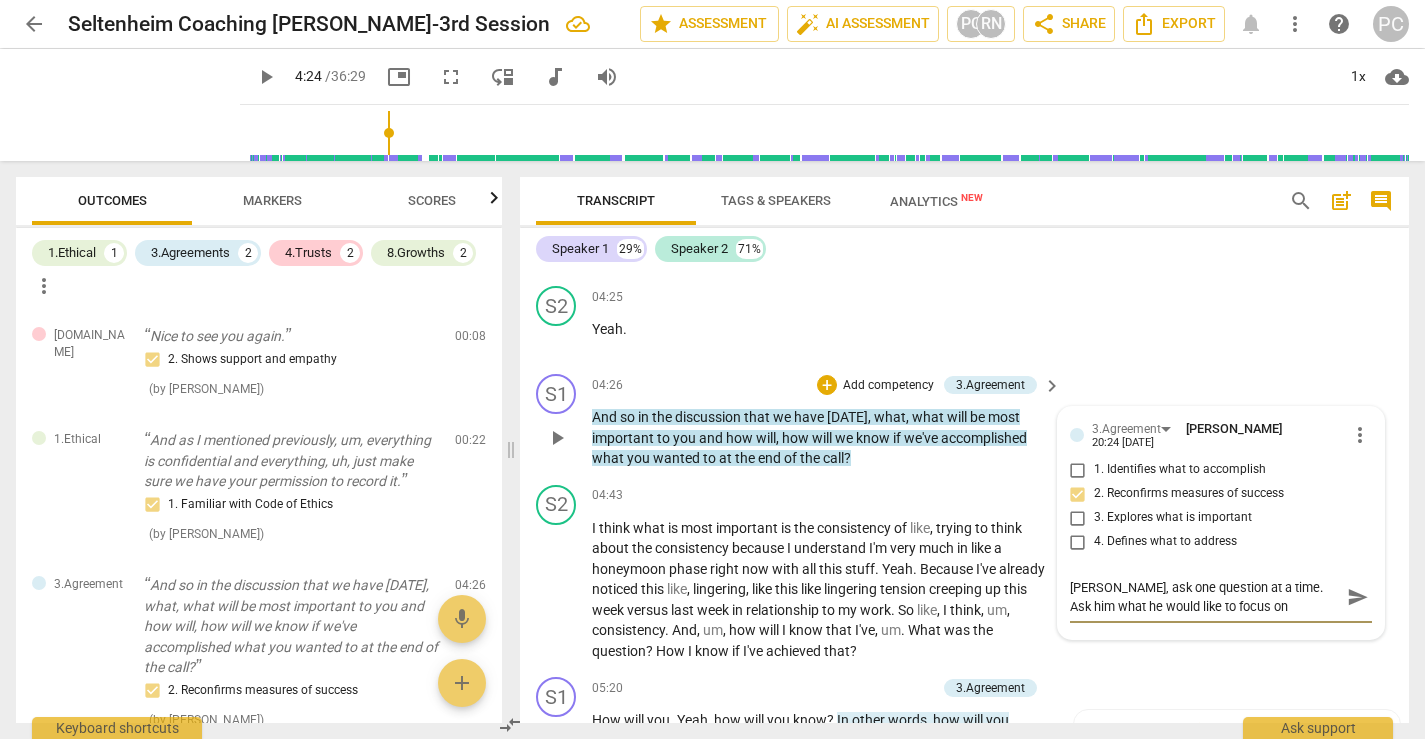 type on "[PERSON_NAME], ask one question at a time. Ask him what he would like to focus on," 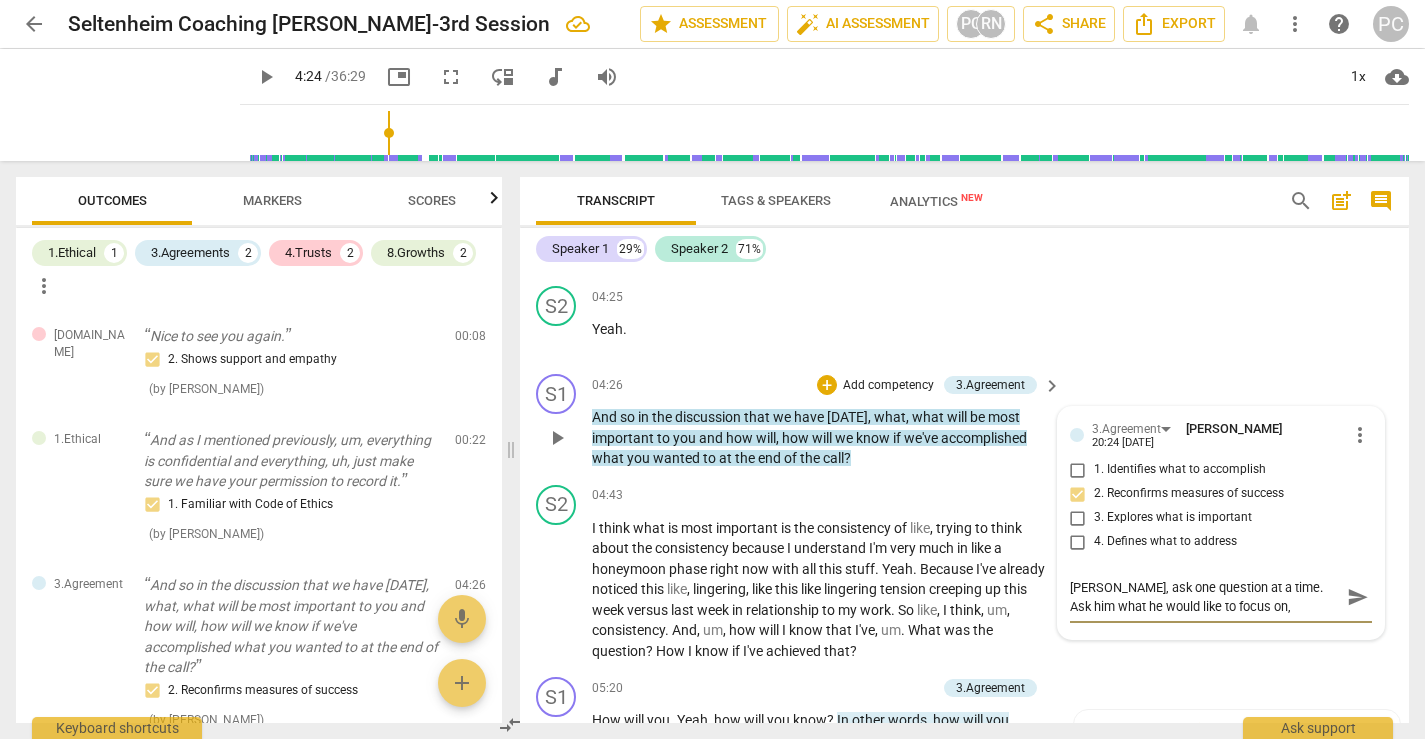 type on "[PERSON_NAME], ask one question at a time. Ask him what he would like to focus on," 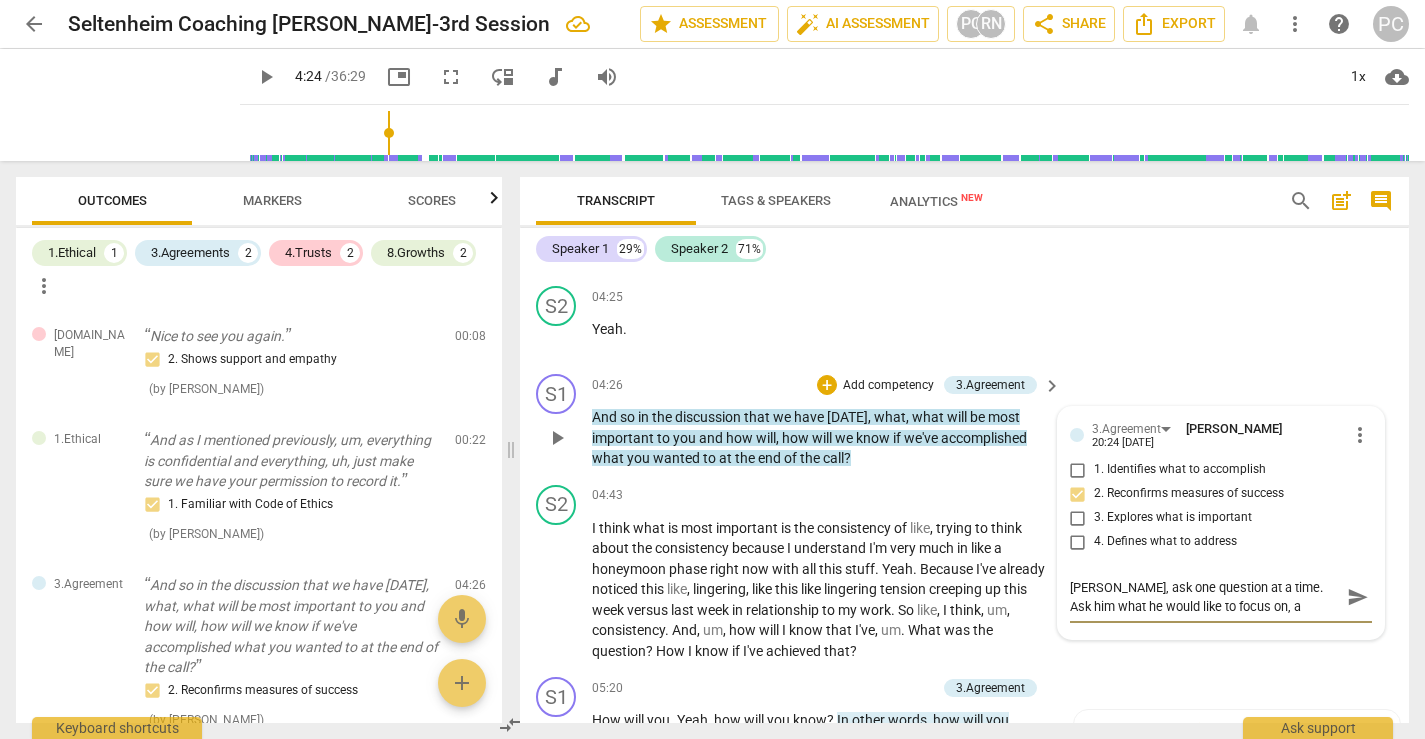 type on "[PERSON_NAME], ask one question at a time. Ask him what he would like to focus on, al" 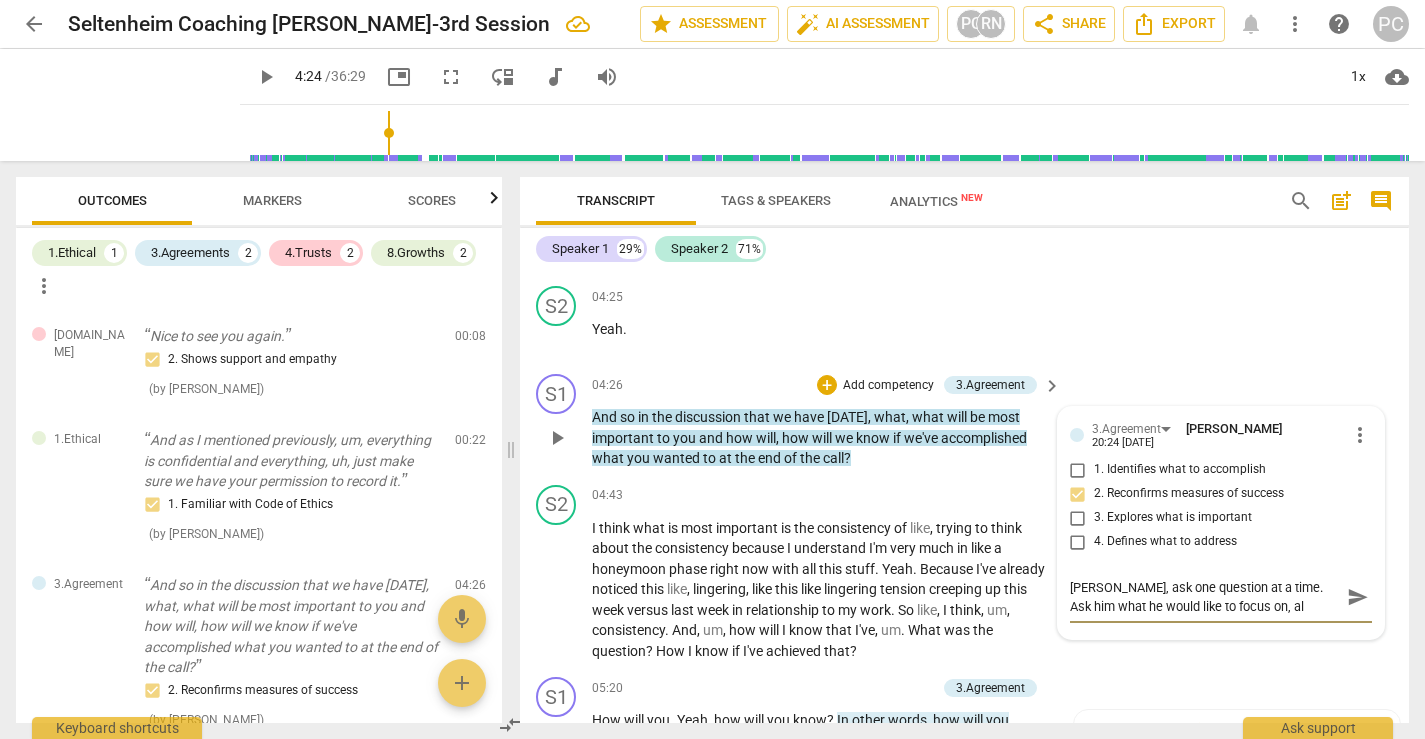 type on "[PERSON_NAME], ask one question at a time. Ask him what he would like to focus on, all" 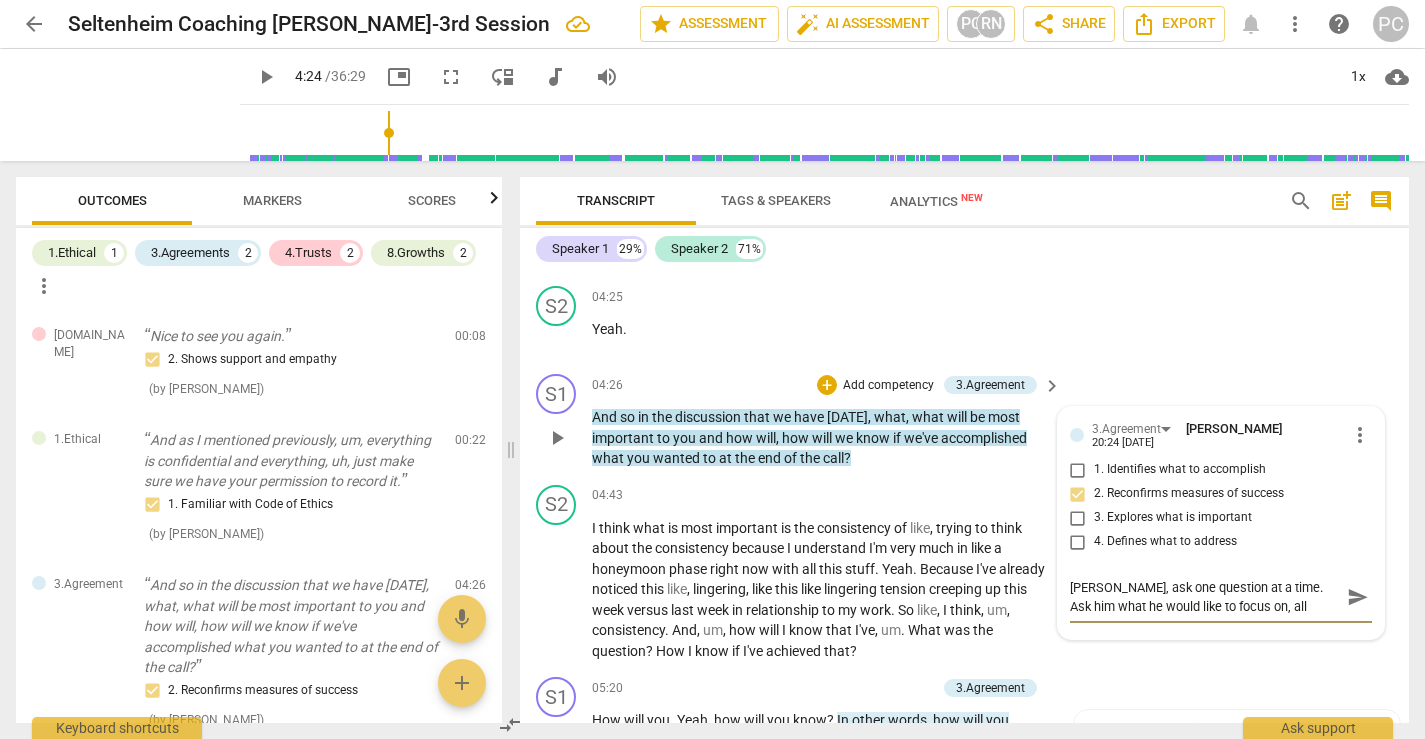 type on "[PERSON_NAME], ask one question at a time. Ask him what he would like to focus on, allo" 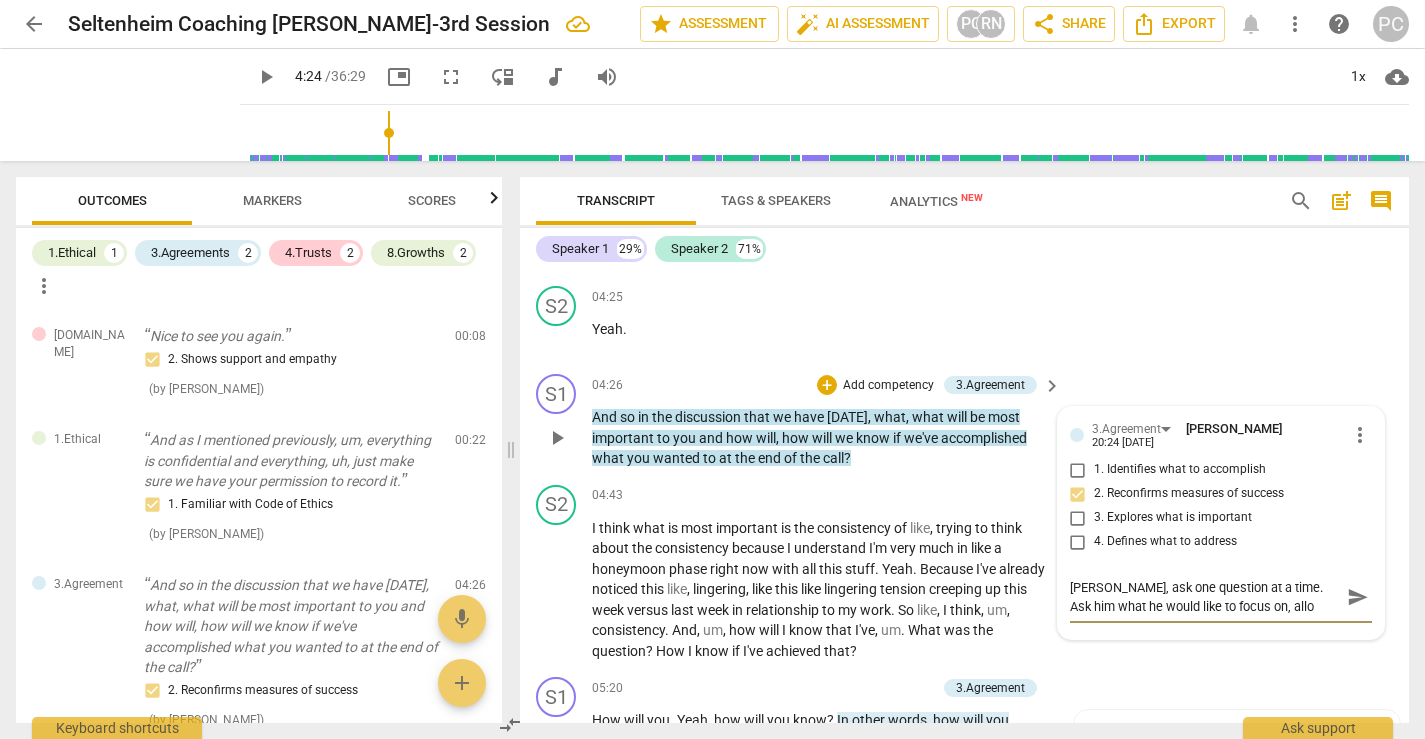 type on "[PERSON_NAME], ask one question at a time. Ask him what he would like to focus on, allow" 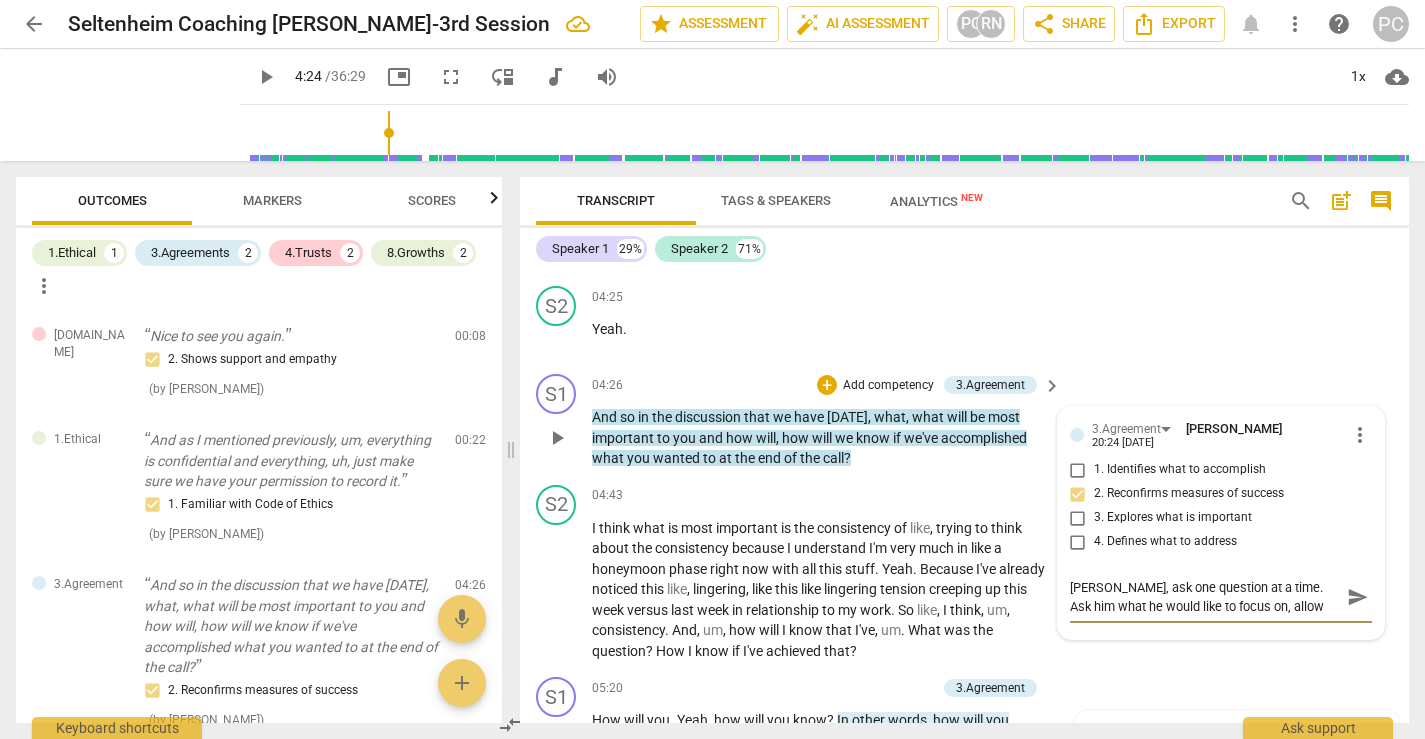 type on "[PERSON_NAME], ask one question at a time. Ask him what he would like to focus on, allow" 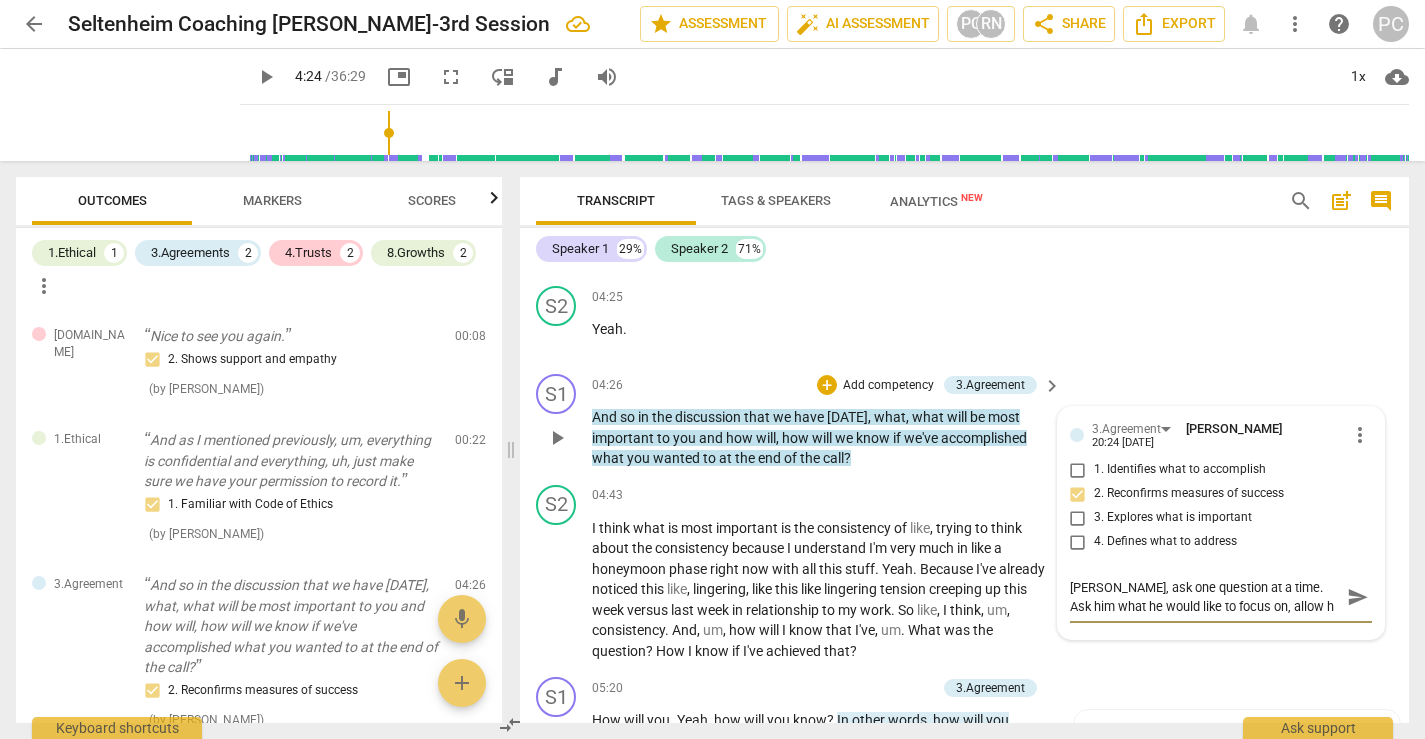 type on "[PERSON_NAME], ask one question at a time. Ask him what he would like to focus on, allow hi" 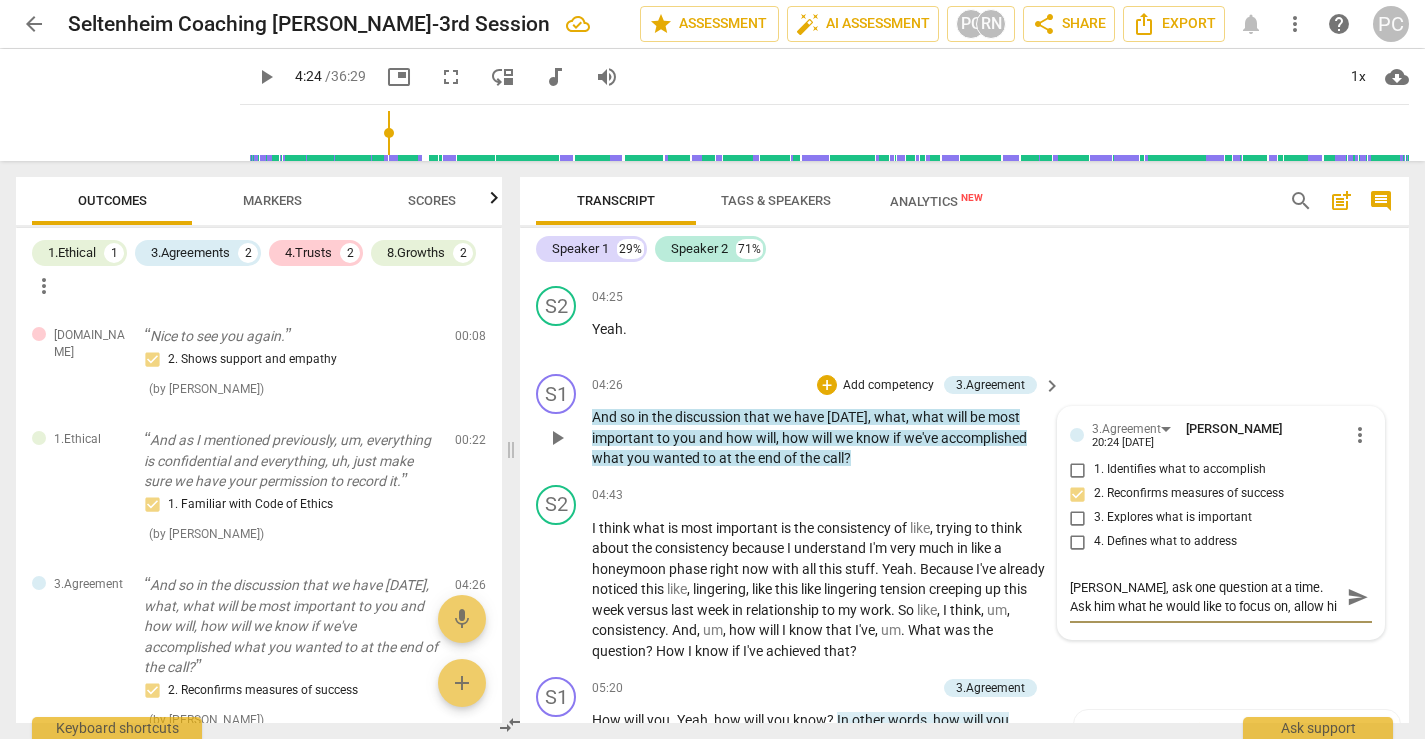 type on "[PERSON_NAME], ask one question at a time. Ask him what he would like to focus on, allow him" 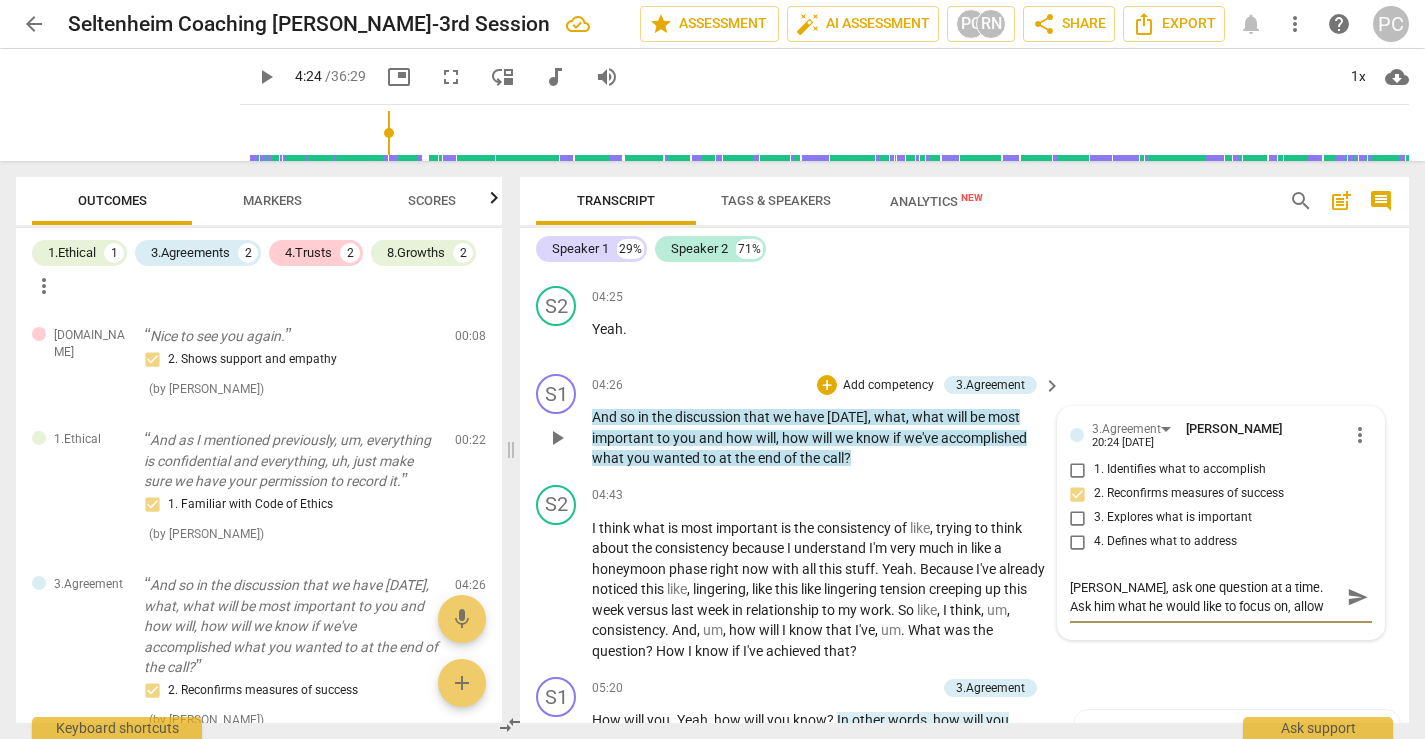 type on "[PERSON_NAME], ask one question at a time. Ask him what he would like to focus on, allow him" 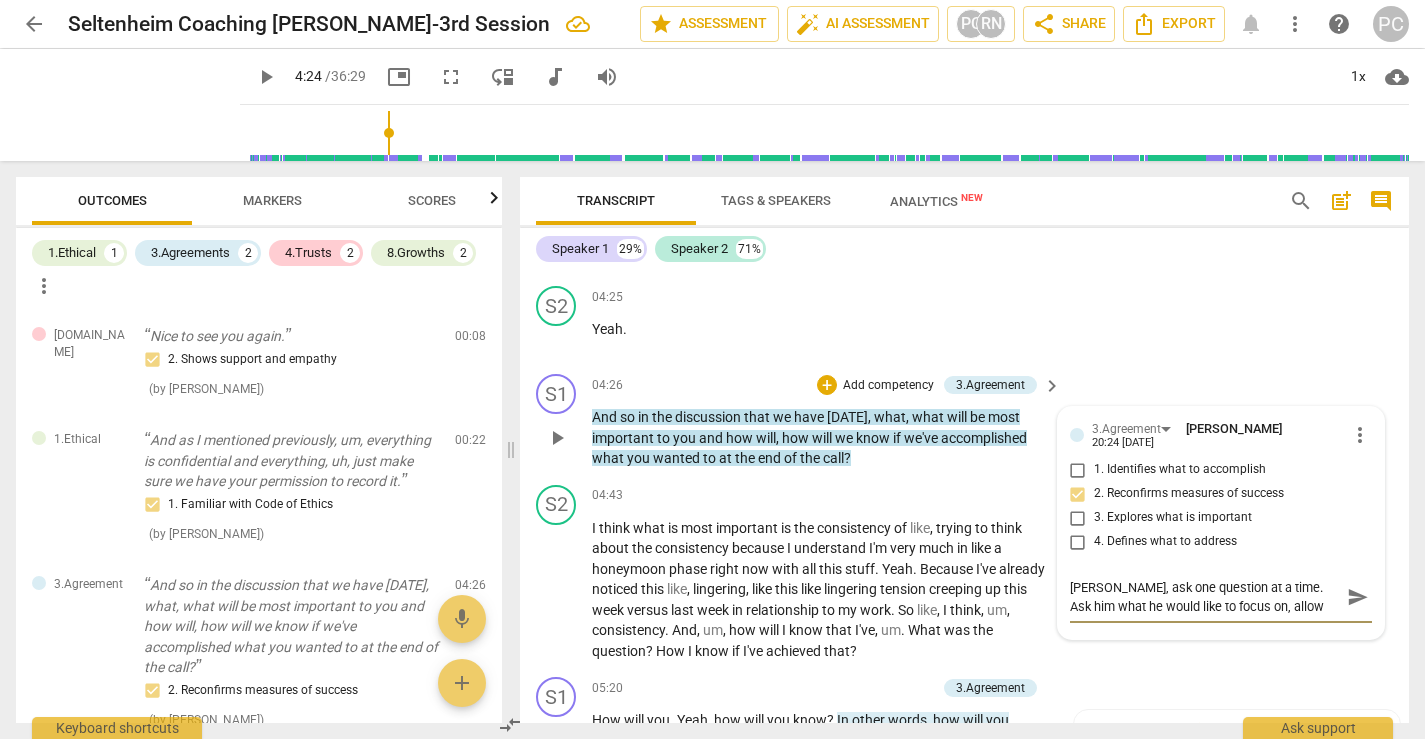 scroll, scrollTop: 17, scrollLeft: 0, axis: vertical 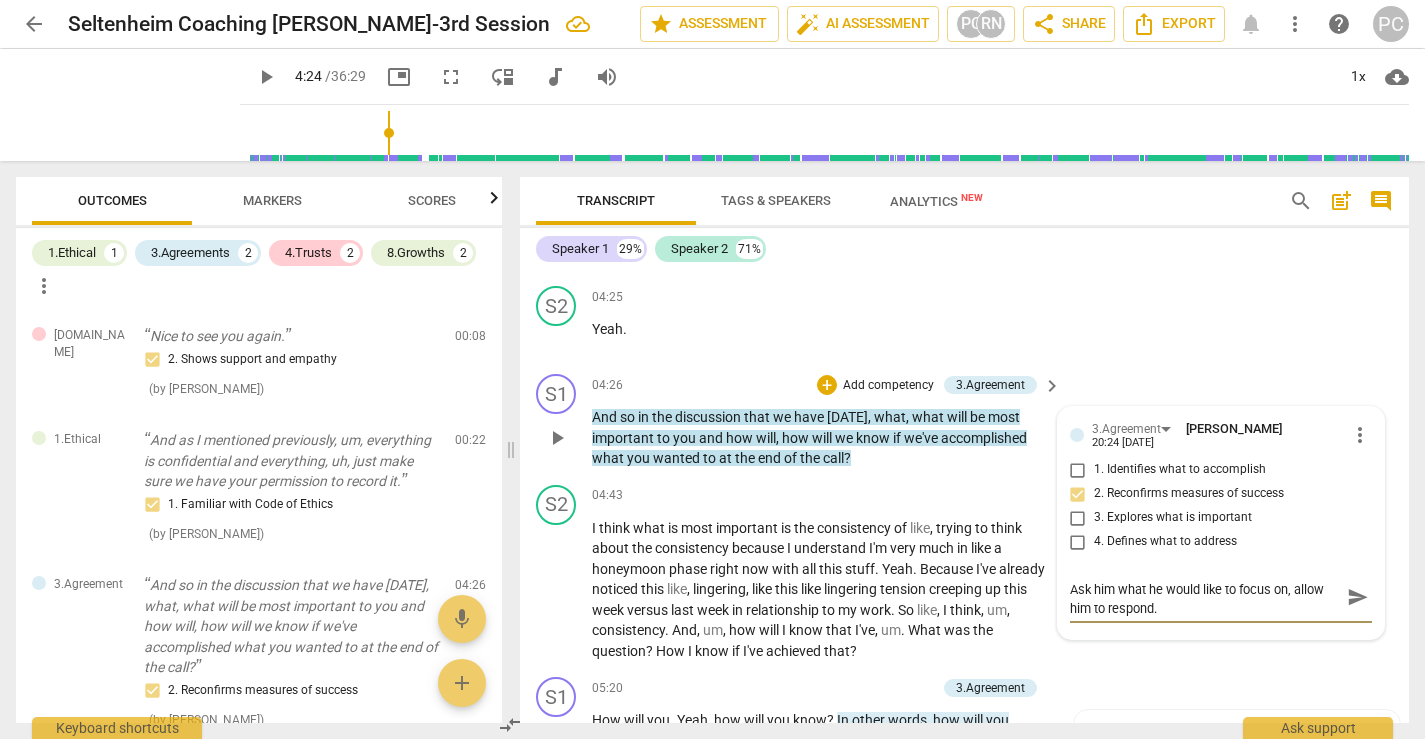 type on "[PERSON_NAME], ask one question at a time. Ask him what he would like to focus on, allow him to respond." 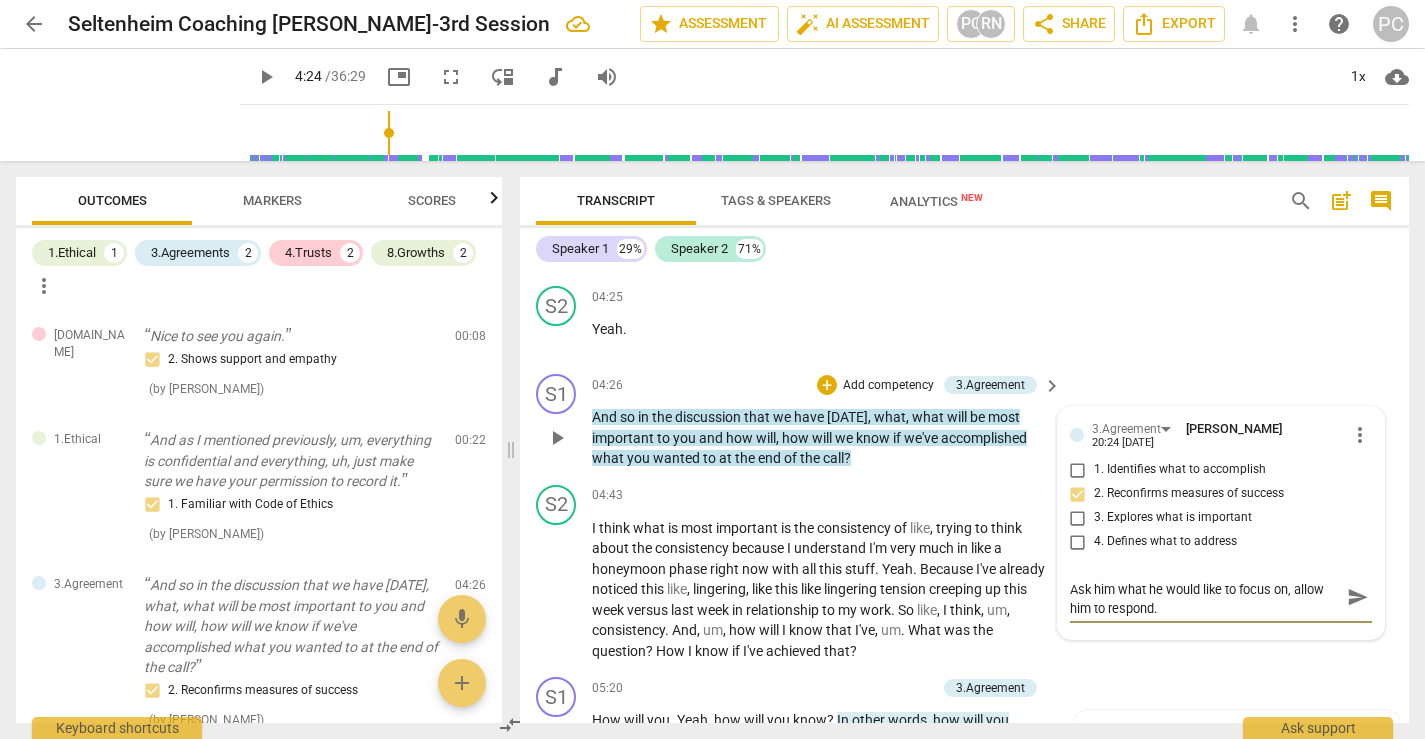 type on "[PERSON_NAME], ask one question at a time. Ask him what he would like to focus on, allow him to respond. E" 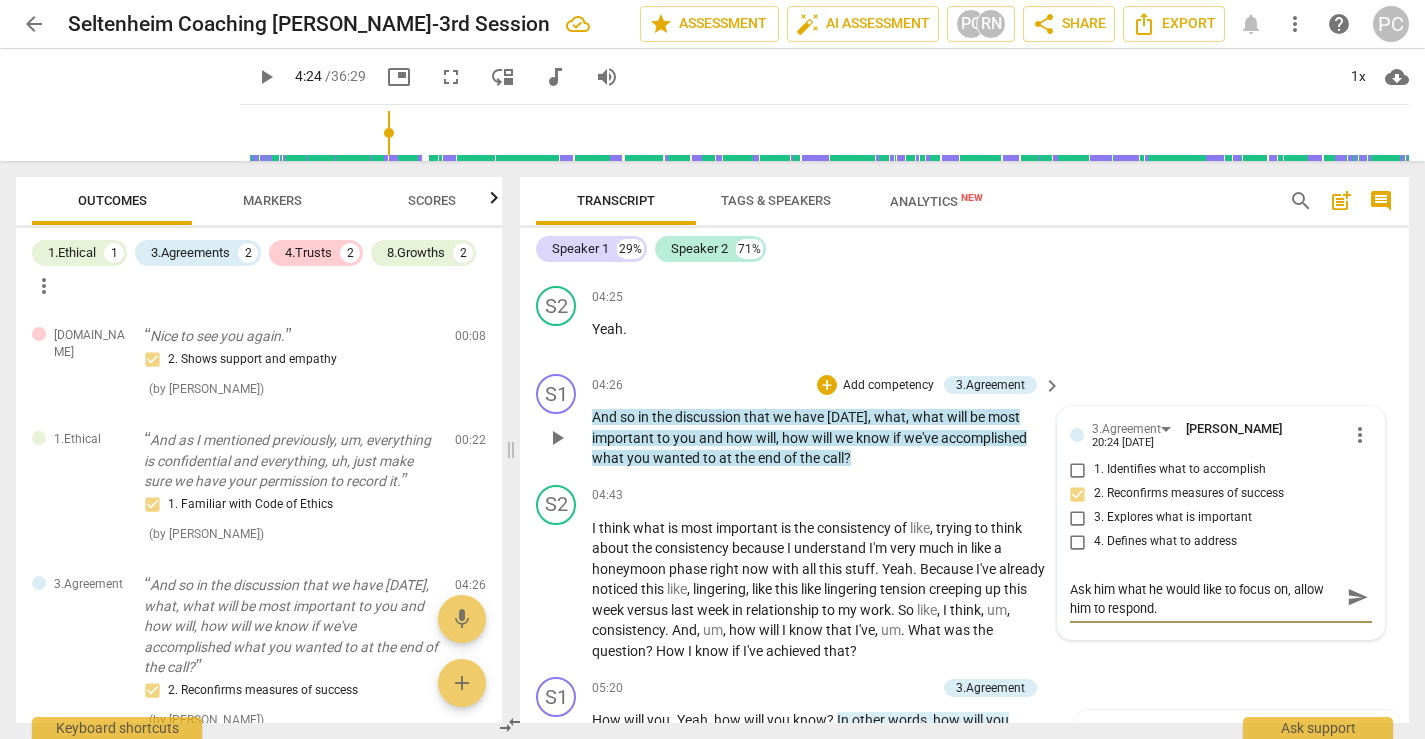 type on "[PERSON_NAME], ask one question at a time. Ask him what he would like to focus on, allow him to respond. E" 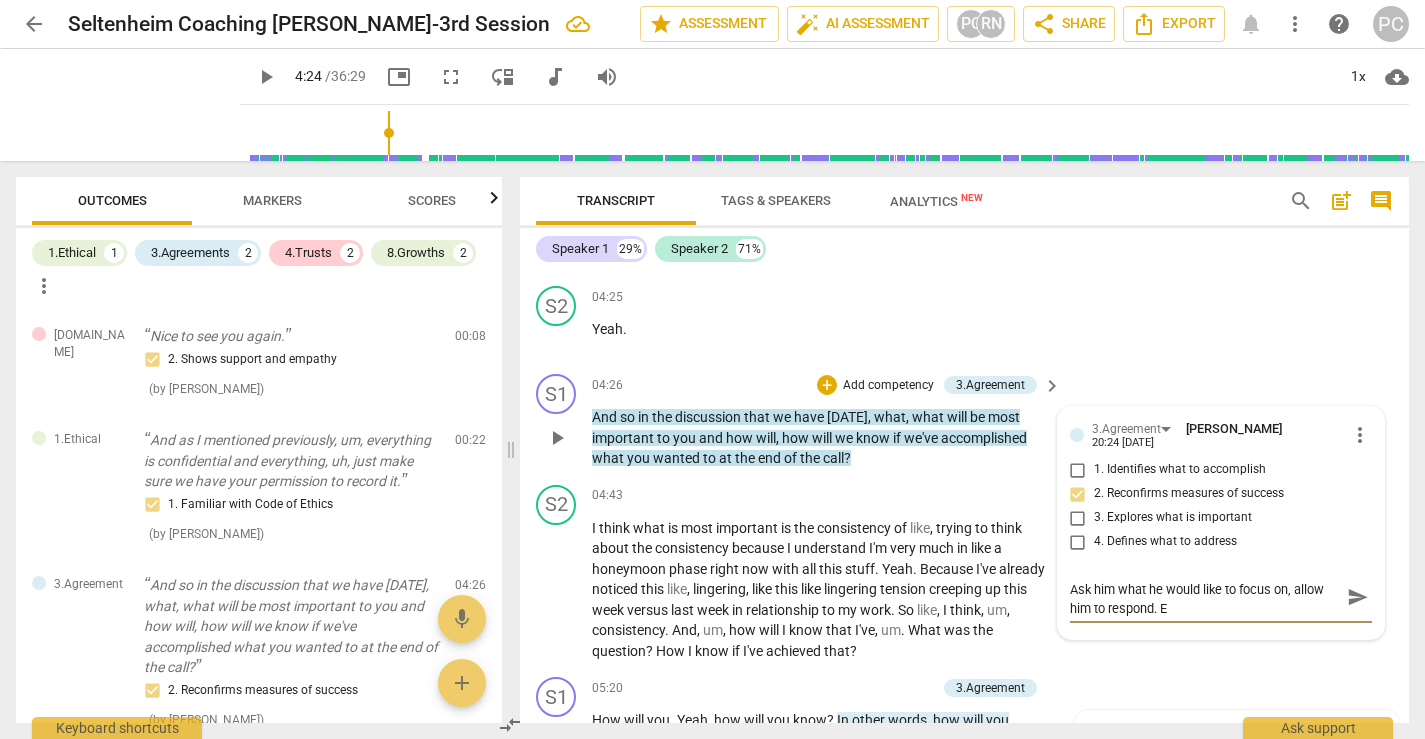 type on "[PERSON_NAME], ask one question at a time. Ask him what he would like to focus on, allow him to respond. Ex" 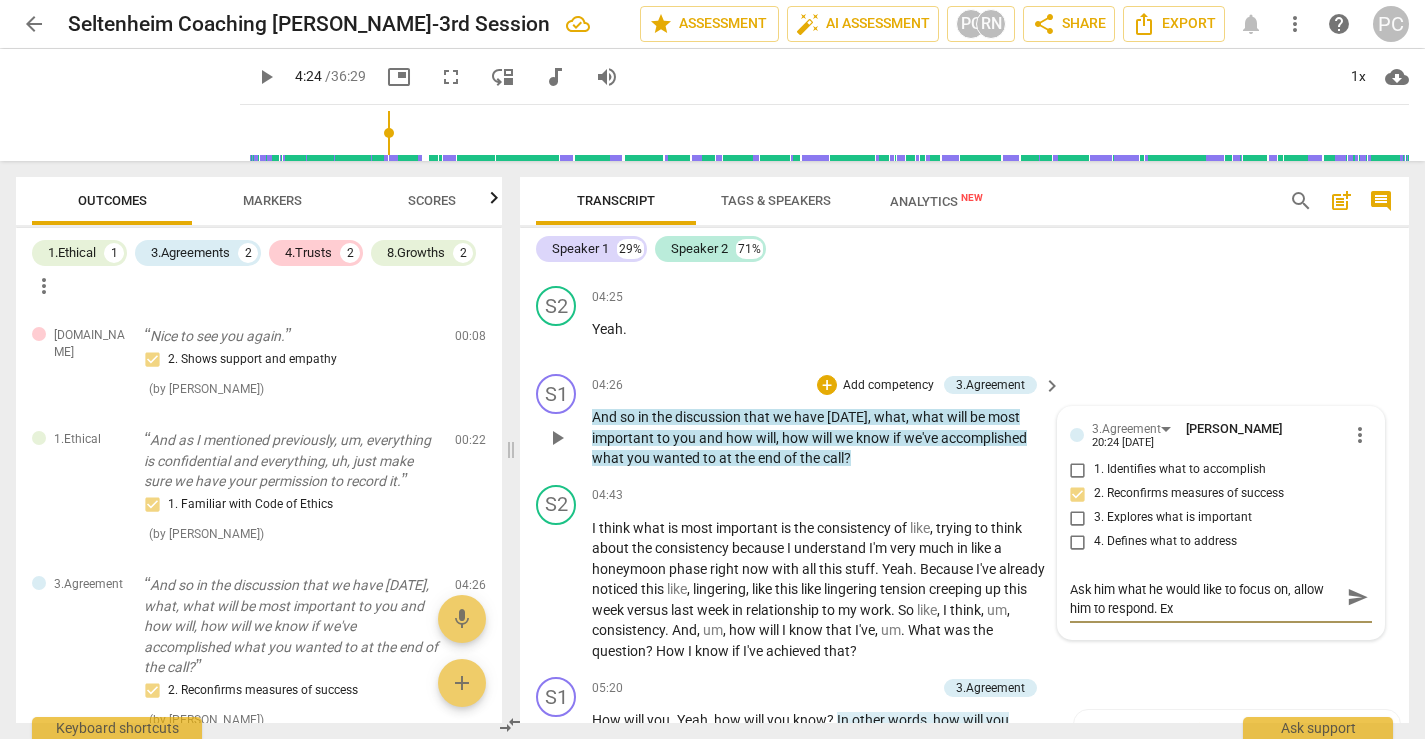 type on "[PERSON_NAME], ask one question at a time. Ask him what he would like to focus on, allow him to respond. Exp" 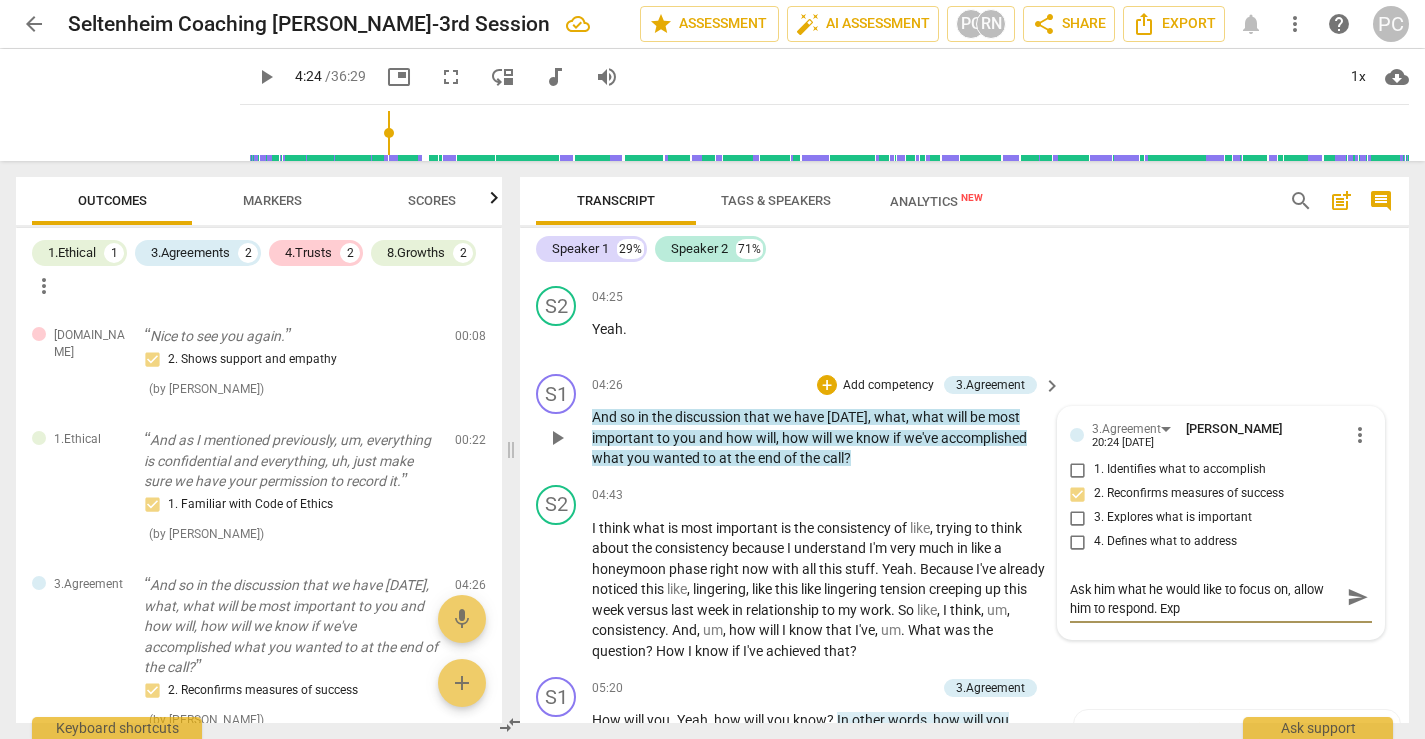 type on "[PERSON_NAME], ask one question at a time. Ask him what he would like to focus on, allow him to respond. Expl" 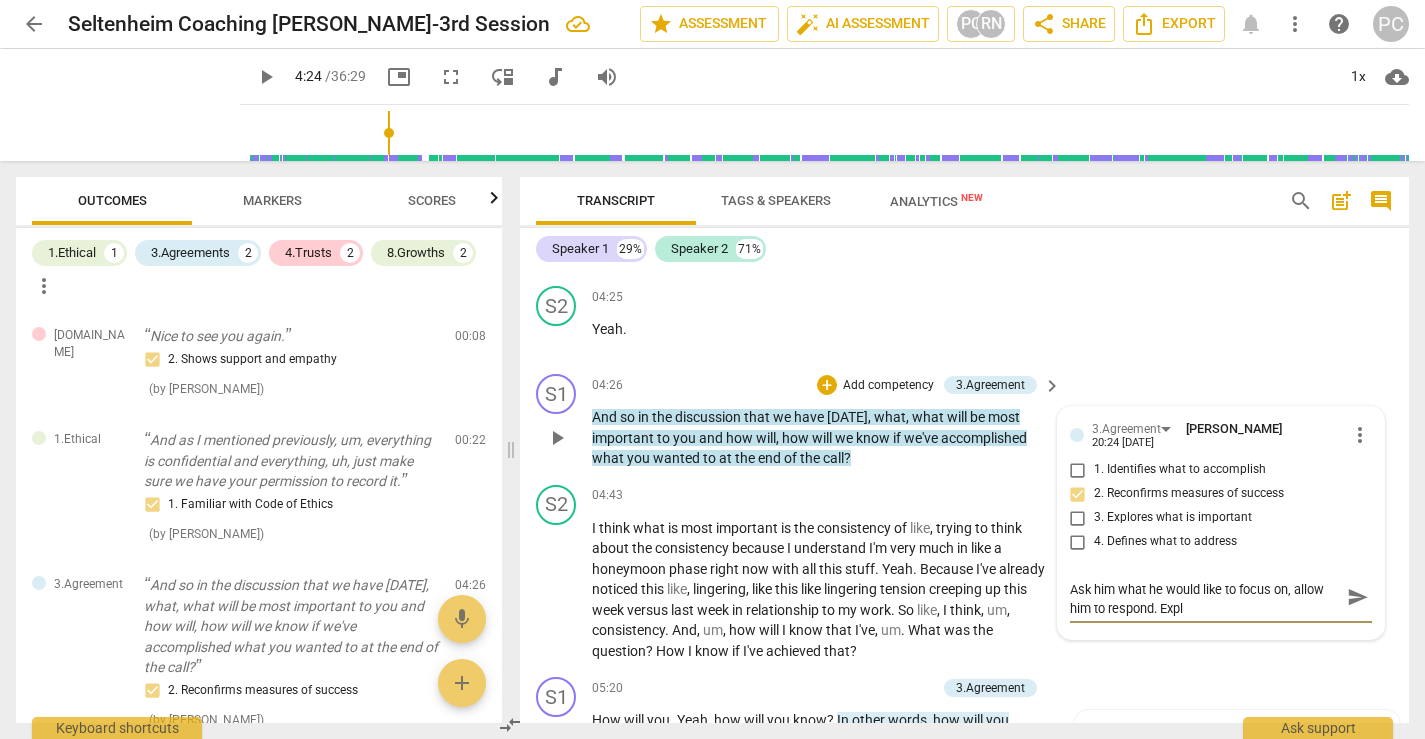 type on "[PERSON_NAME], ask one question at a time. Ask him what he would like to focus on, allow him to respond. Explo" 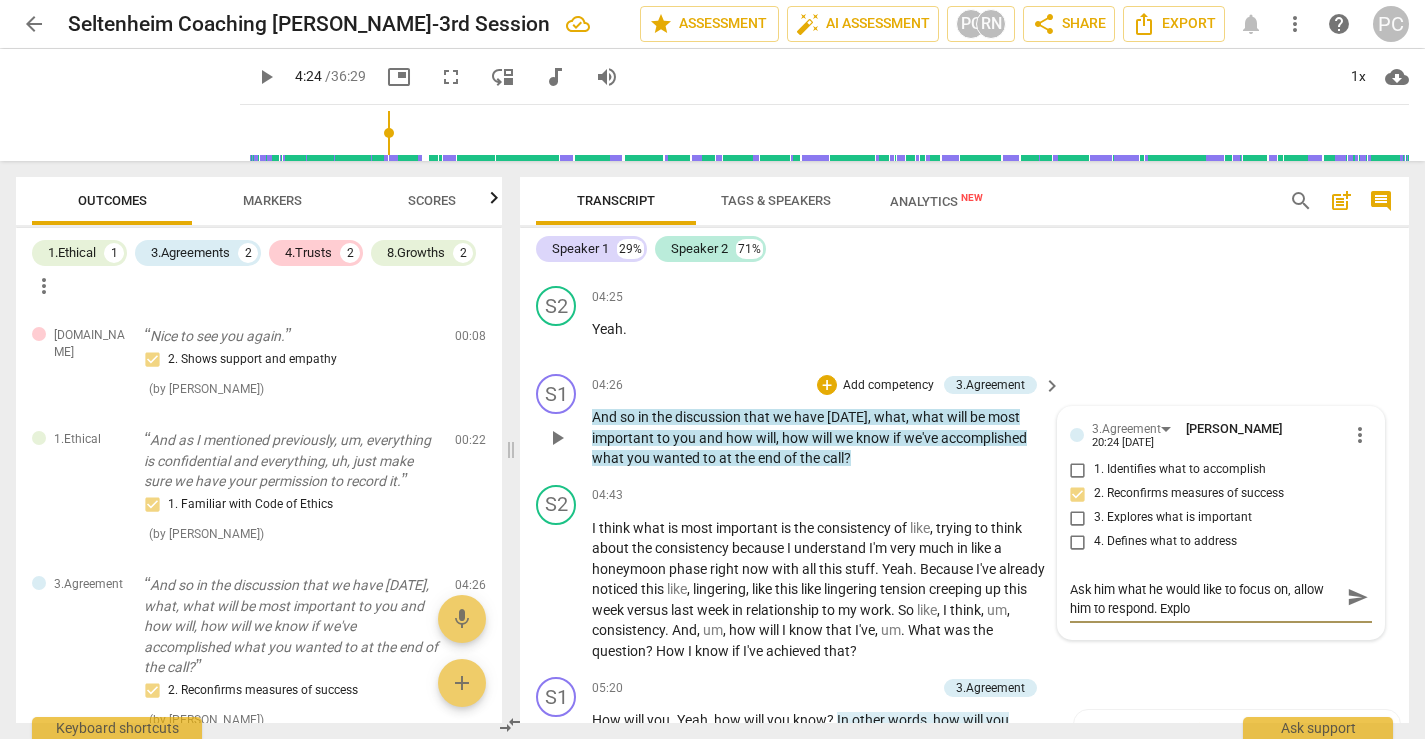 type on "[PERSON_NAME], ask one question at a time. Ask him what he would like to focus on, allow him to respond. Explor" 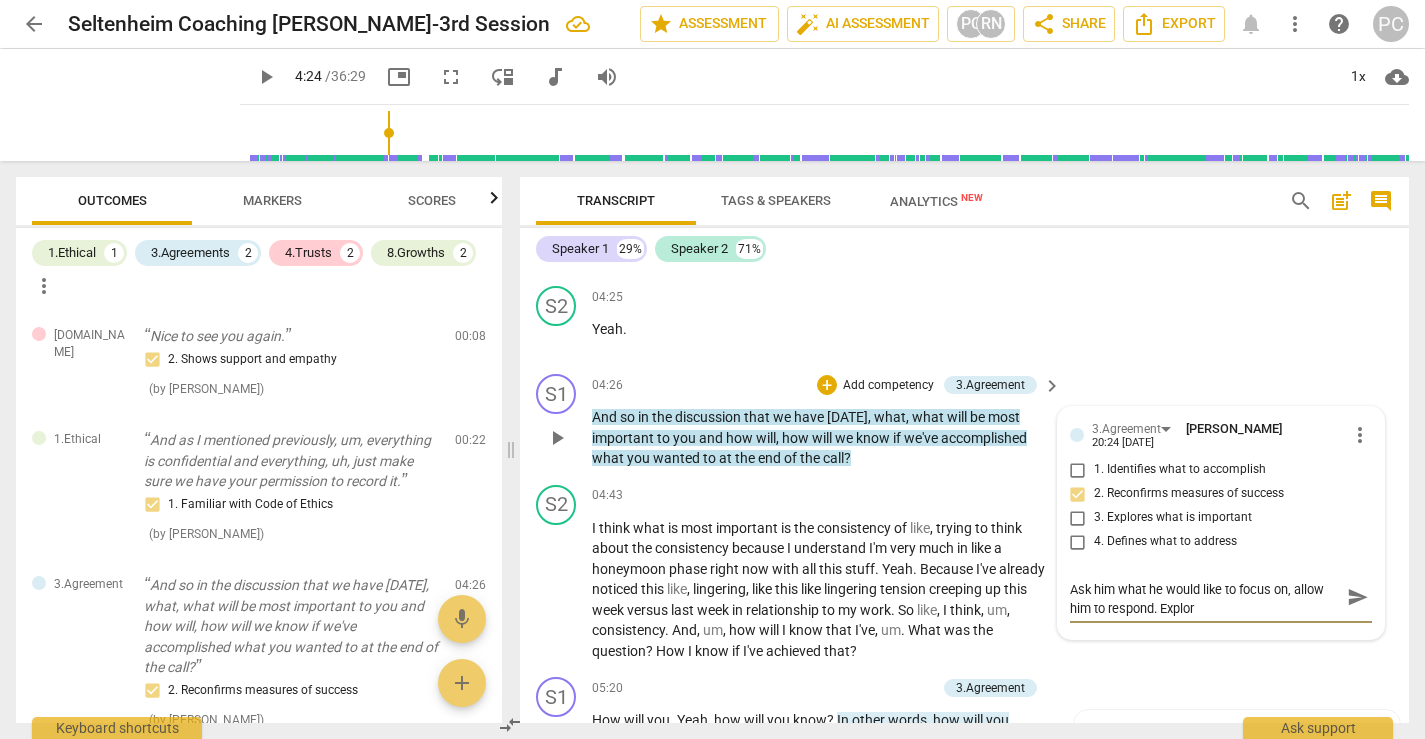 type on "[PERSON_NAME], ask one question at a time. Ask him what he would like to focus on, allow him to respond. Explore" 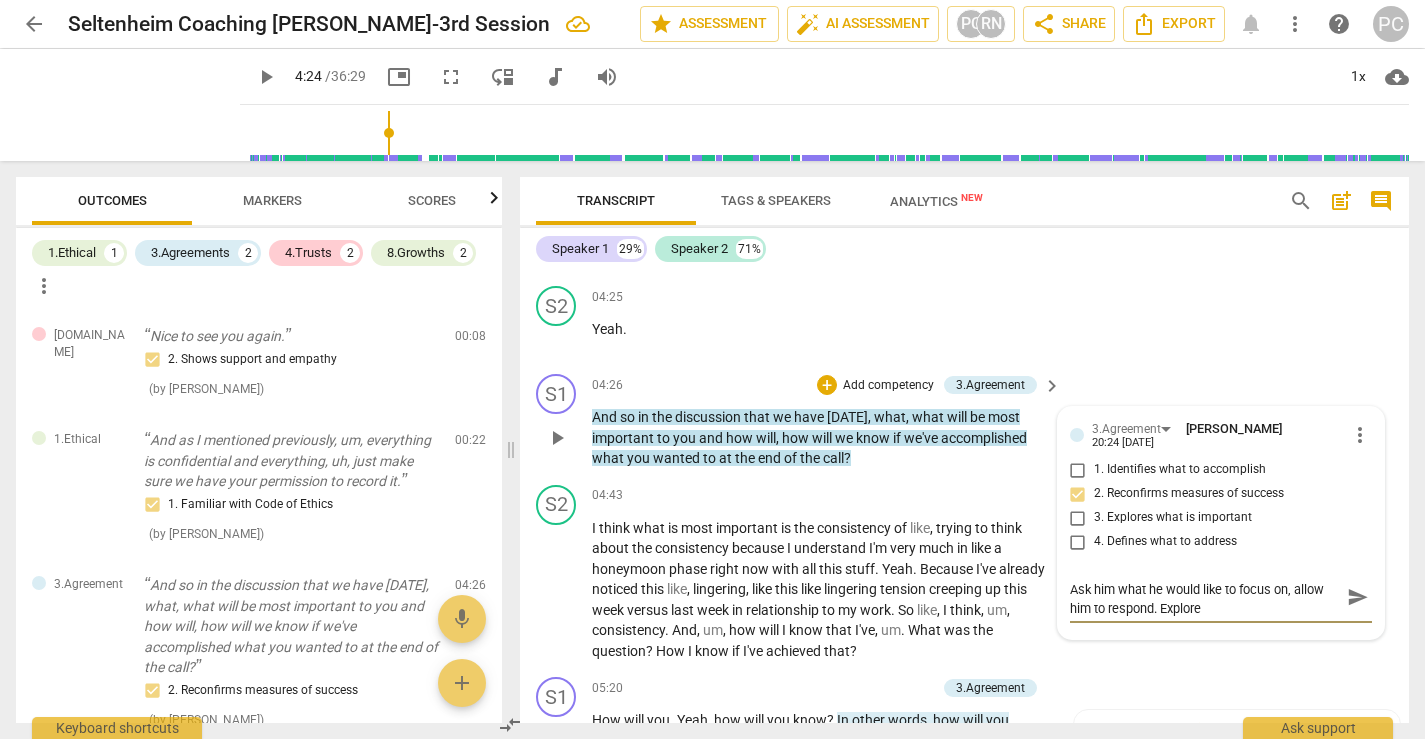 type on "[PERSON_NAME], ask one question at a time. Ask him what he would like to focus on, allow him to respond. Explore" 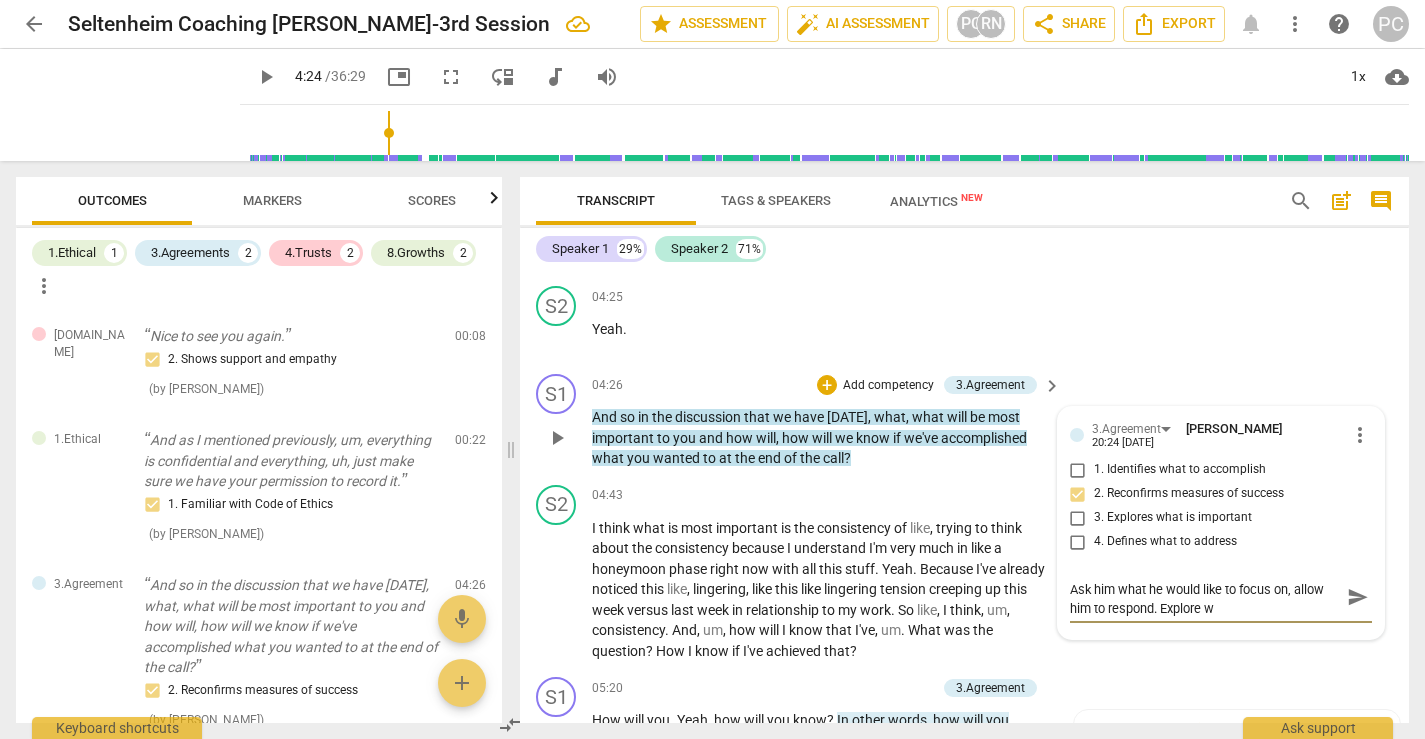 scroll, scrollTop: 0, scrollLeft: 0, axis: both 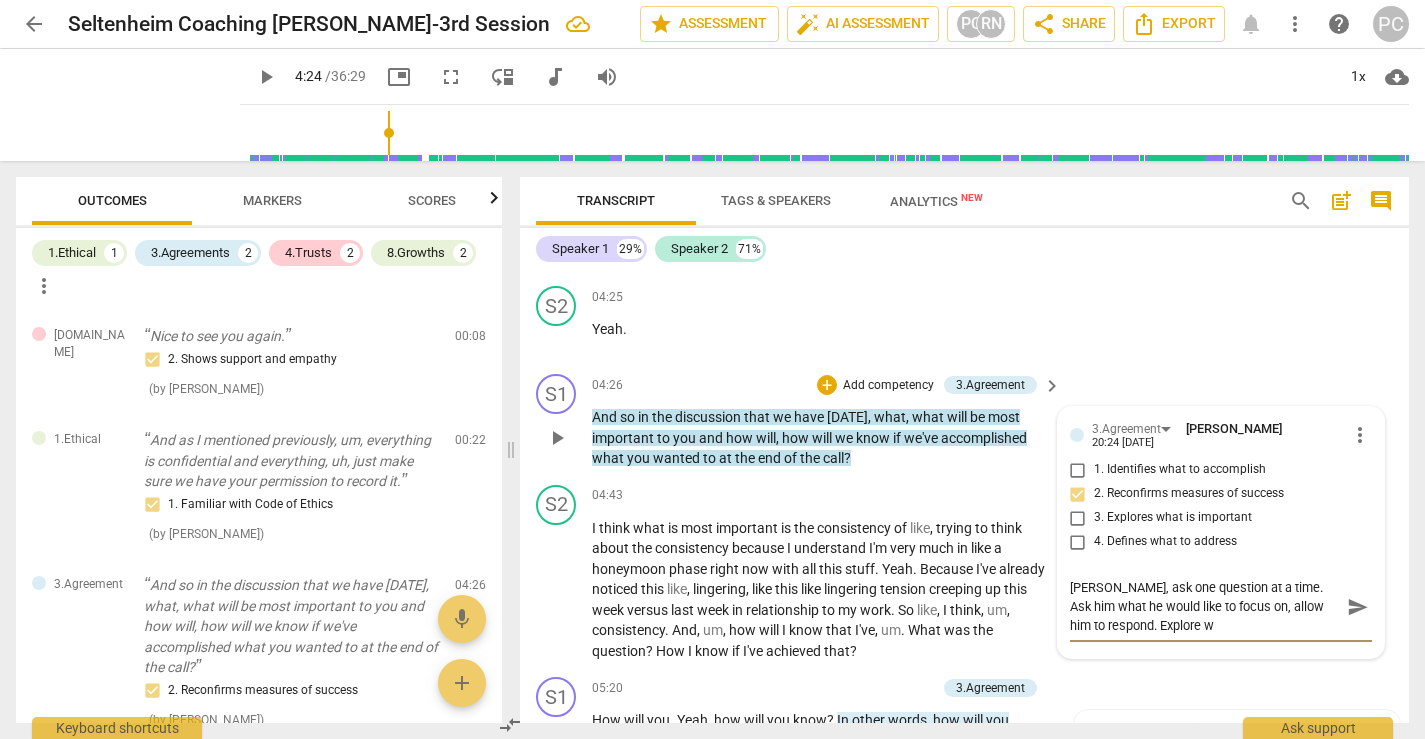 type on "[PERSON_NAME], ask one question at a time. Ask him what he would like to focus on, allow him to respond. Explore wh" 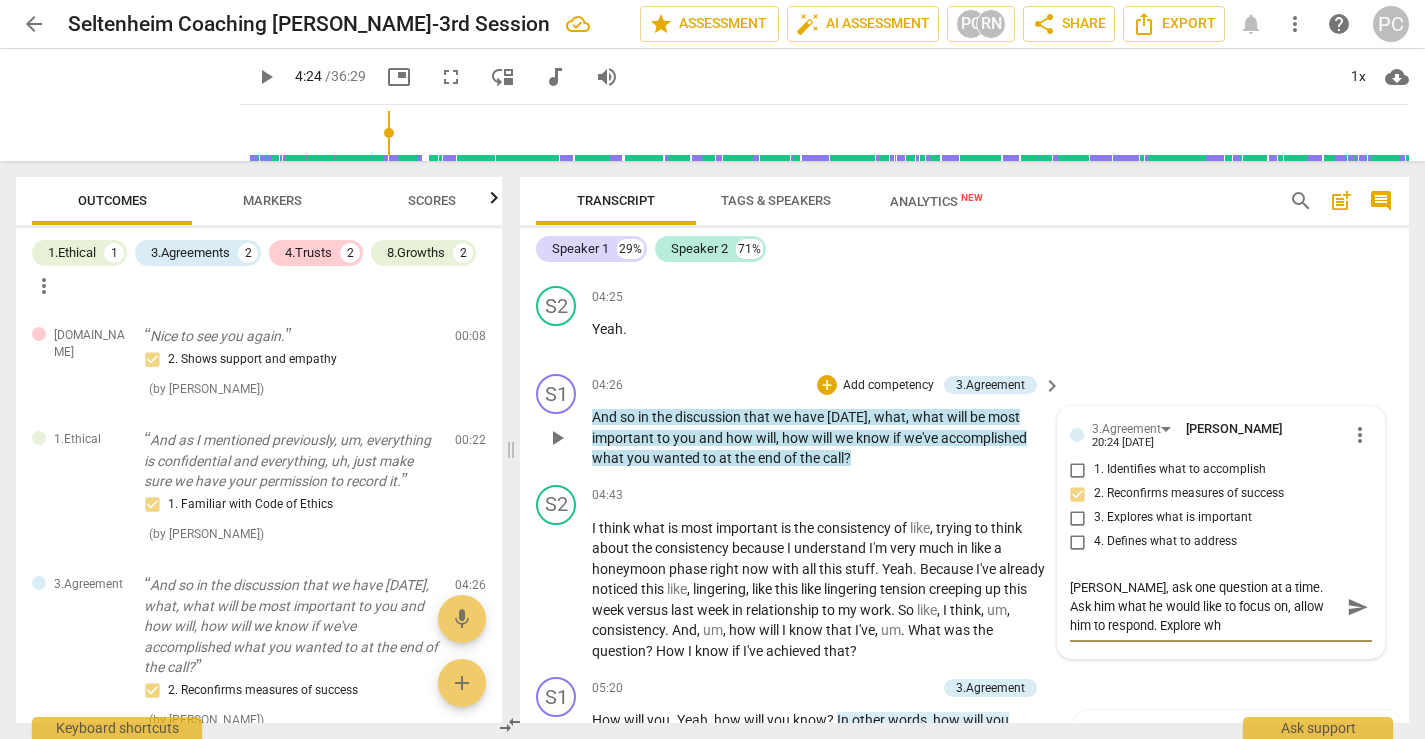 type on "[PERSON_NAME], ask one question at a time. Ask him what he would like to focus on, allow him to respond. Explore wha" 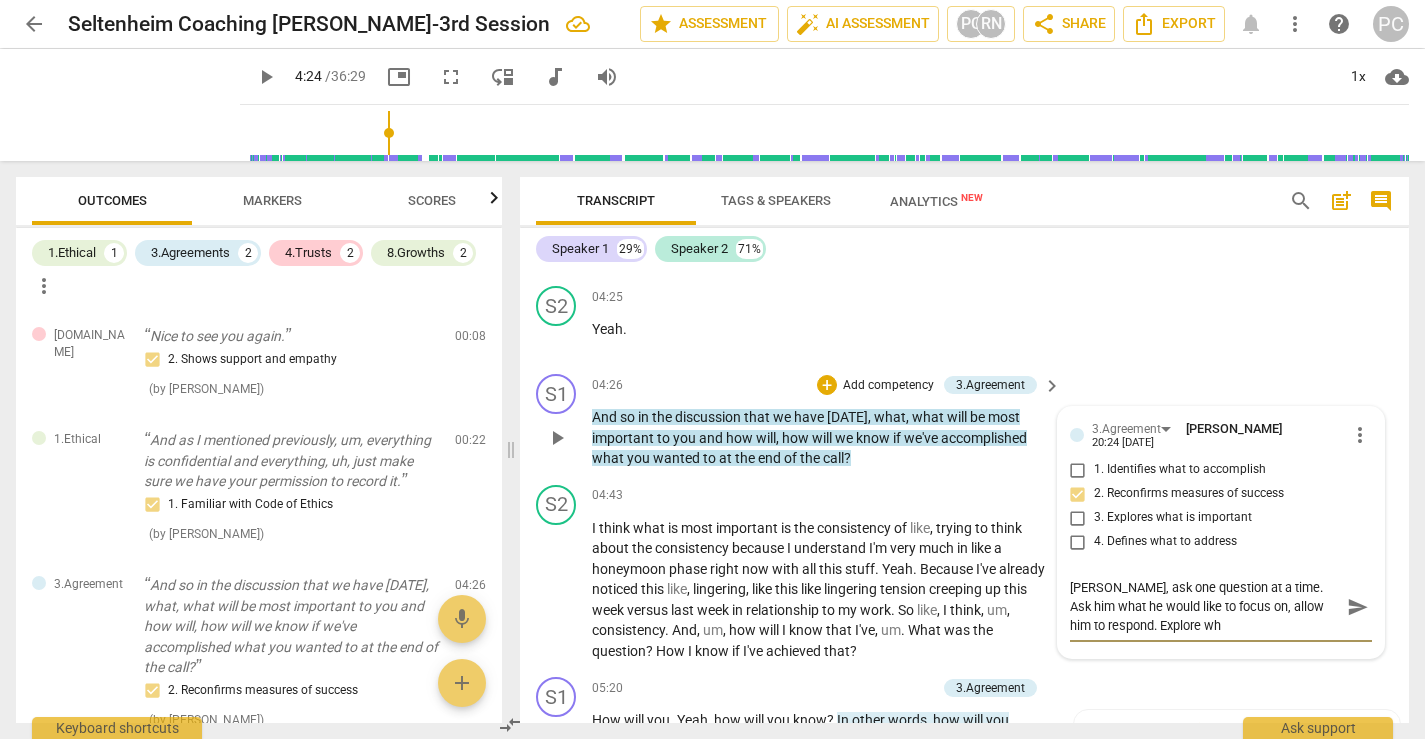 type on "[PERSON_NAME], ask one question at a time. Ask him what he would like to focus on, allow him to respond. Explore wha" 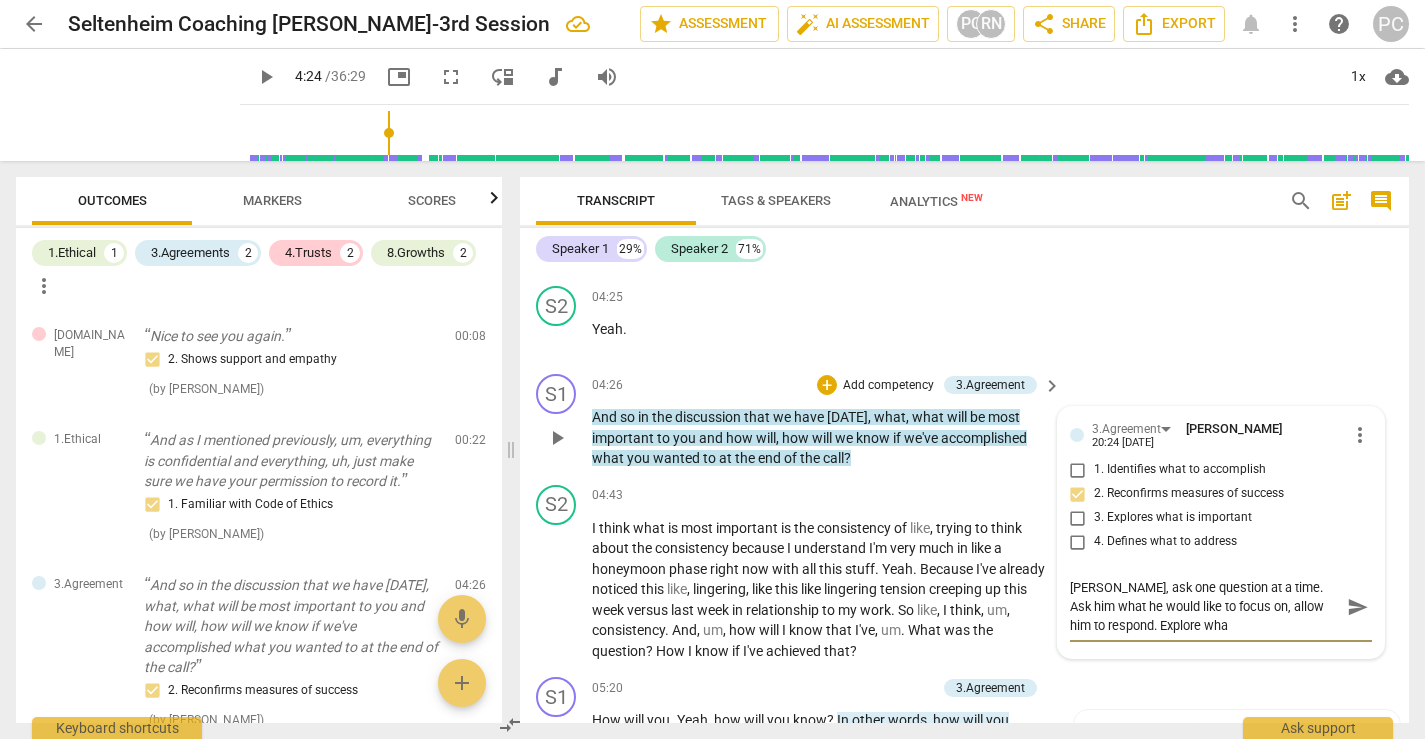 type on "[PERSON_NAME], ask one question at a time. Ask him what he would like to focus on, allow him to respond. Explore what" 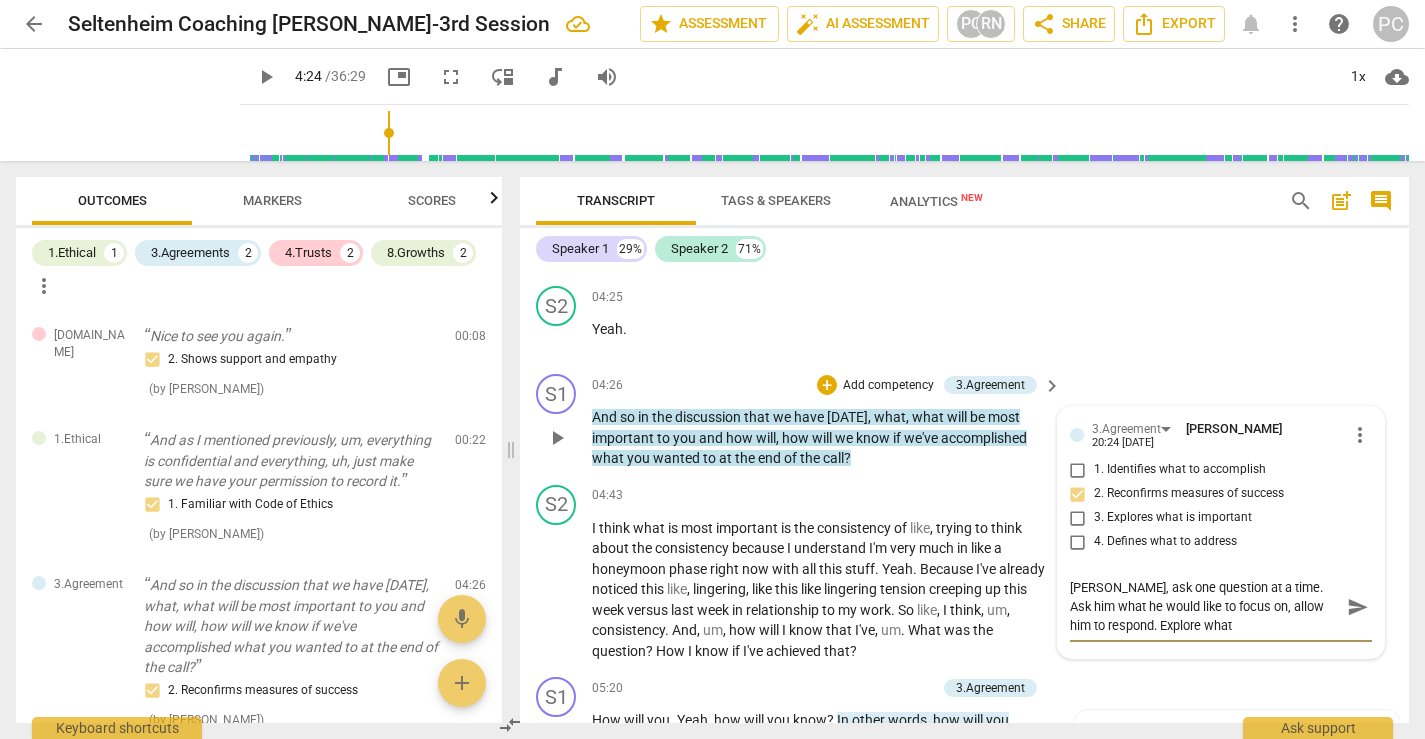 type on "[PERSON_NAME], ask one question at a time. Ask him what he would like to focus on, allow him to respond. Explore what" 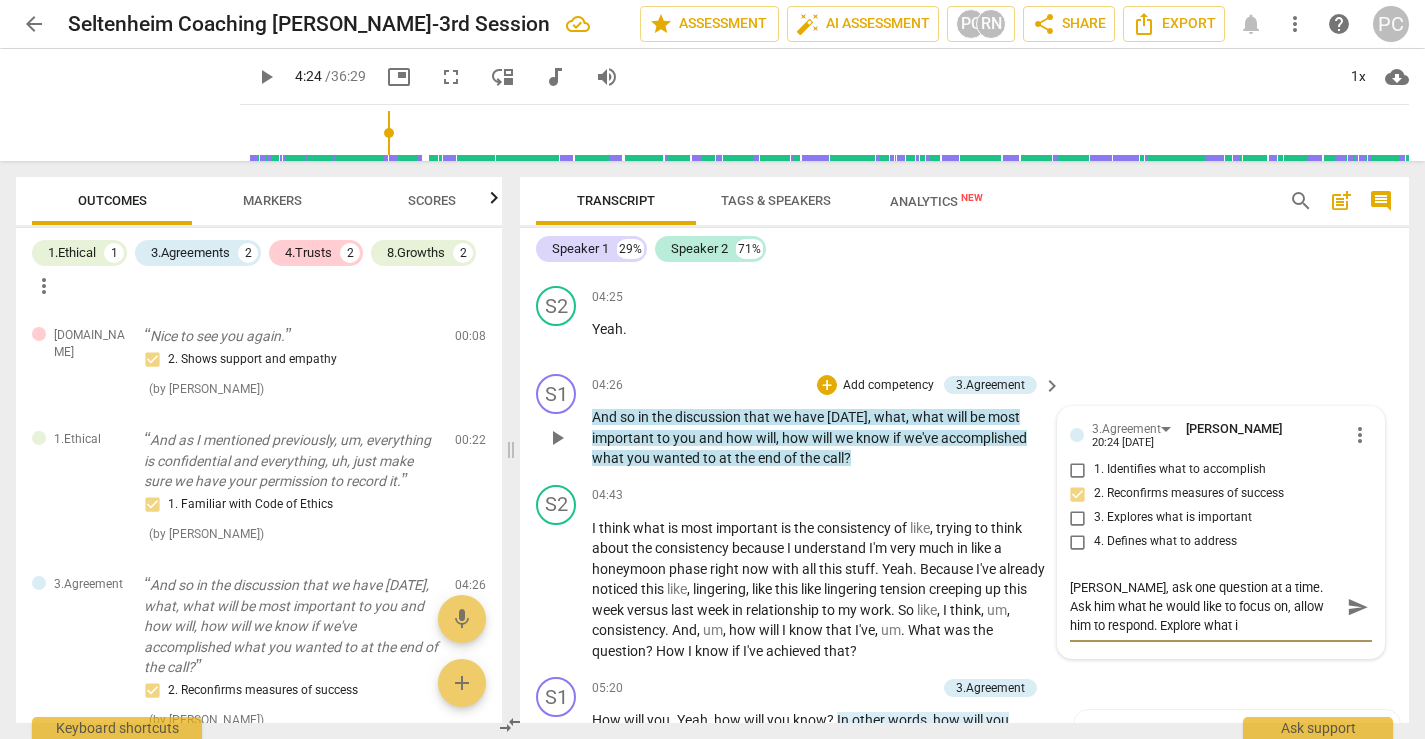 type on "[PERSON_NAME], ask one question at a time. Ask him what he would like to focus on, allow him to respond. Explore what is" 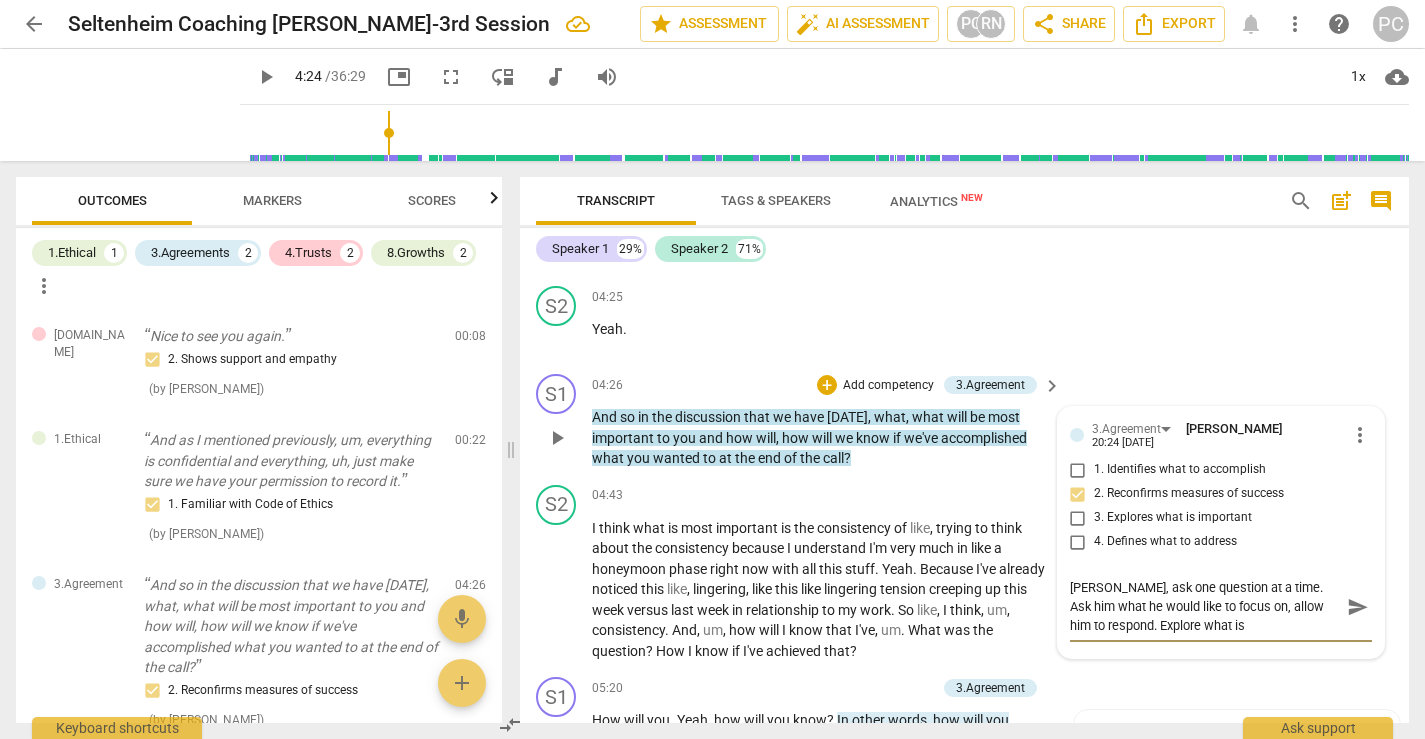 type on "[PERSON_NAME], ask one question at a time. Ask him what he would like to focus on, allow him to respond. Explore what is" 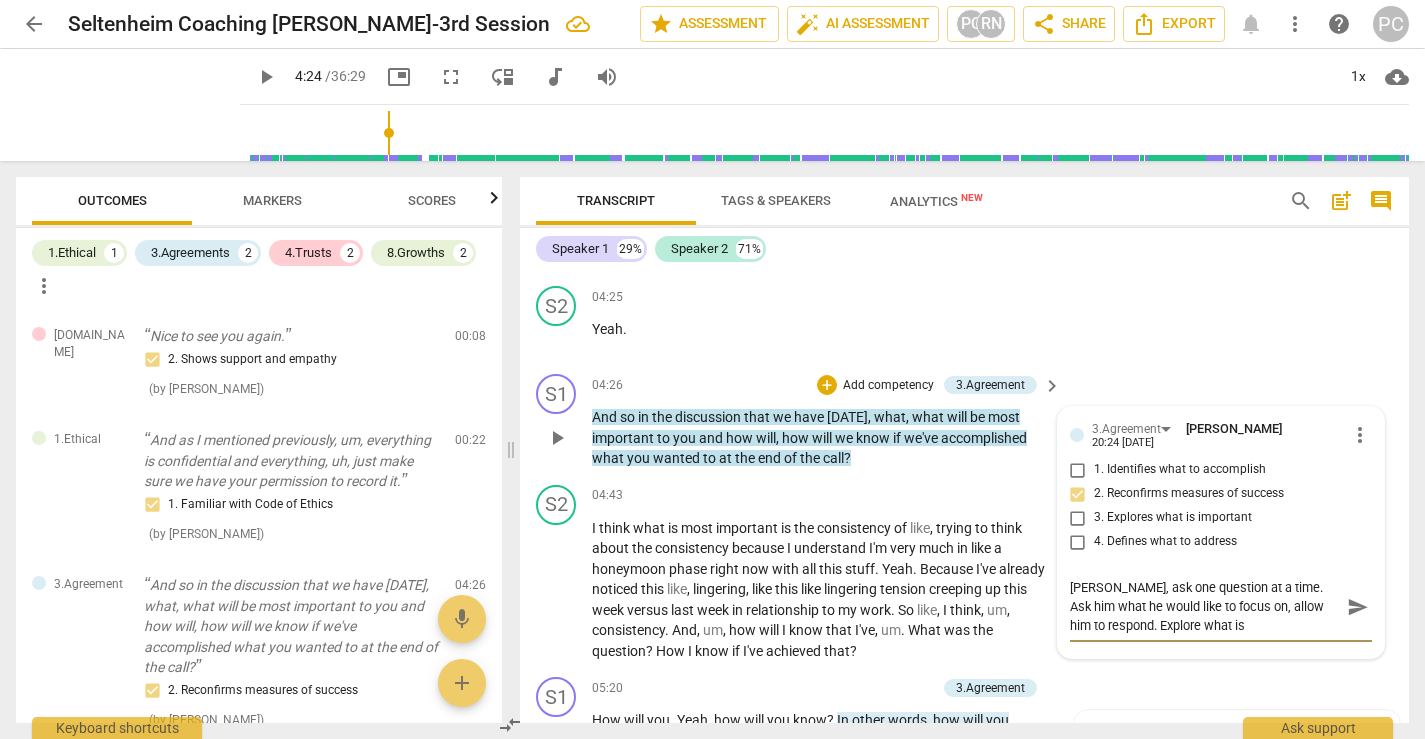 type on "[PERSON_NAME], ask one question at a time. Ask him what he would like to focus on, allow him to respond. Explore what is i" 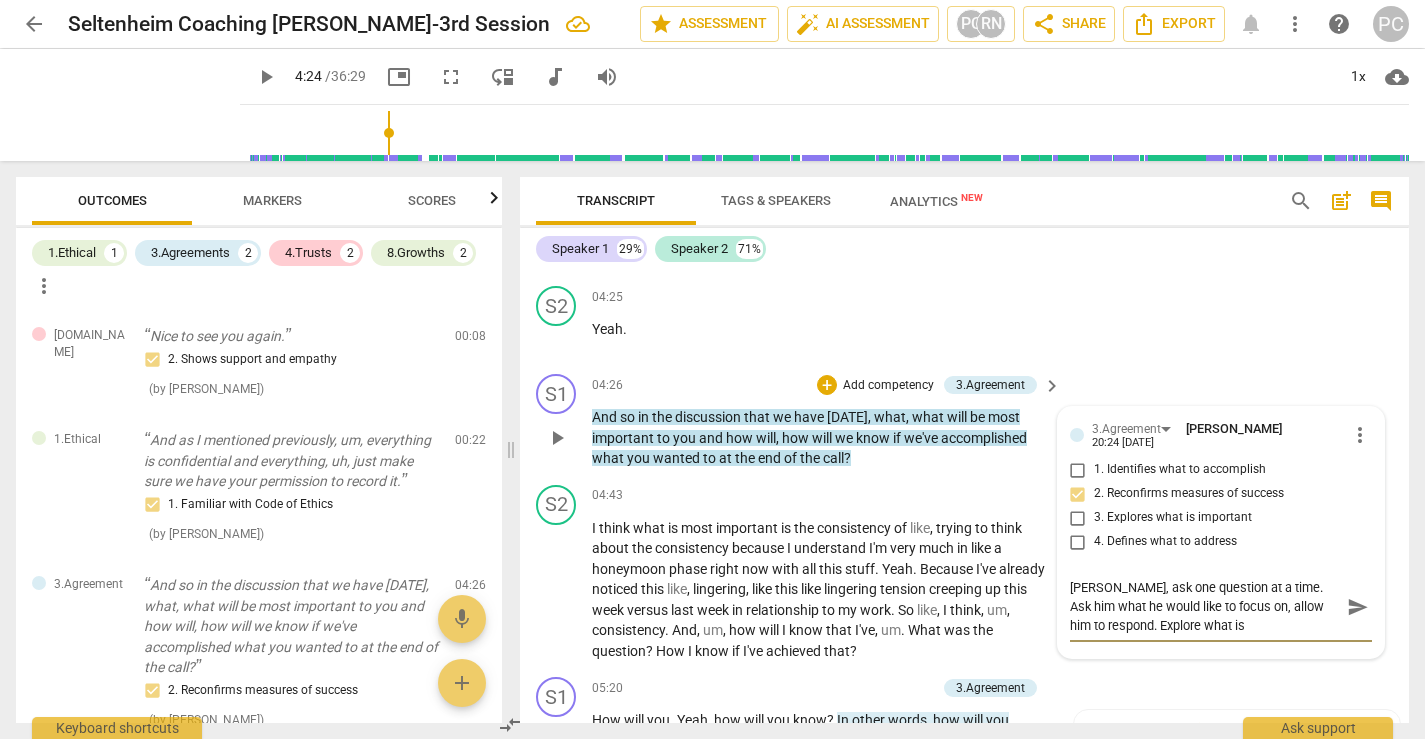 type 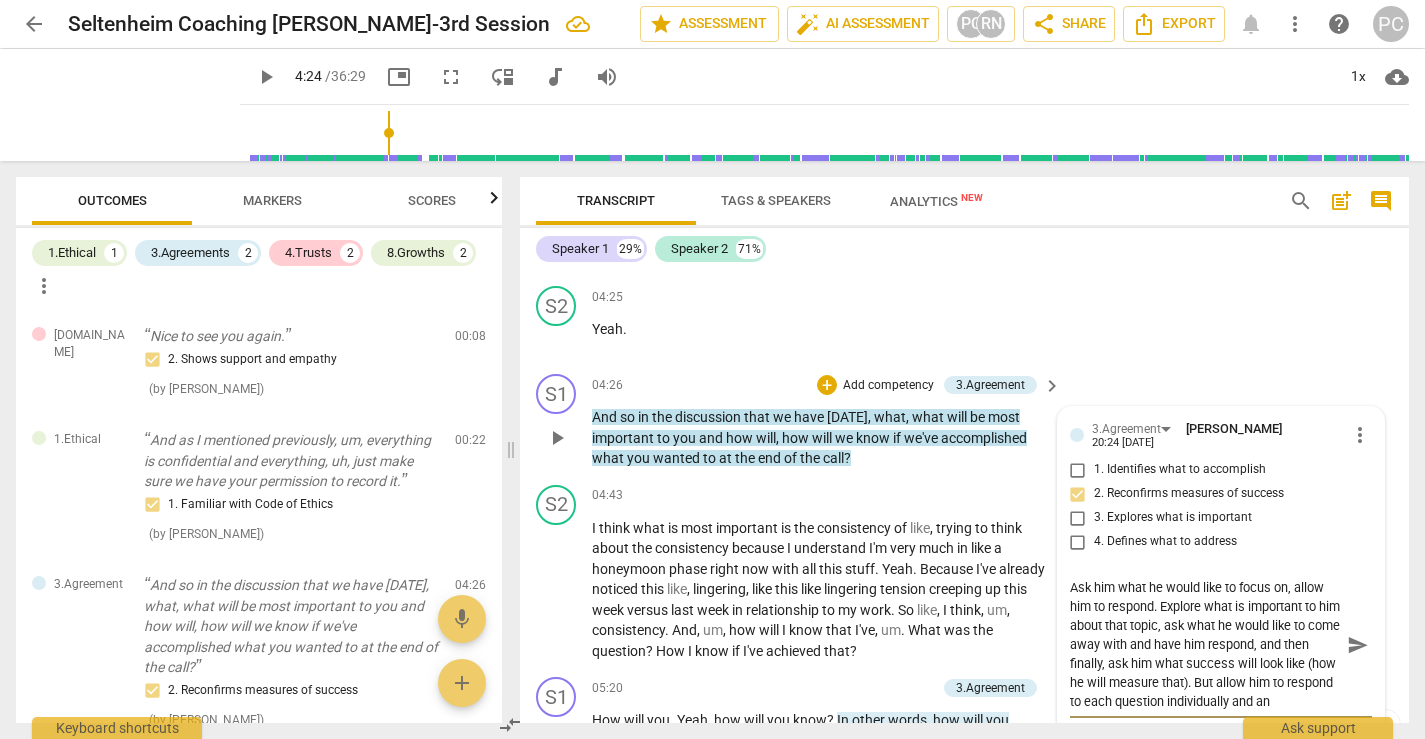 scroll, scrollTop: 36, scrollLeft: 0, axis: vertical 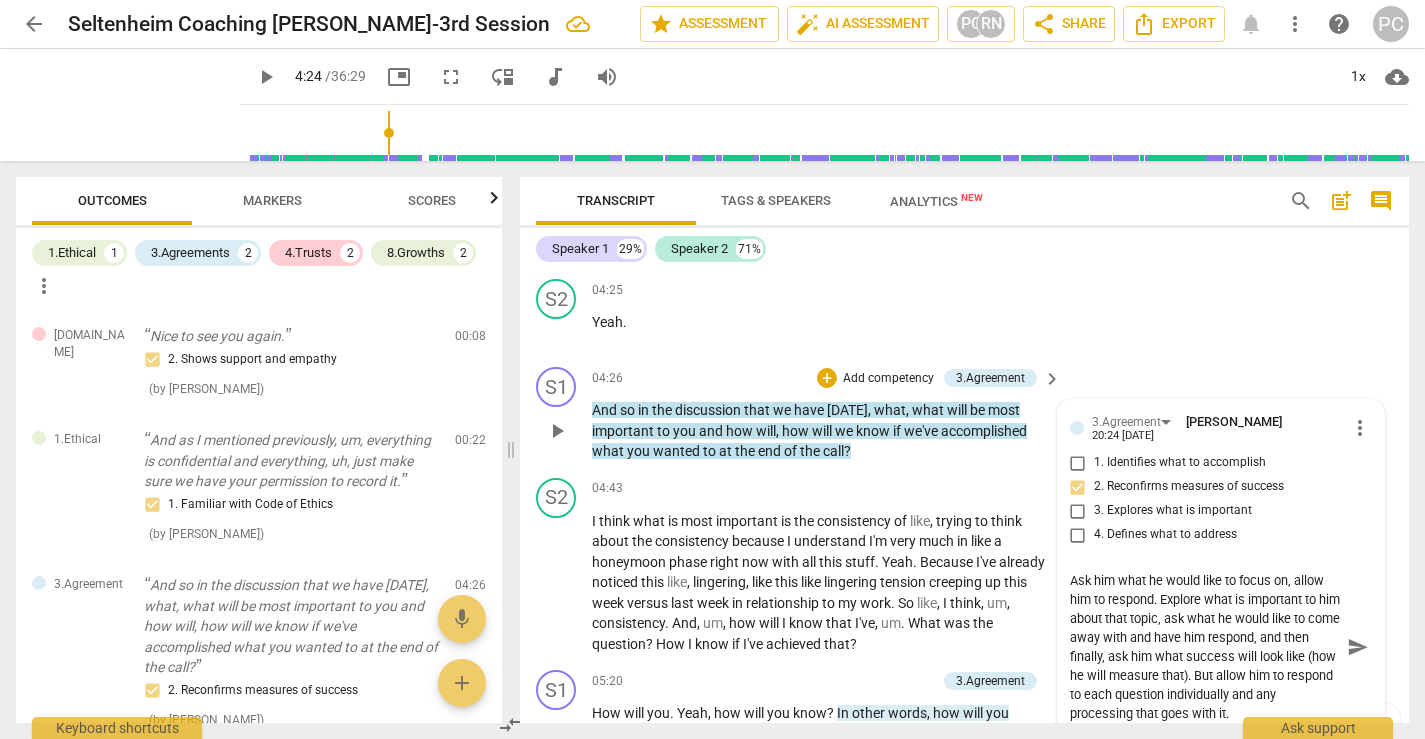 click on "send" at bounding box center (1358, 647) 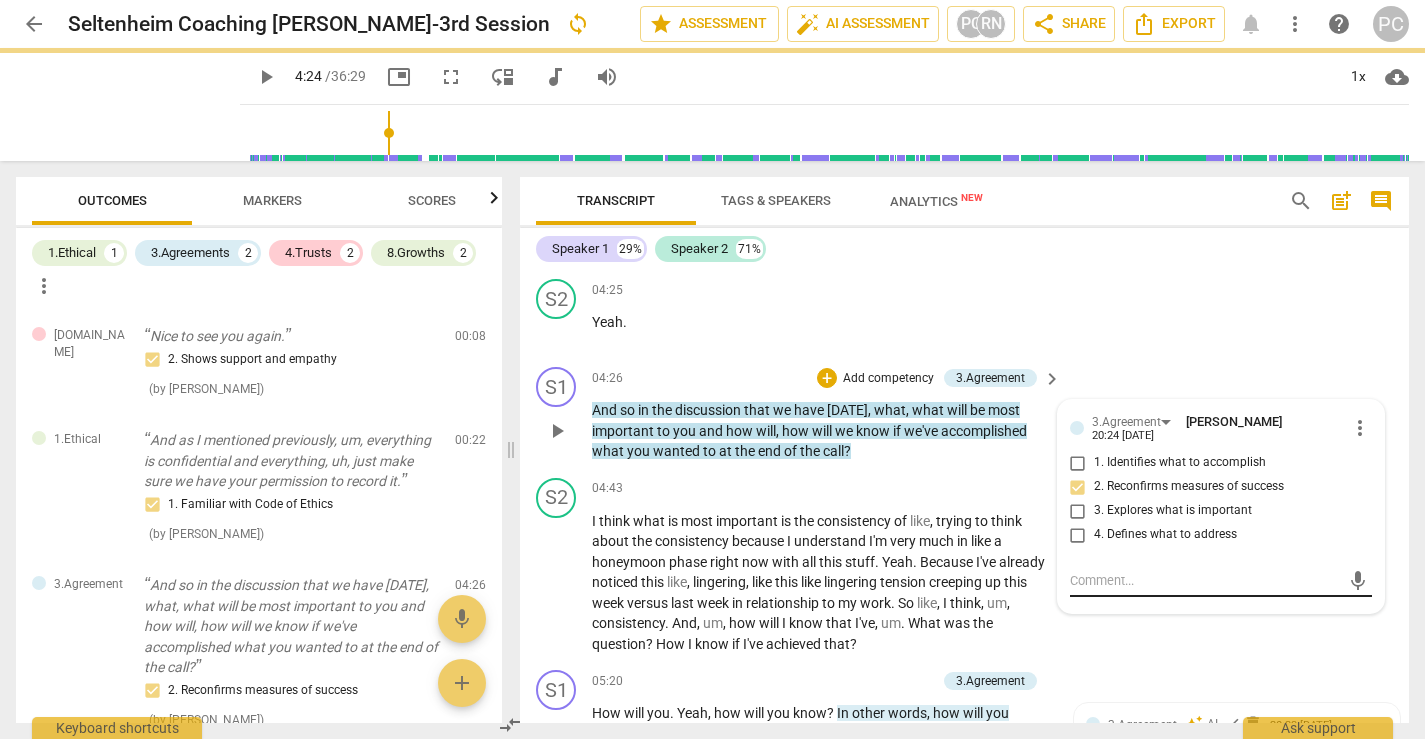 scroll, scrollTop: 0, scrollLeft: 0, axis: both 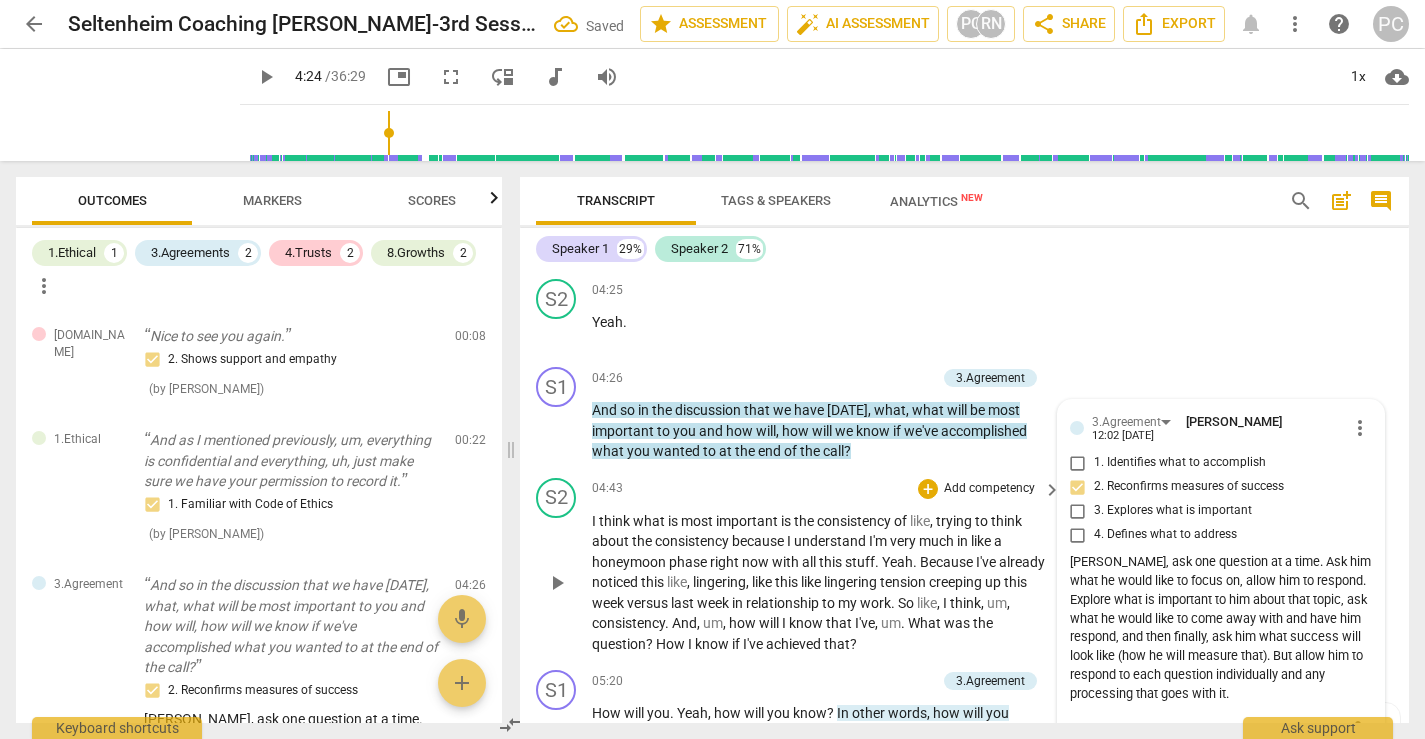 click on "play_arrow" at bounding box center (557, 583) 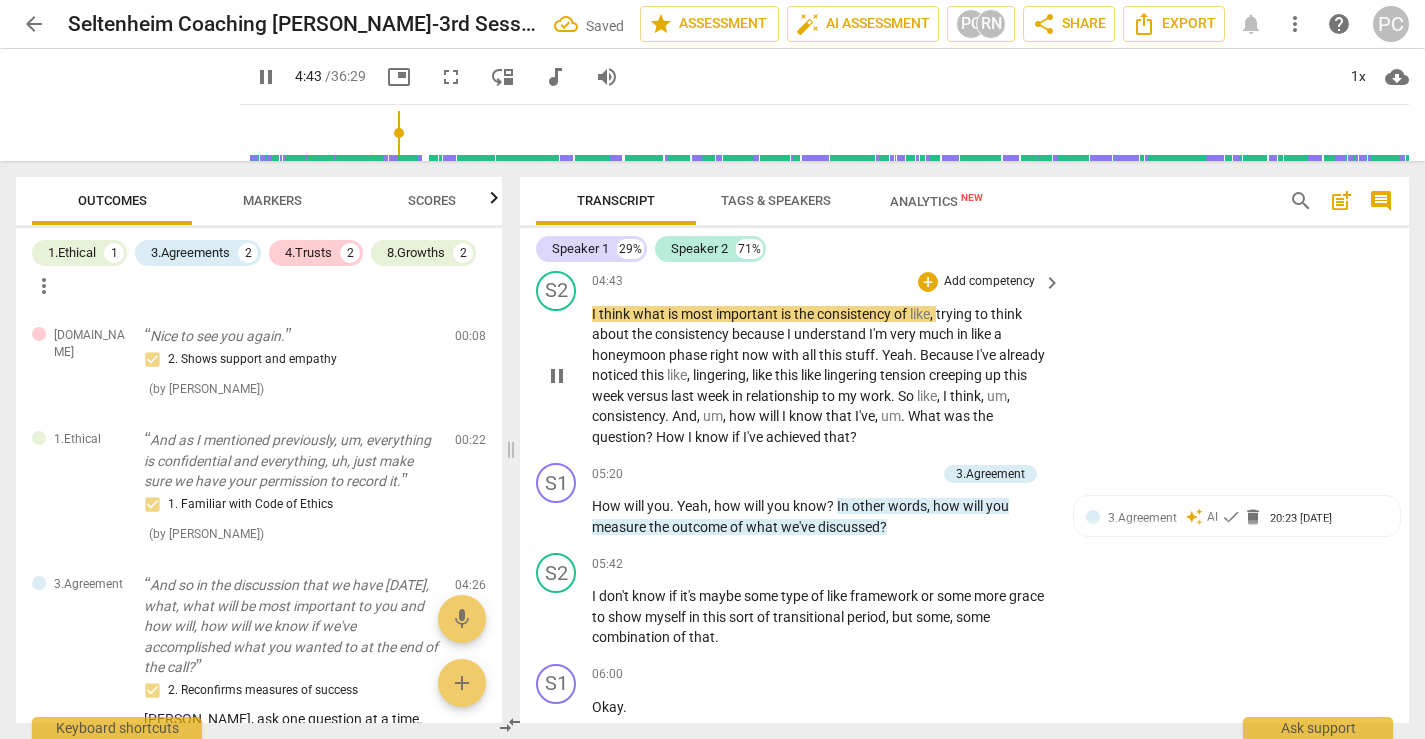 scroll, scrollTop: 2602, scrollLeft: 0, axis: vertical 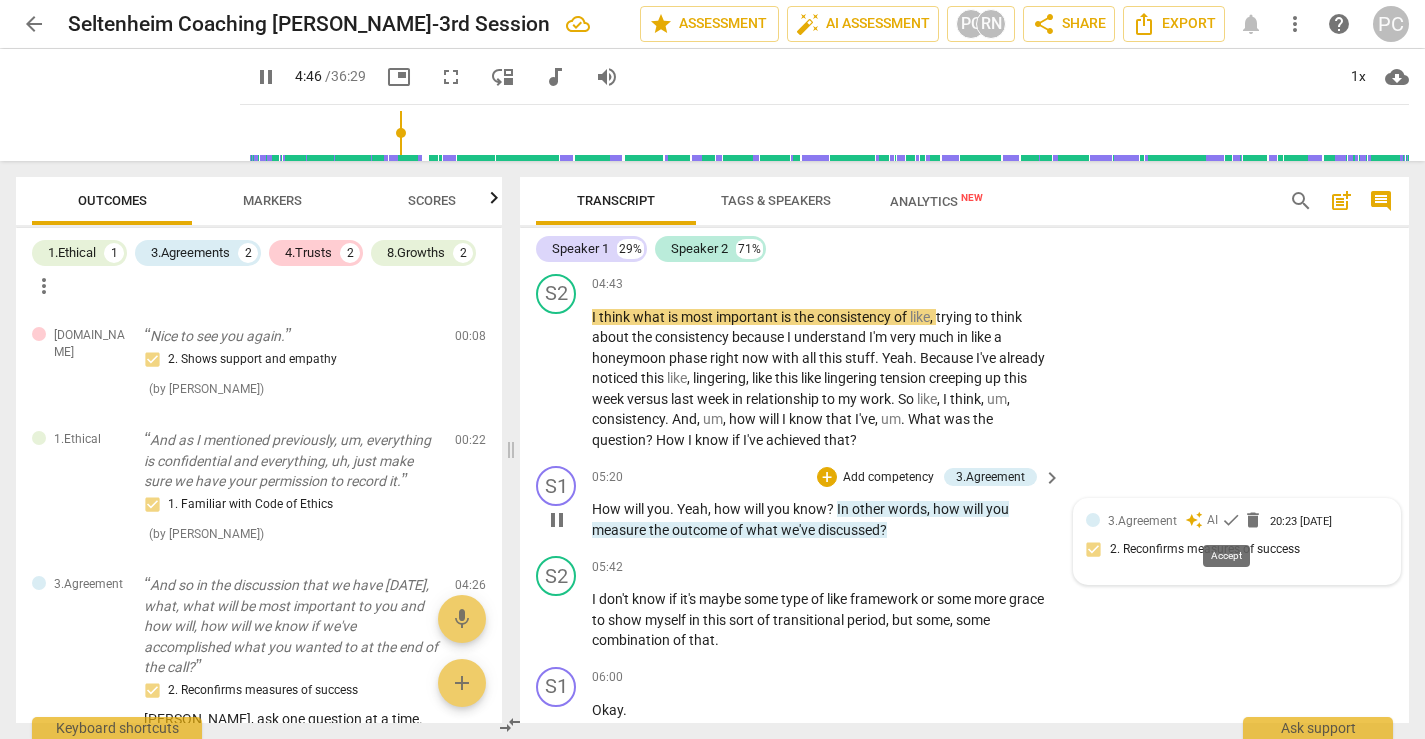 click on "check" at bounding box center (1231, 520) 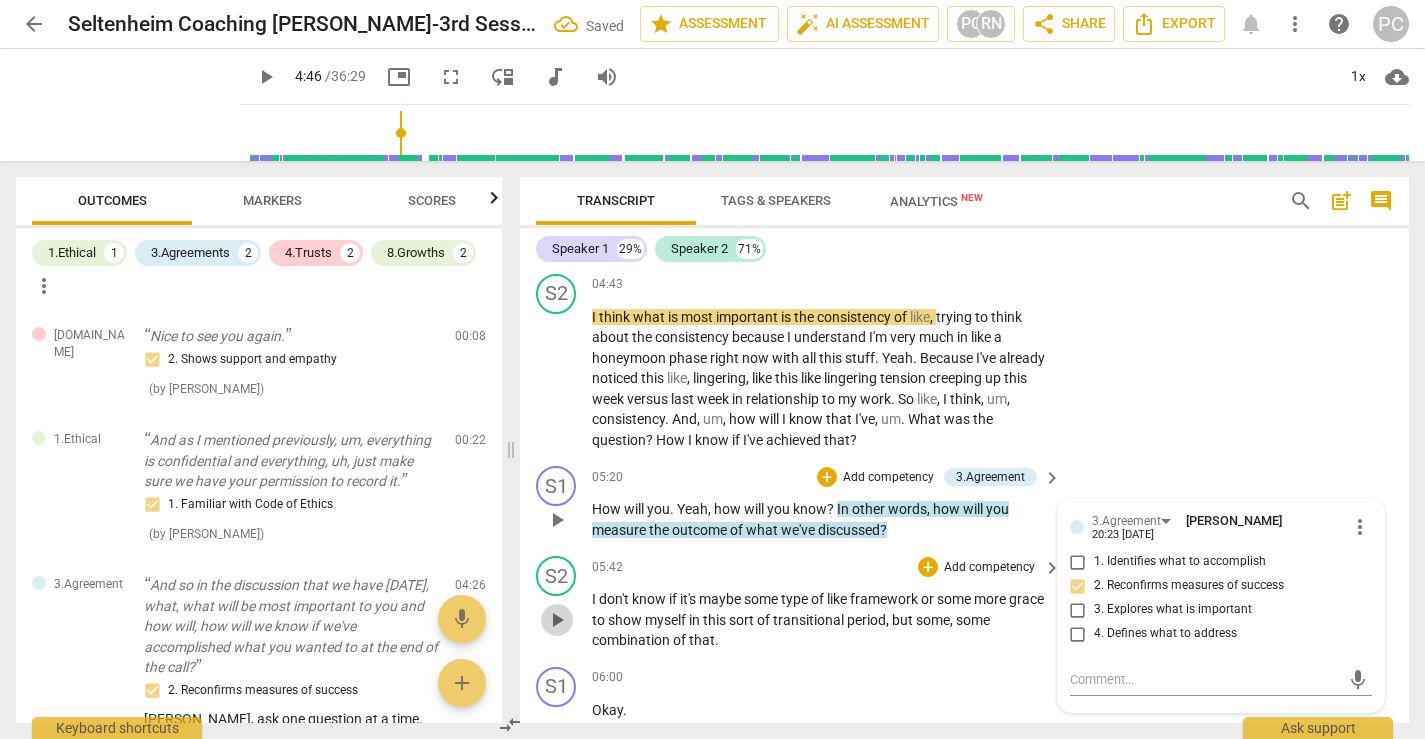 click on "play_arrow" at bounding box center (557, 620) 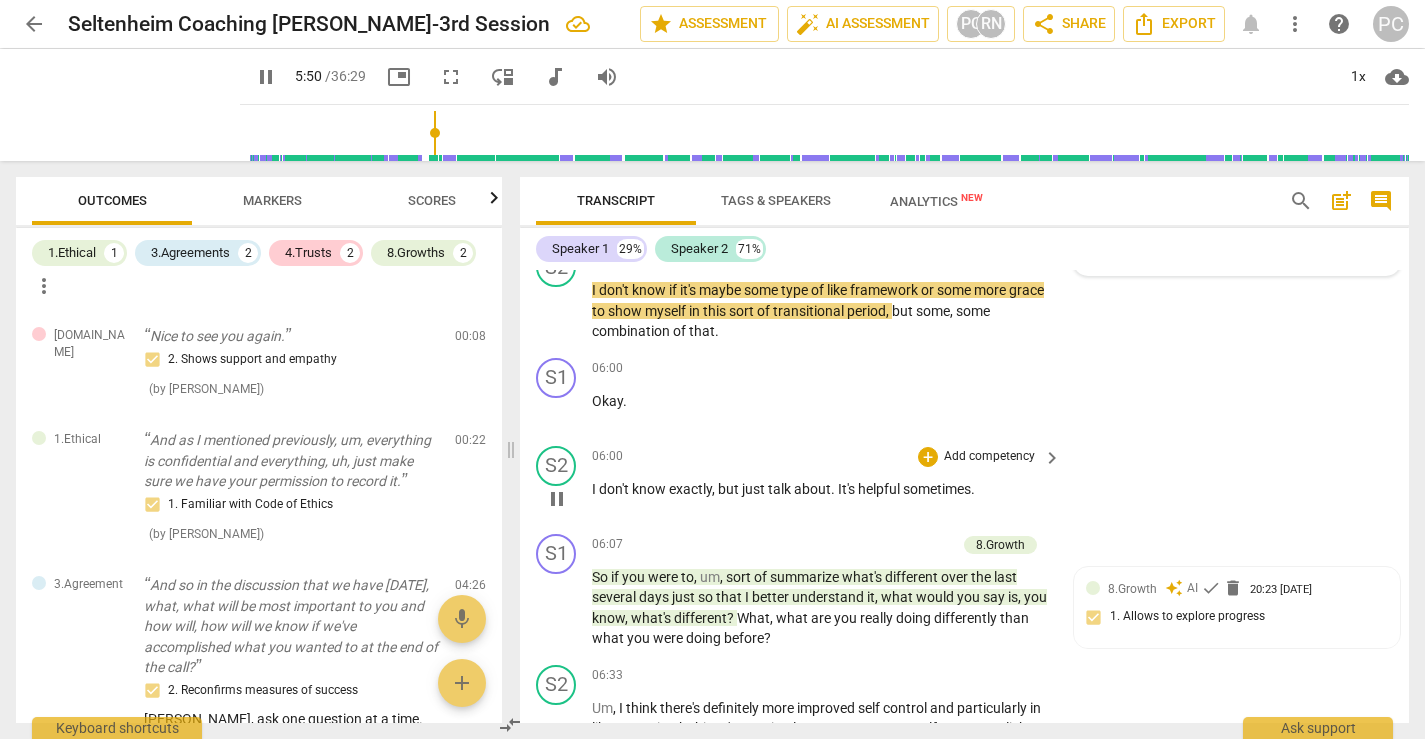 scroll, scrollTop: 2913, scrollLeft: 0, axis: vertical 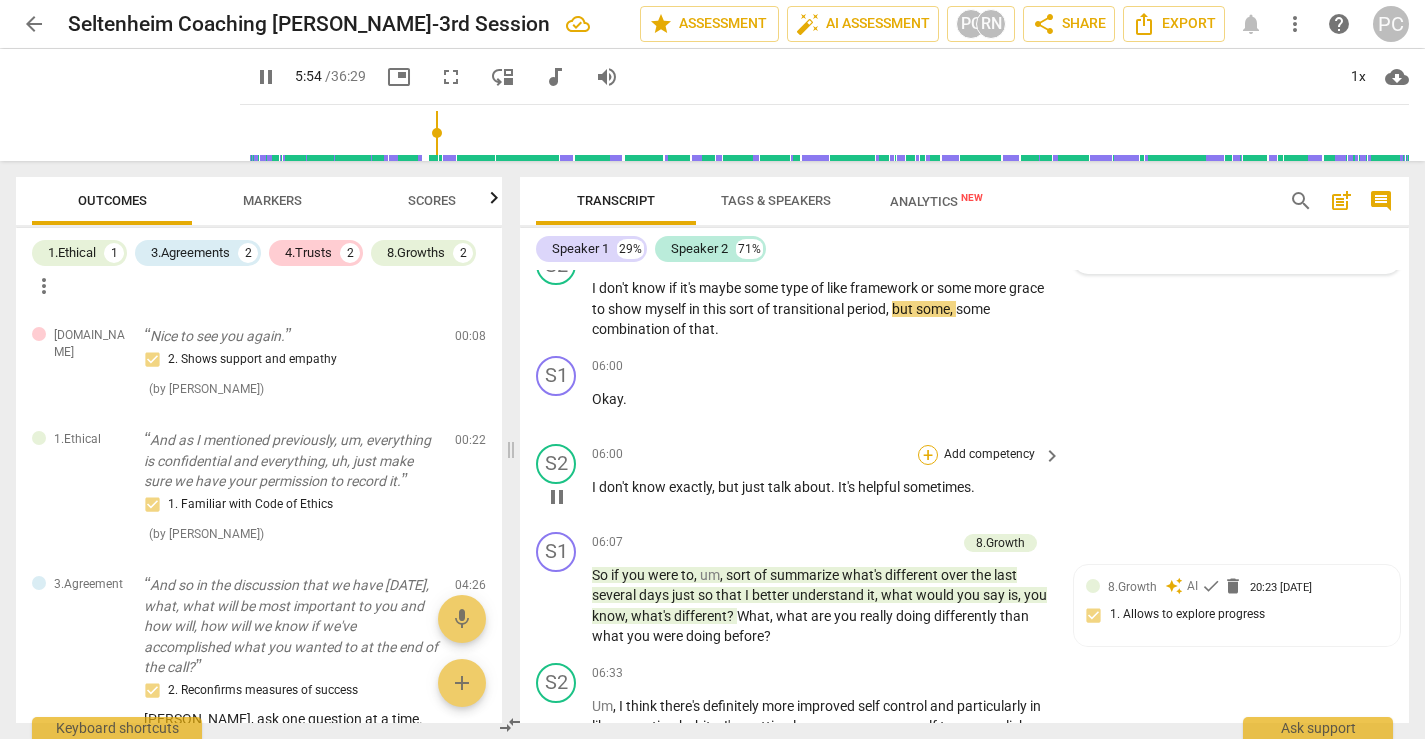 click on "+" at bounding box center (928, 455) 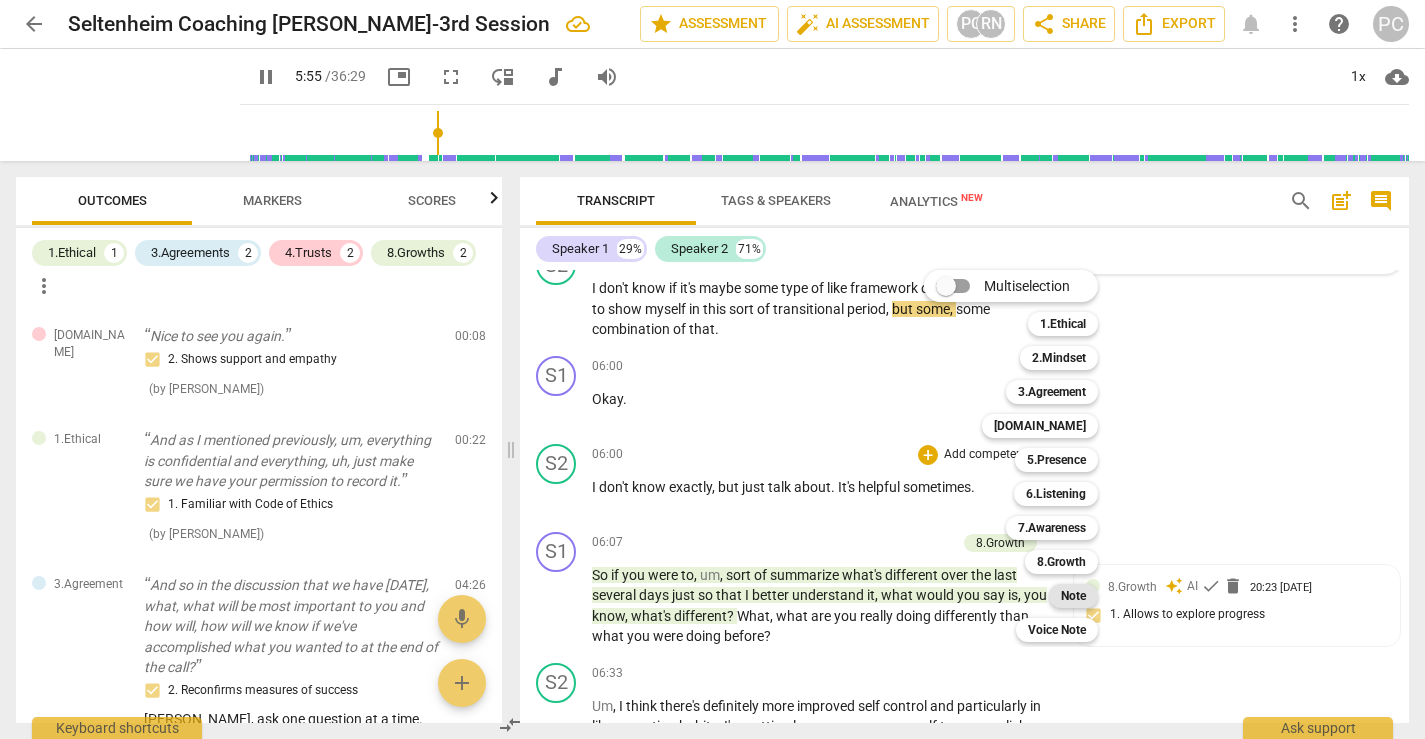 click on "Note" at bounding box center [1073, 596] 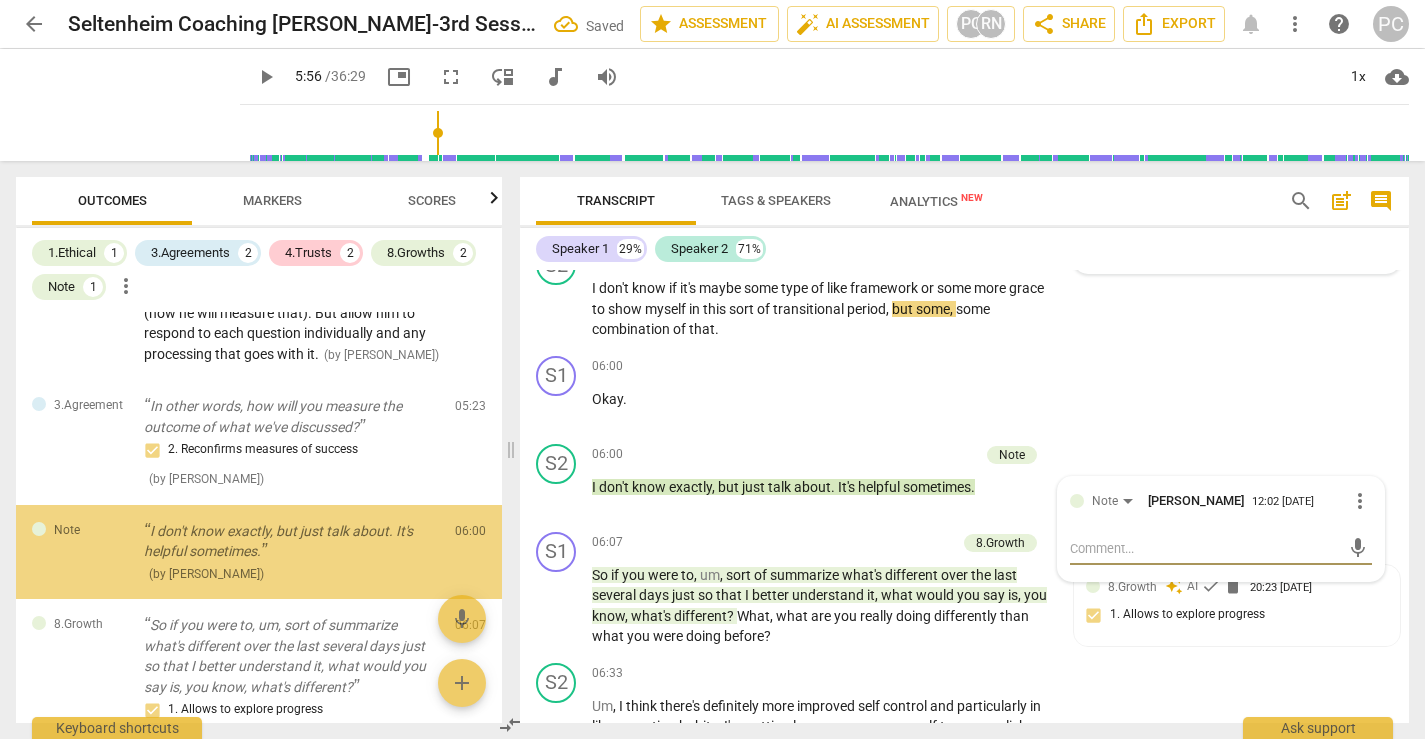 scroll, scrollTop: 586, scrollLeft: 0, axis: vertical 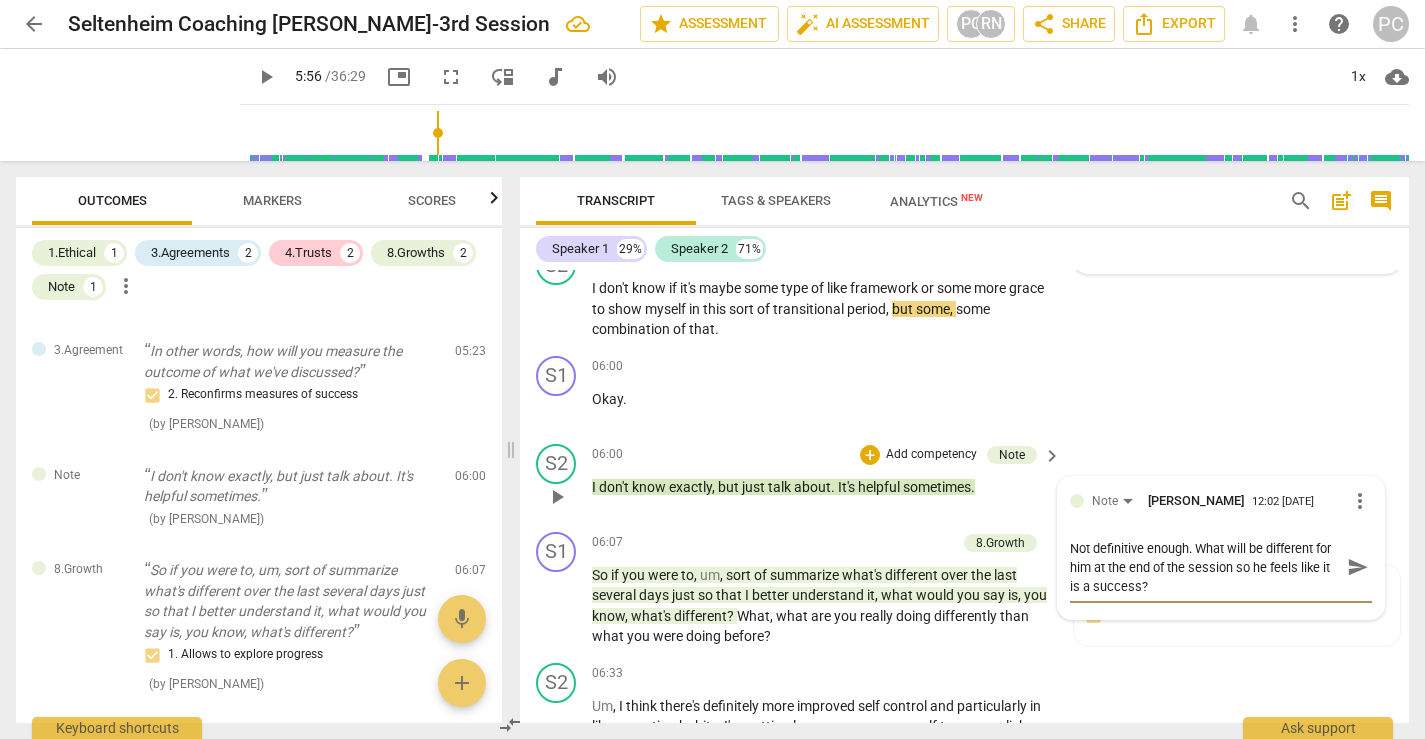 click on "send" at bounding box center [1358, 567] 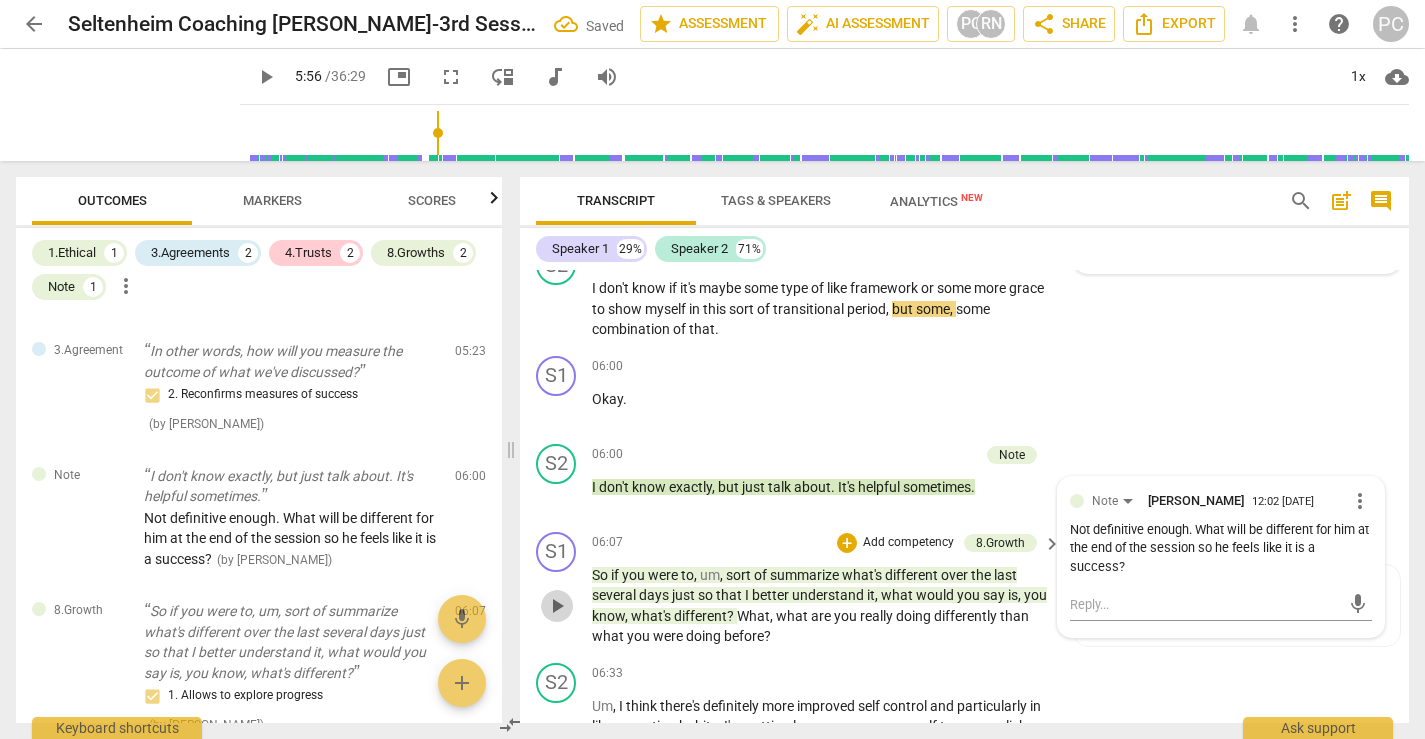 click on "play_arrow" at bounding box center (557, 606) 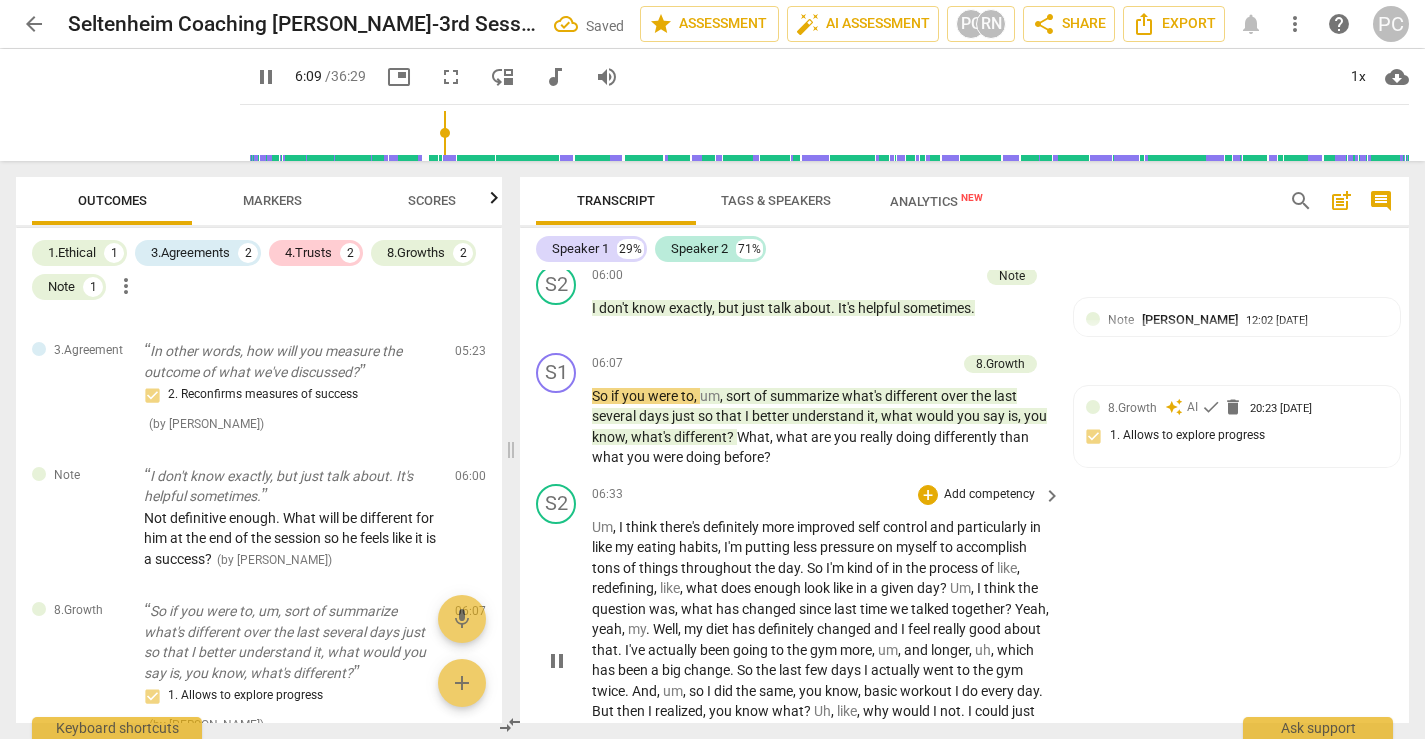 scroll, scrollTop: 3094, scrollLeft: 0, axis: vertical 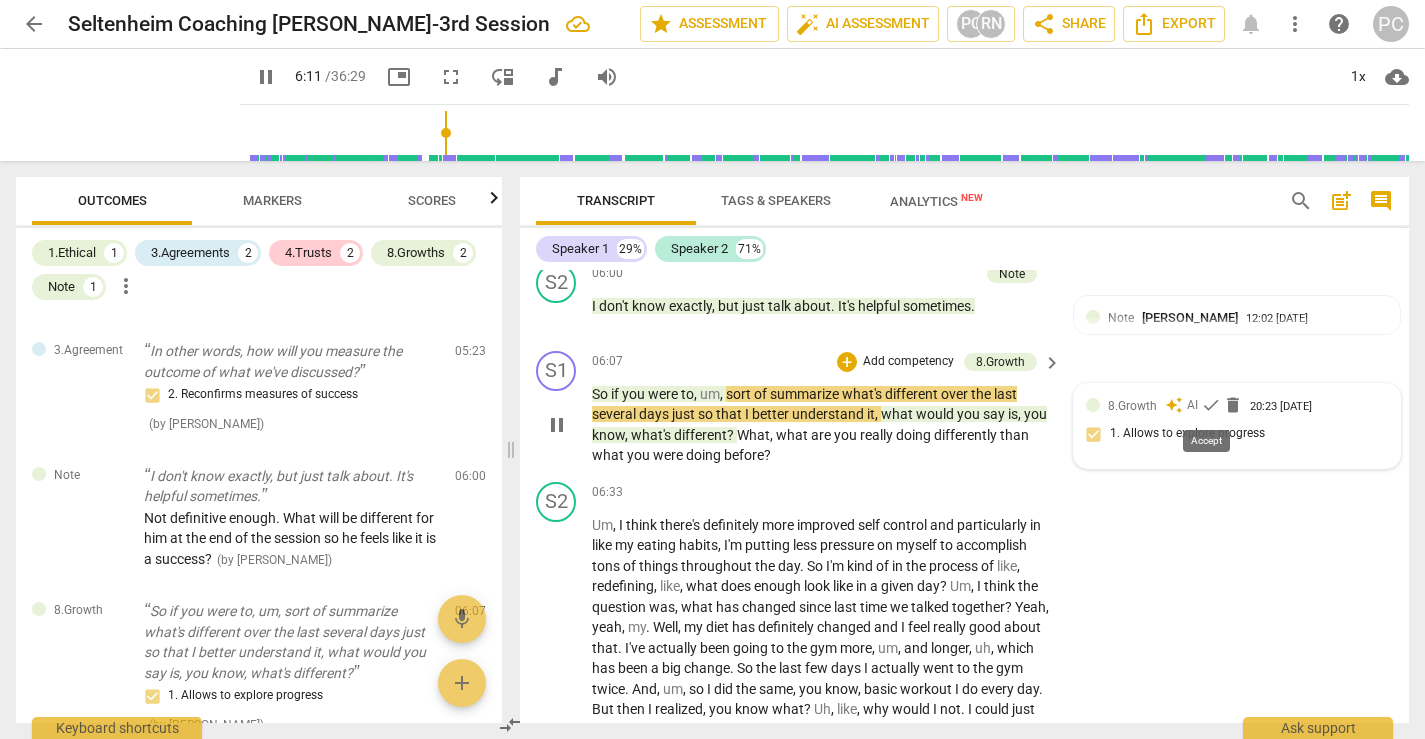 click on "check" at bounding box center [1211, 405] 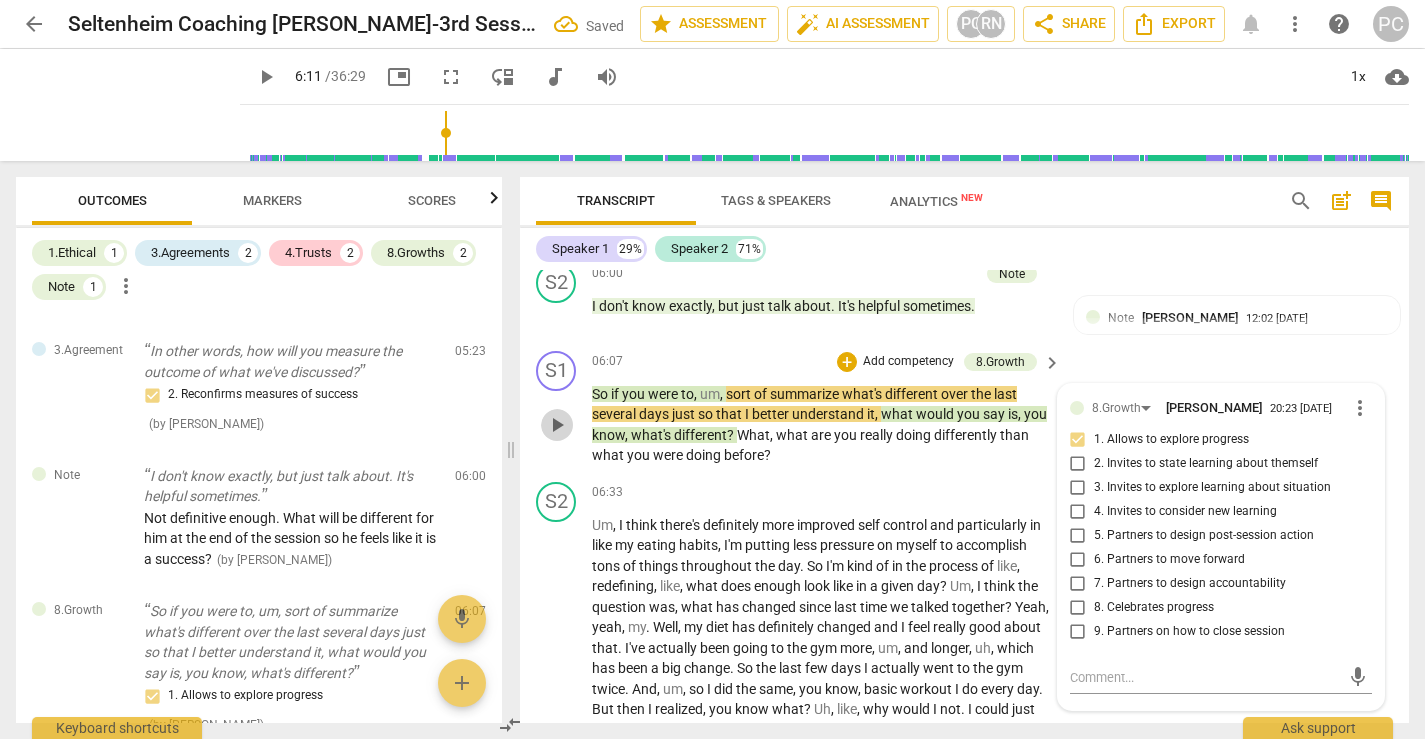 click on "play_arrow" at bounding box center [557, 425] 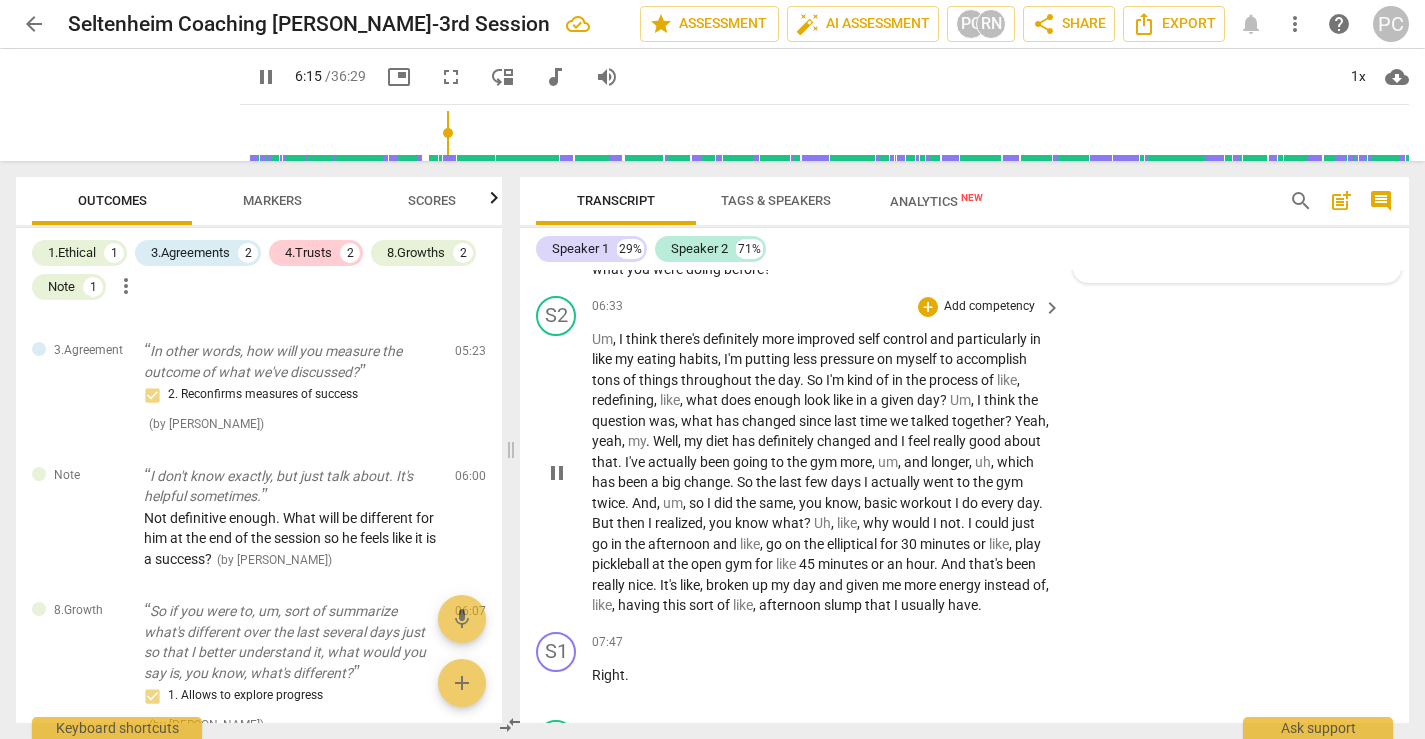 scroll, scrollTop: 3281, scrollLeft: 0, axis: vertical 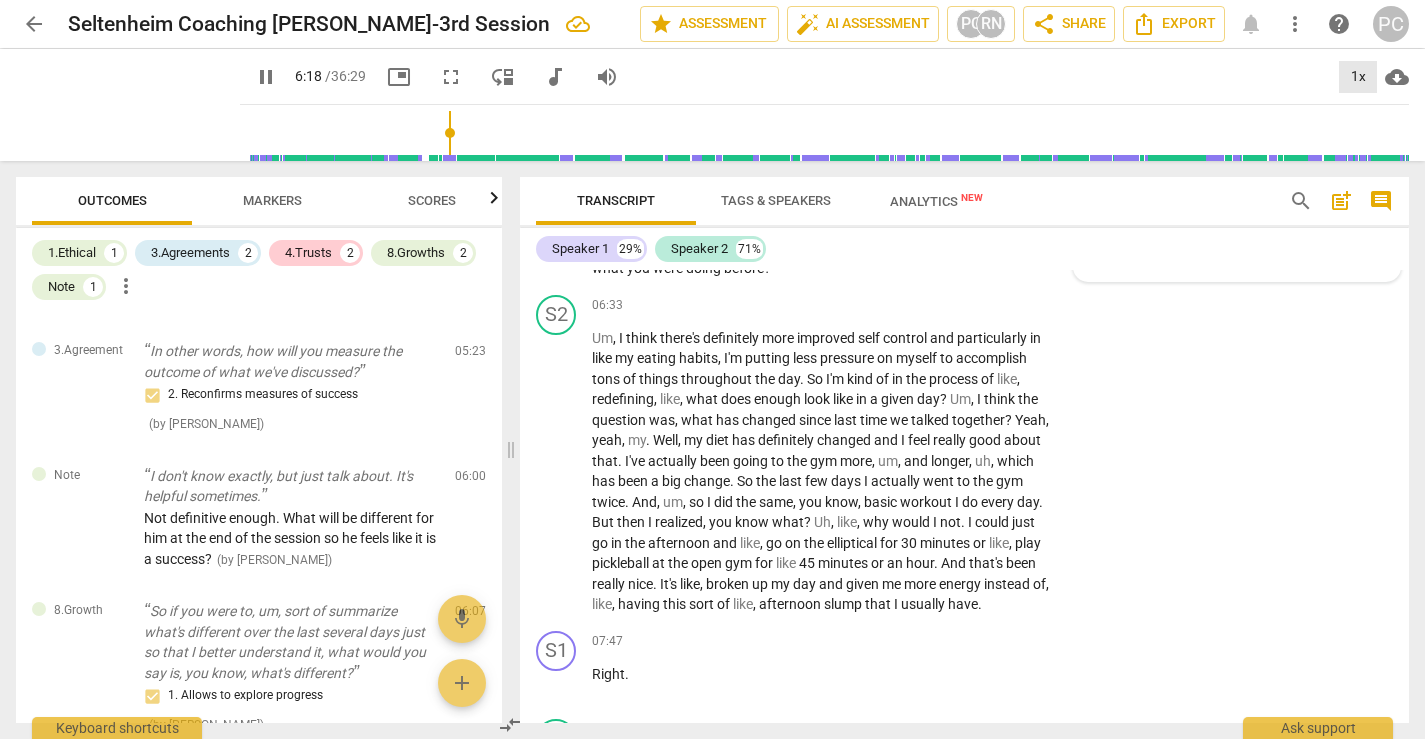 click on "1x" at bounding box center [1358, 77] 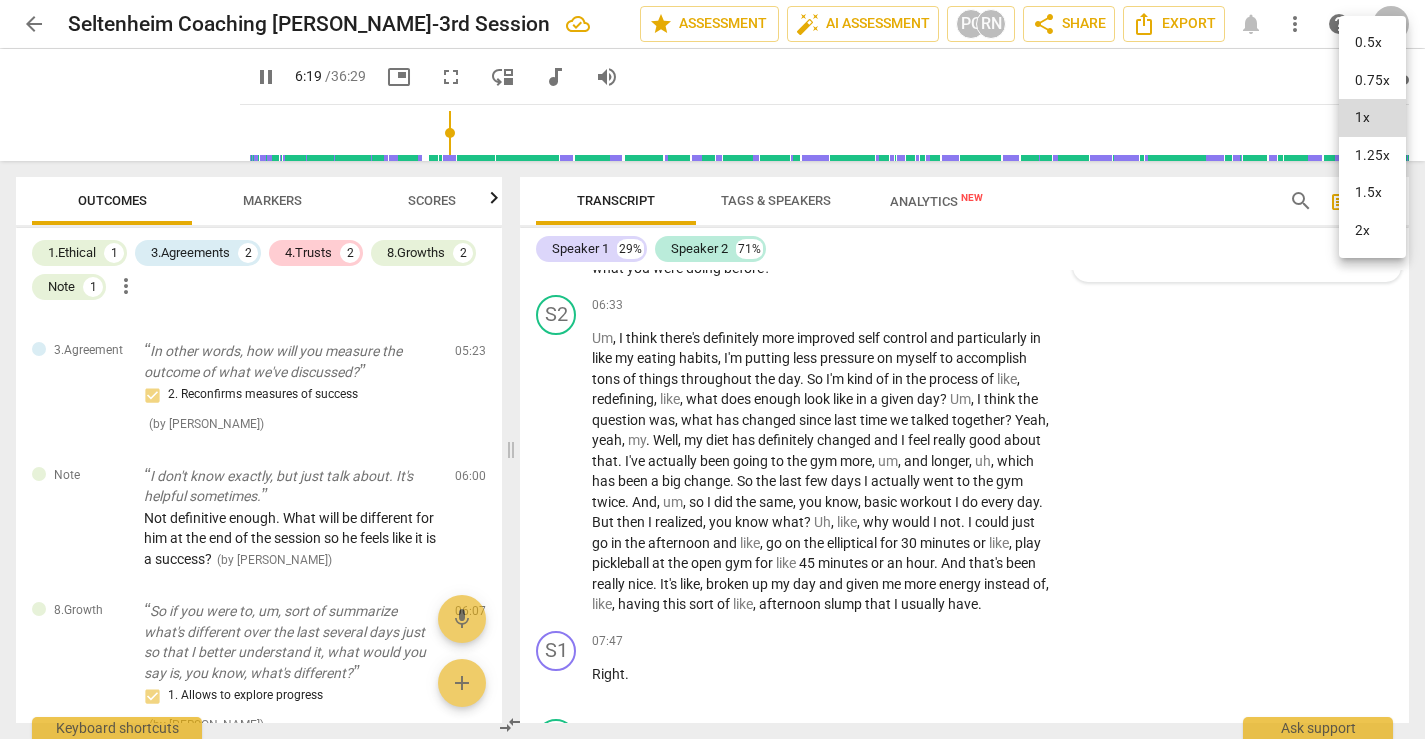 click on "1.5x" at bounding box center [1372, 193] 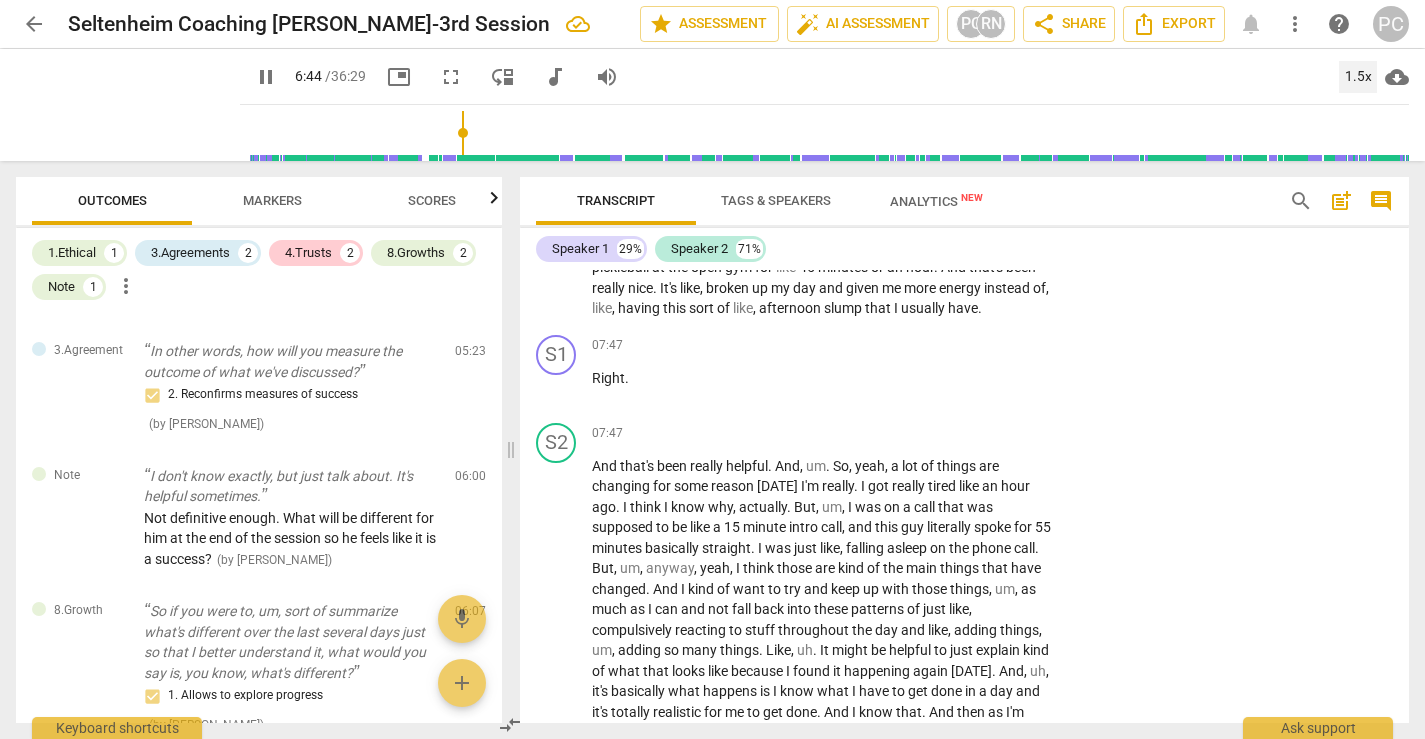 scroll, scrollTop: 3633, scrollLeft: 0, axis: vertical 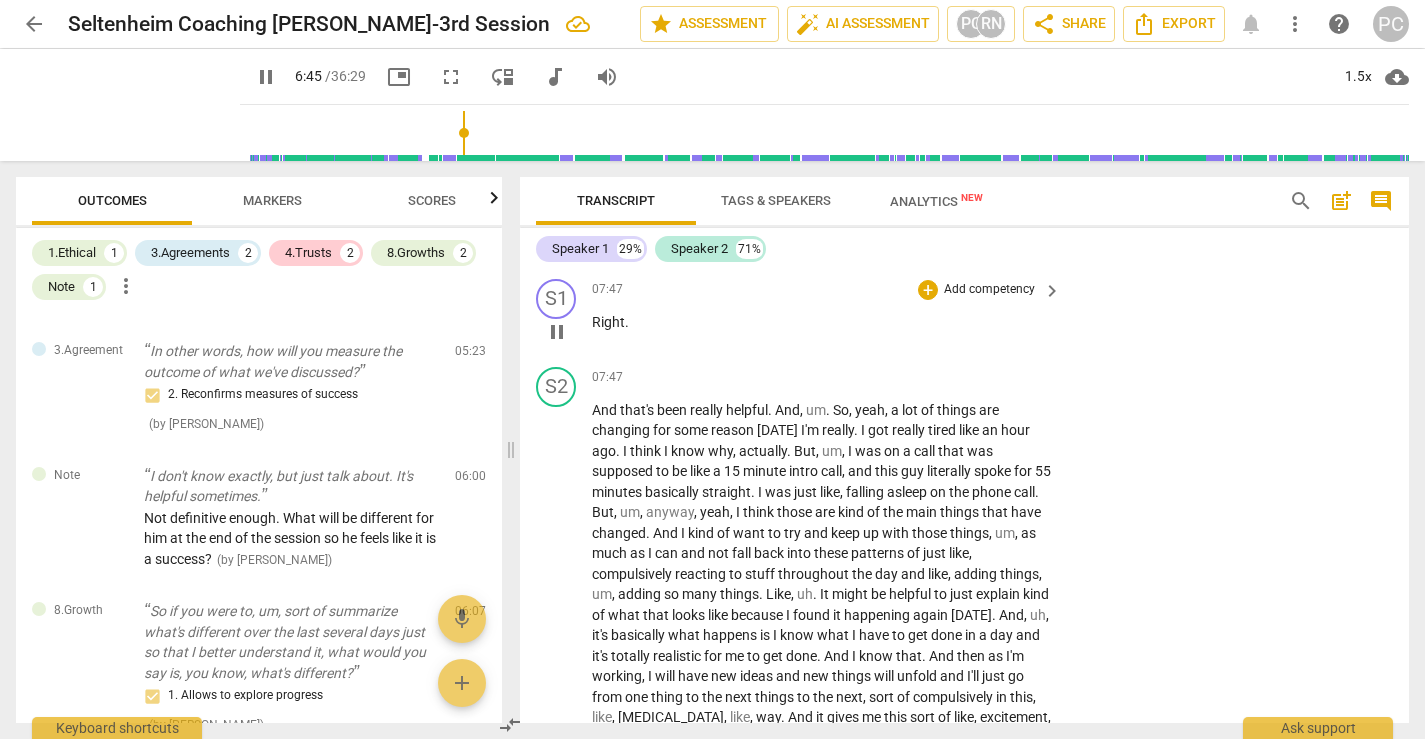 click on "pause" at bounding box center (557, 332) 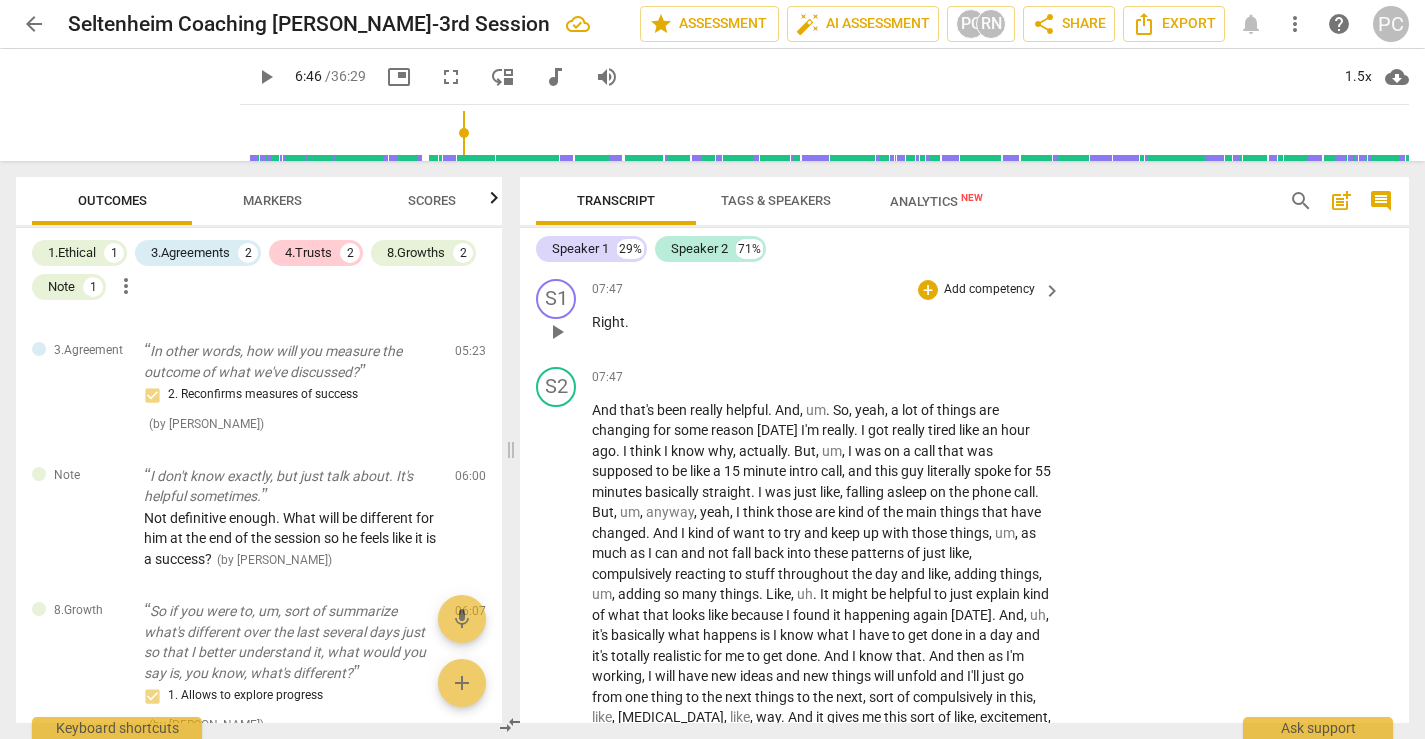 click on "play_arrow" at bounding box center (557, 332) 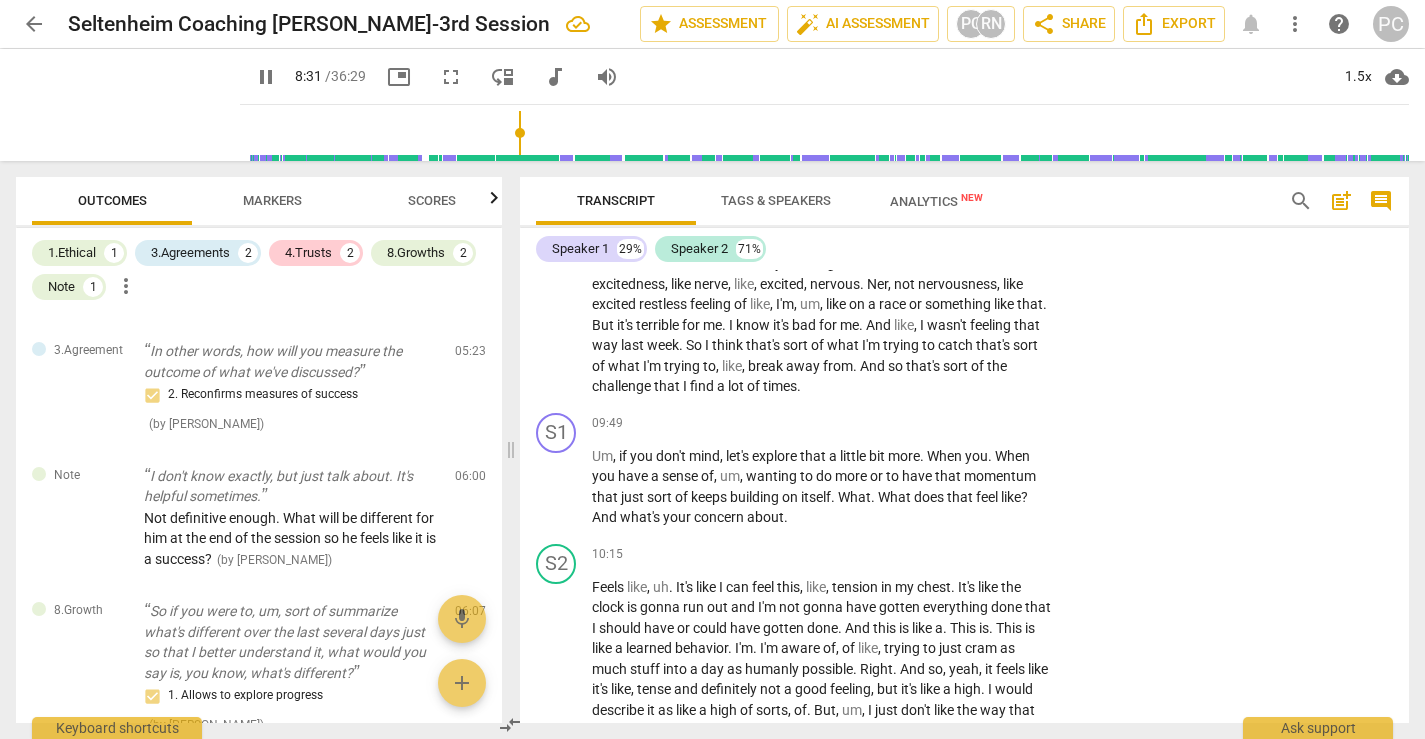 scroll, scrollTop: 4089, scrollLeft: 0, axis: vertical 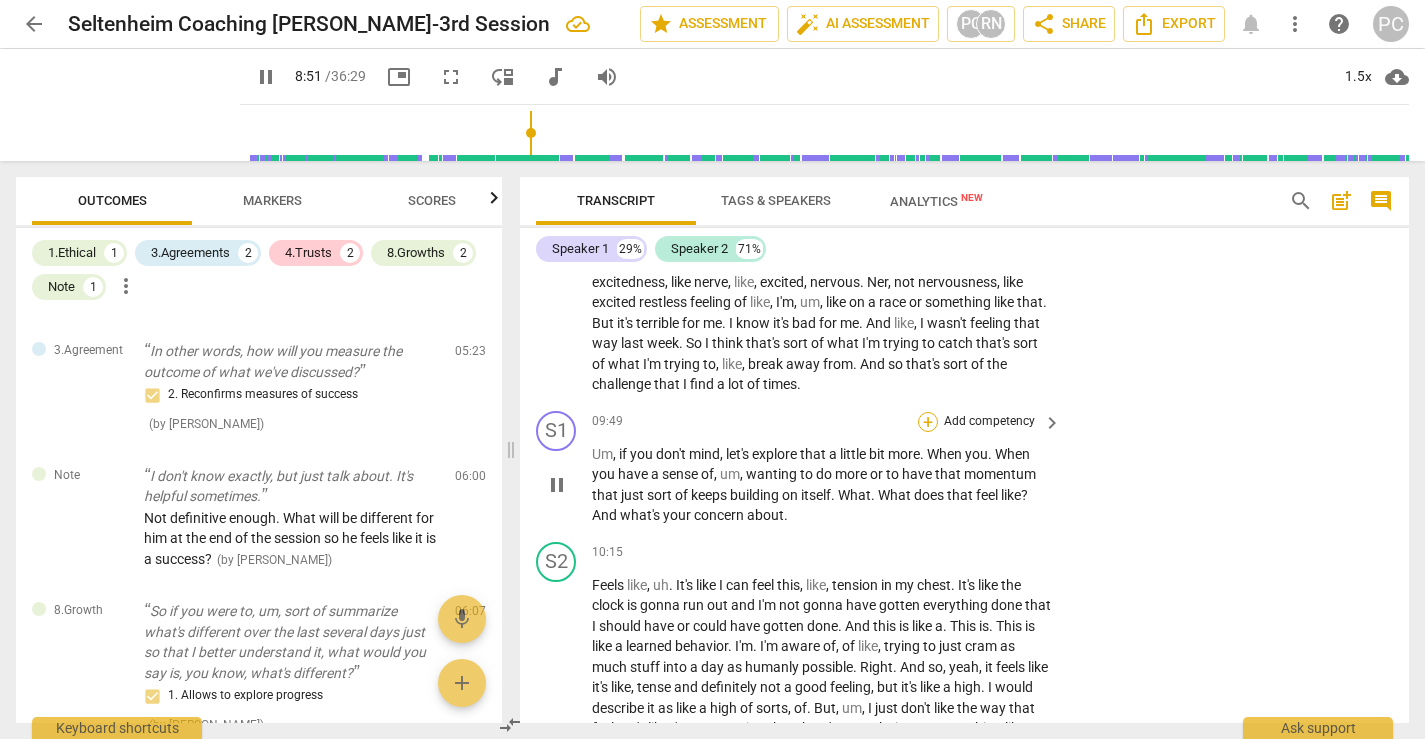 click on "+" at bounding box center (928, 422) 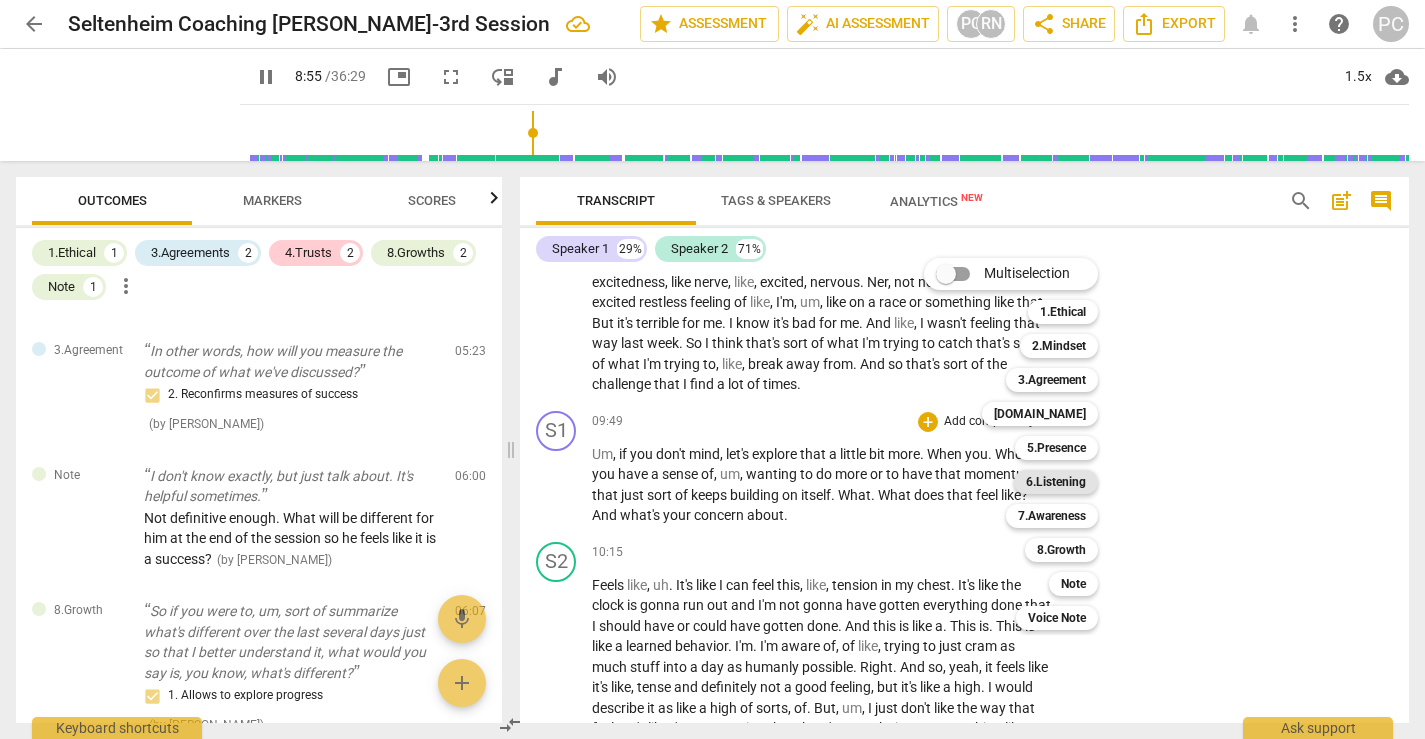click on "6.Listening" at bounding box center (1056, 482) 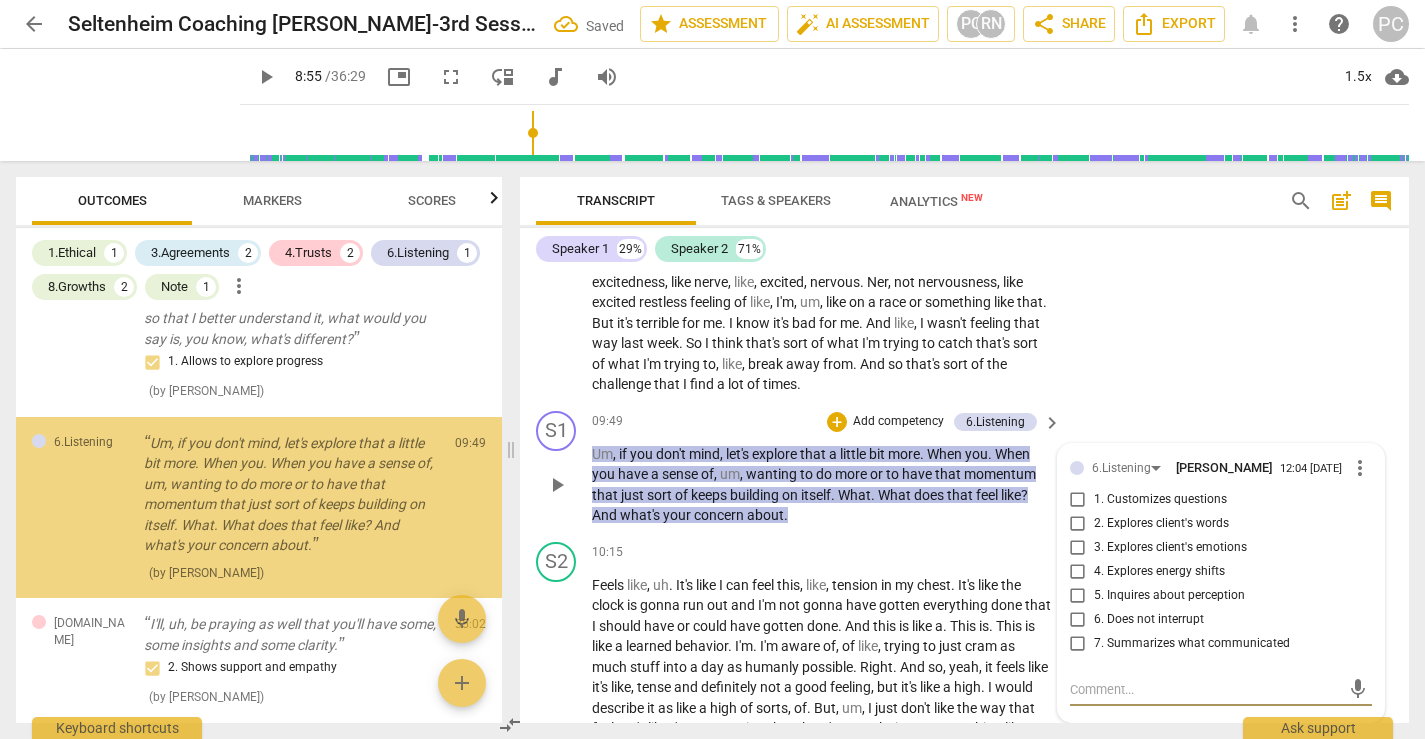 scroll, scrollTop: 930, scrollLeft: 0, axis: vertical 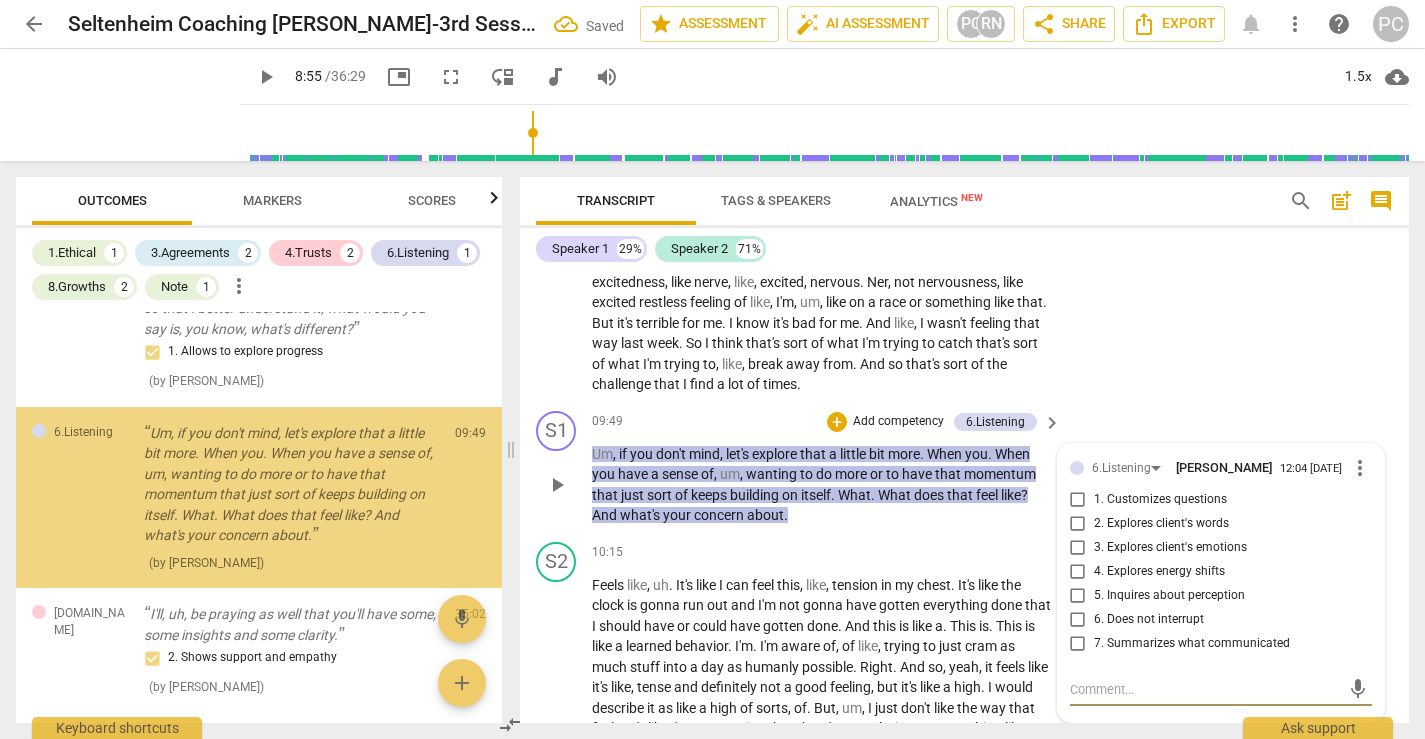 click on "3. Explores client's emotions" at bounding box center [1078, 548] 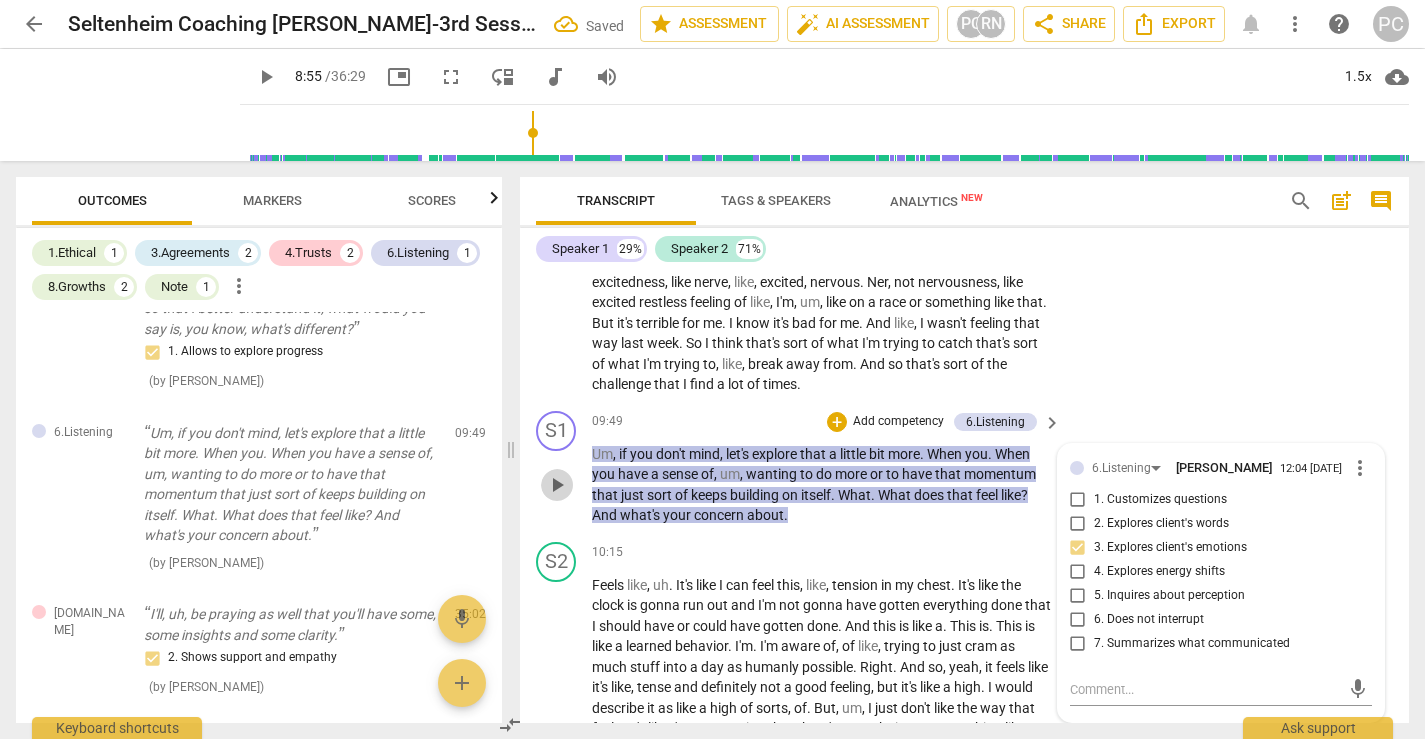 click on "play_arrow" at bounding box center (557, 485) 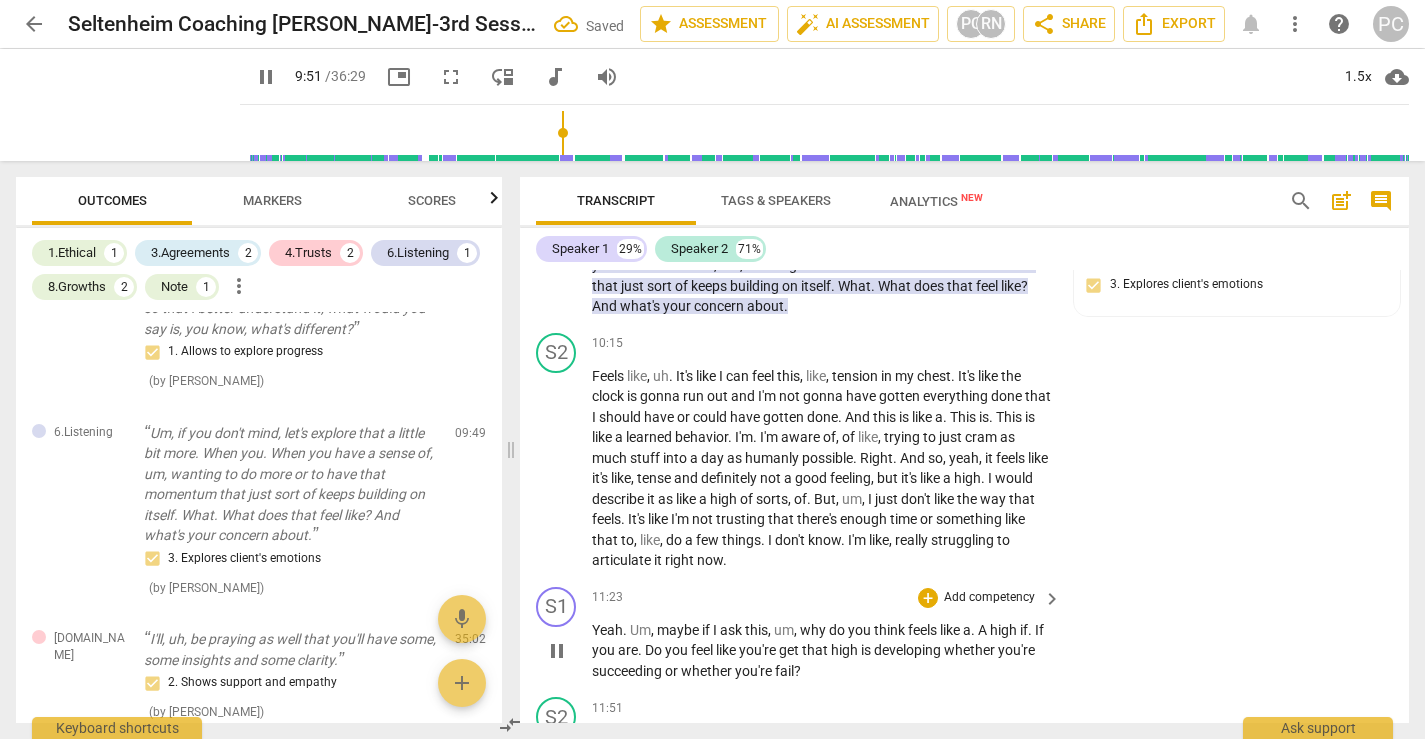 scroll, scrollTop: 4336, scrollLeft: 0, axis: vertical 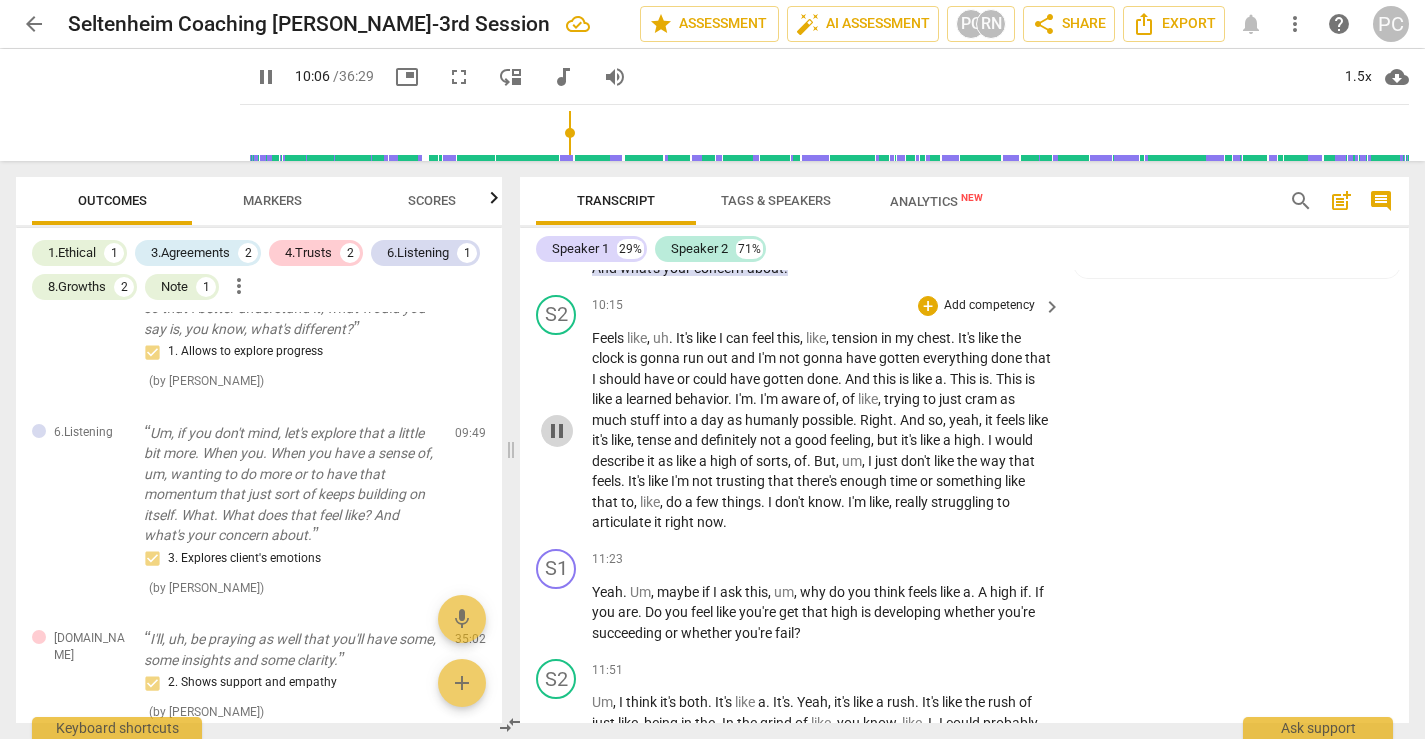 click on "pause" at bounding box center (557, 431) 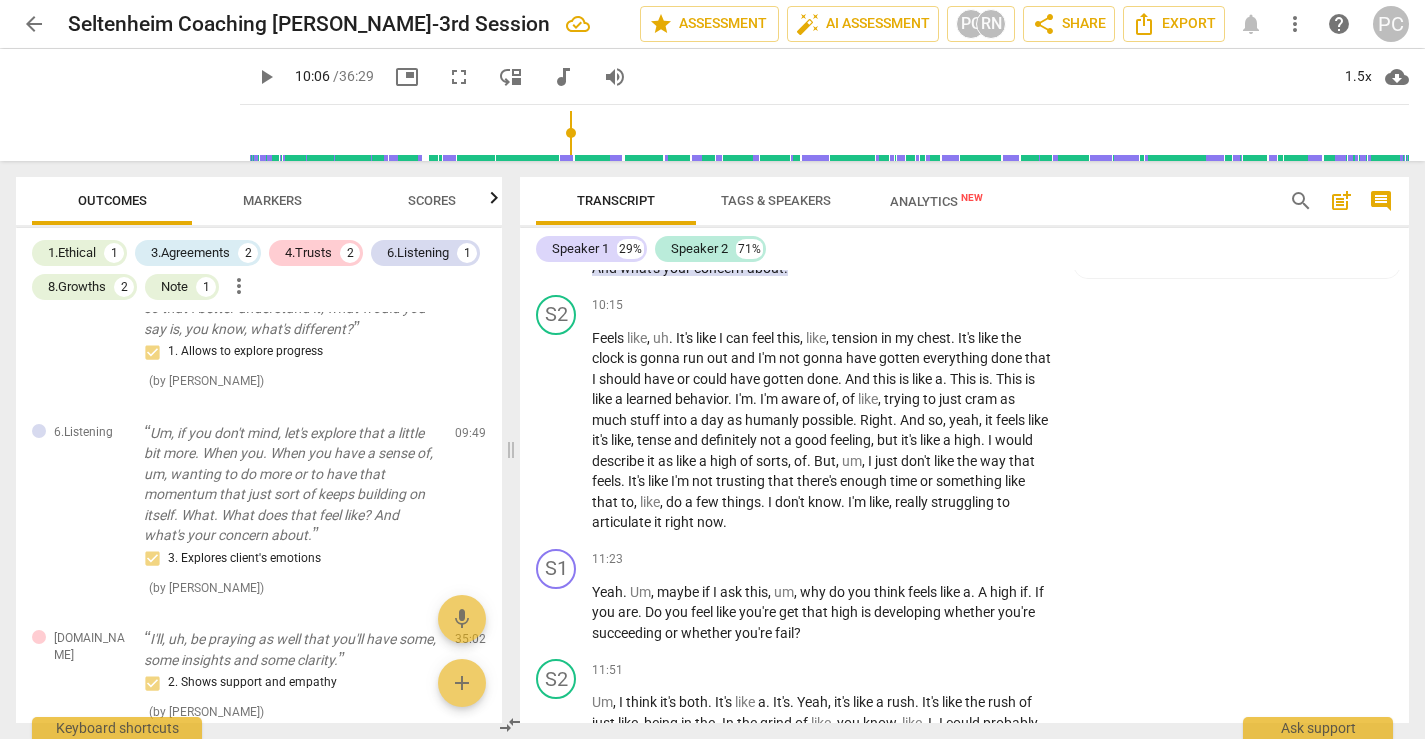 click on "post_add" at bounding box center (1341, 201) 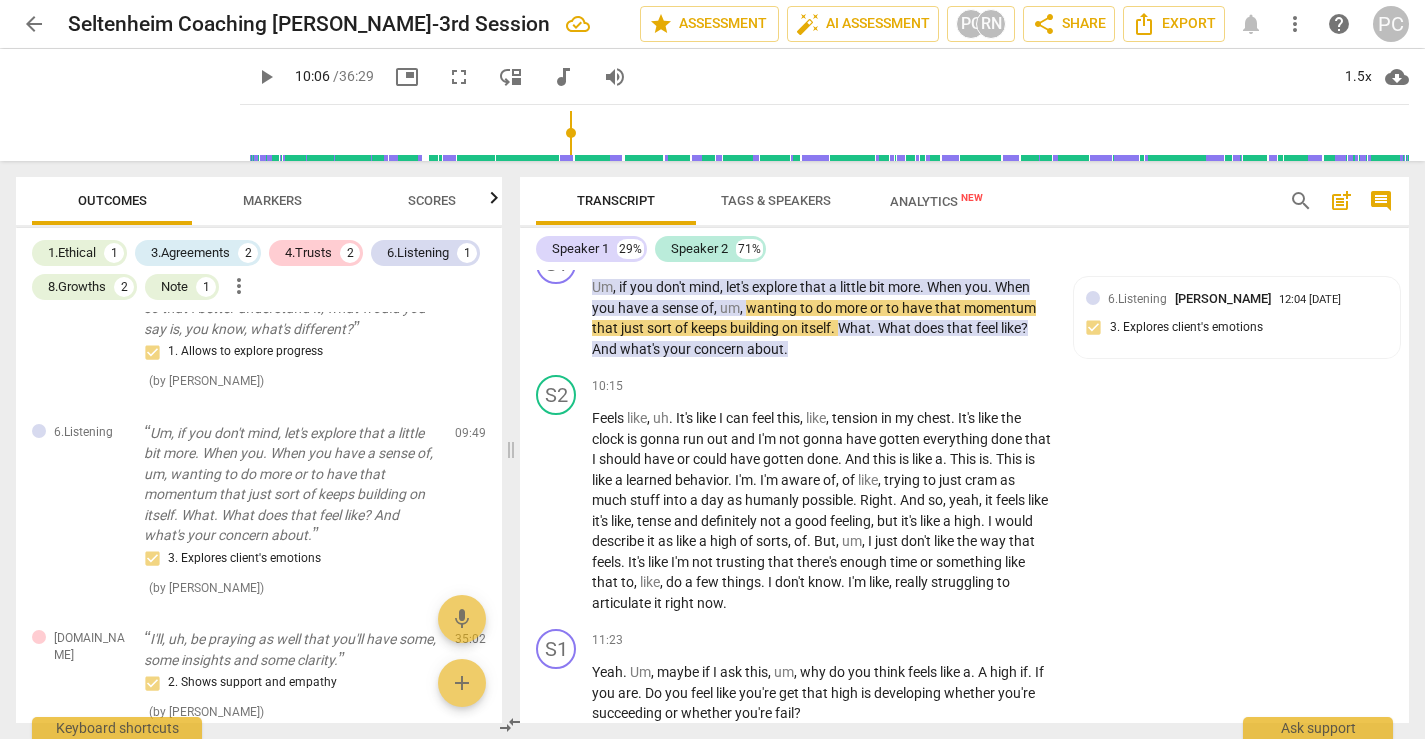 scroll, scrollTop: 45, scrollLeft: 0, axis: vertical 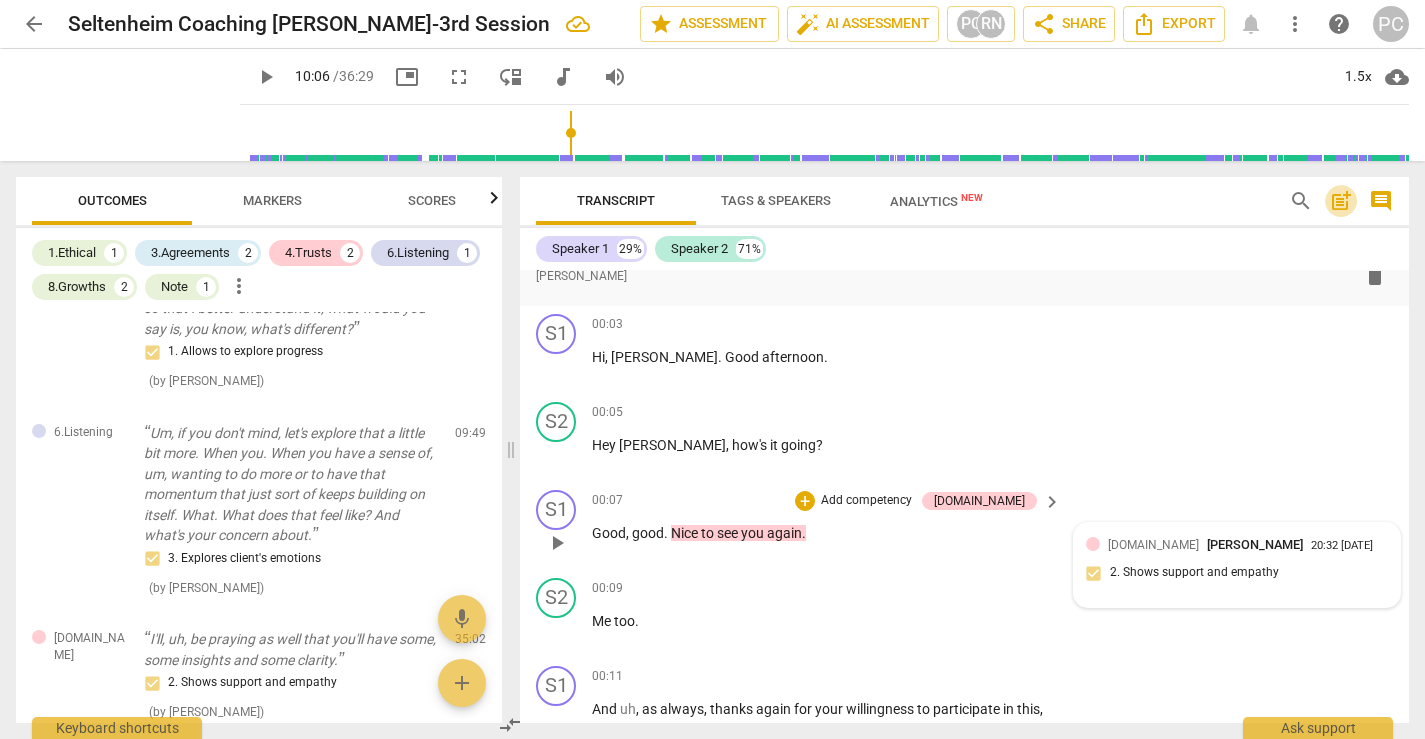 click on "post_add" at bounding box center (1341, 201) 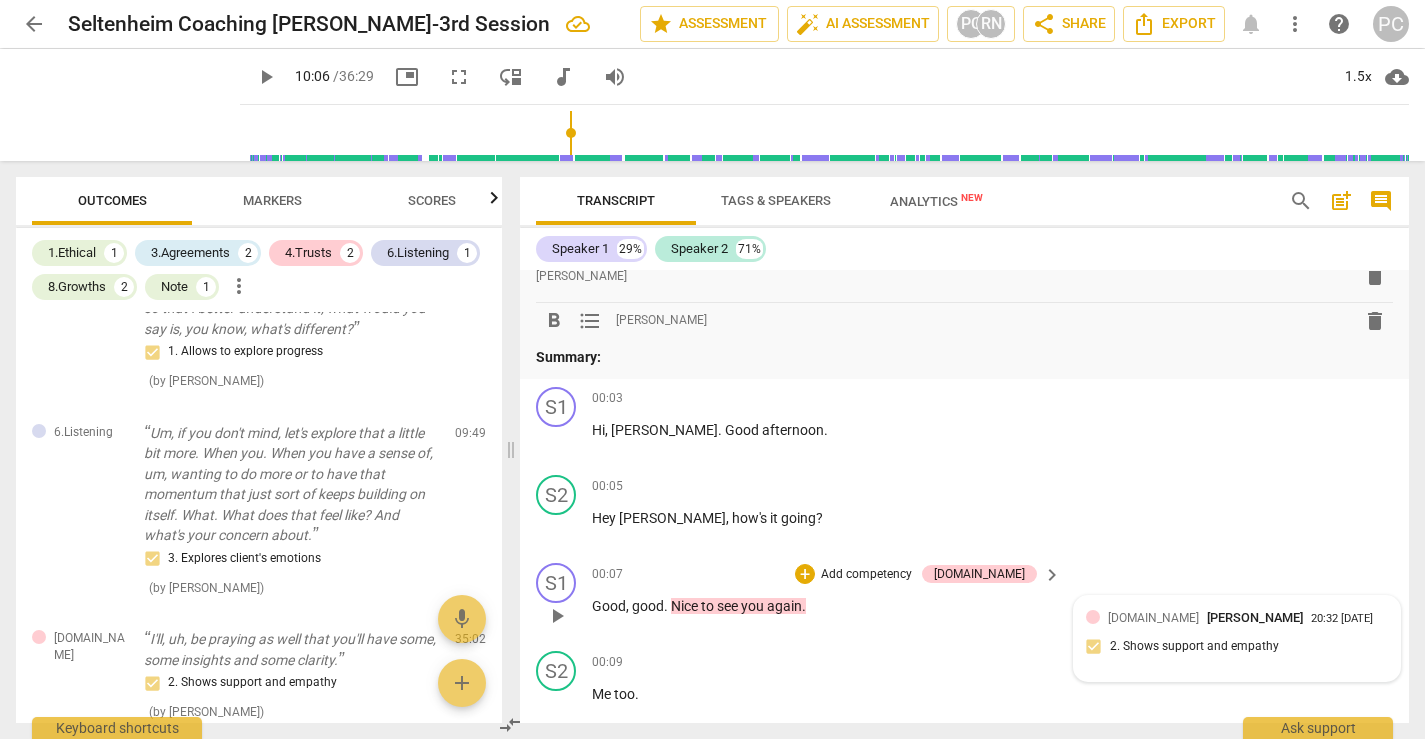 click on "comment" at bounding box center (1381, 201) 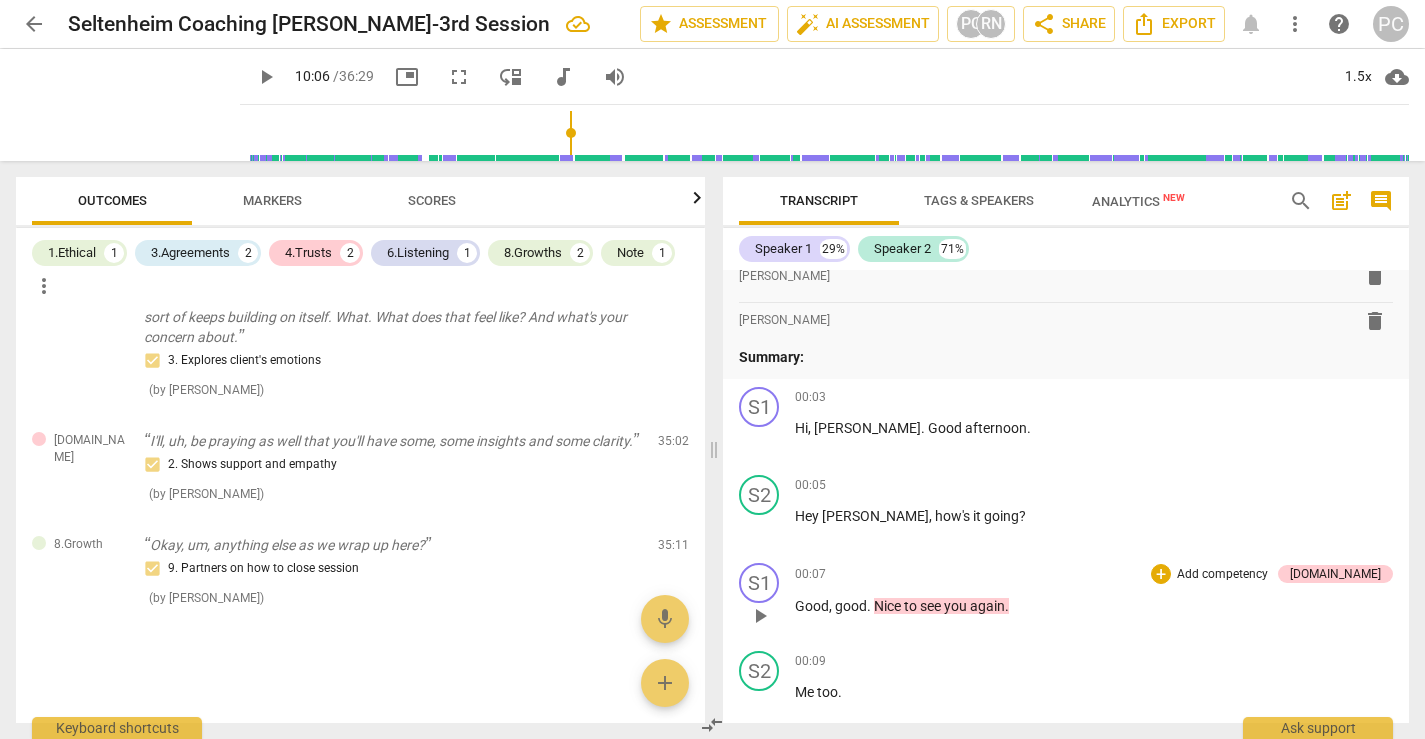 scroll, scrollTop: 725, scrollLeft: 0, axis: vertical 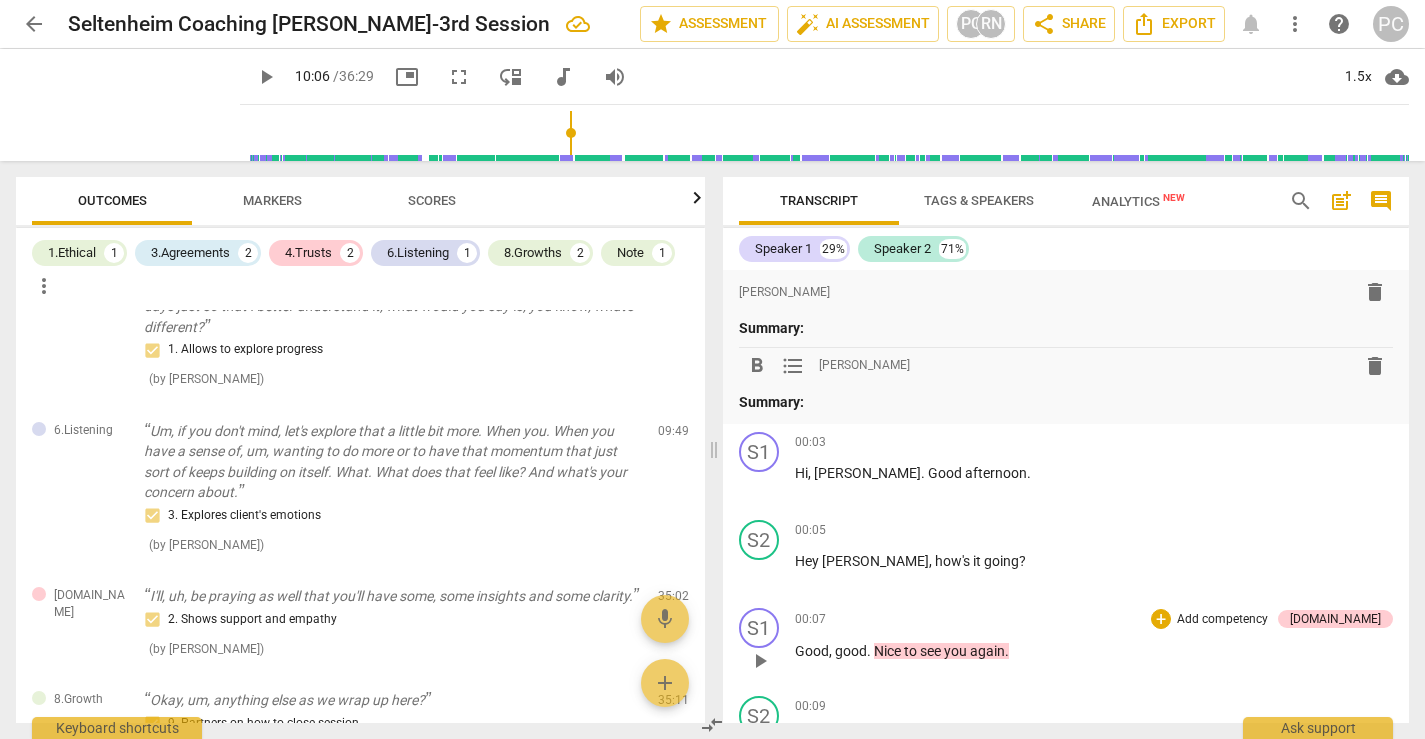 click on "[PERSON_NAME]" at bounding box center (864, 365) 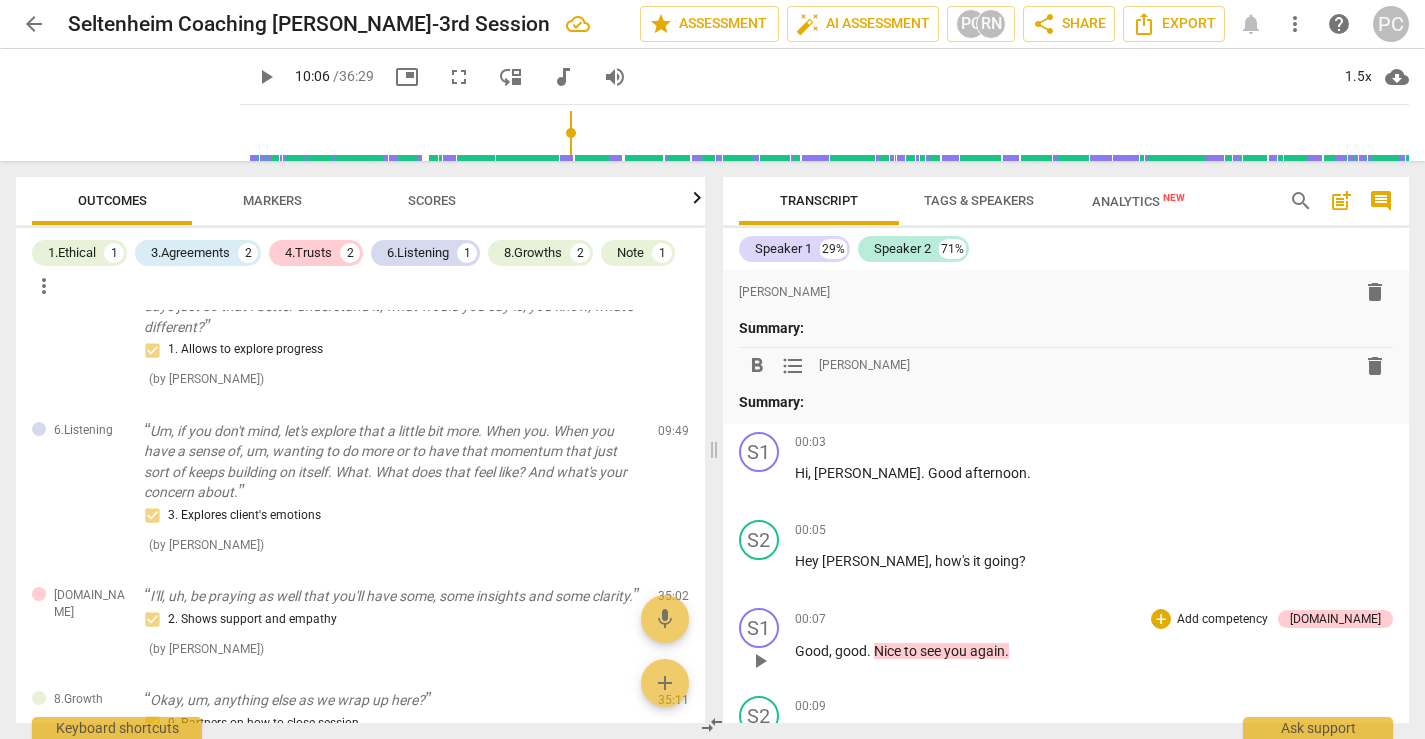 click on "Summary:" at bounding box center (1066, 402) 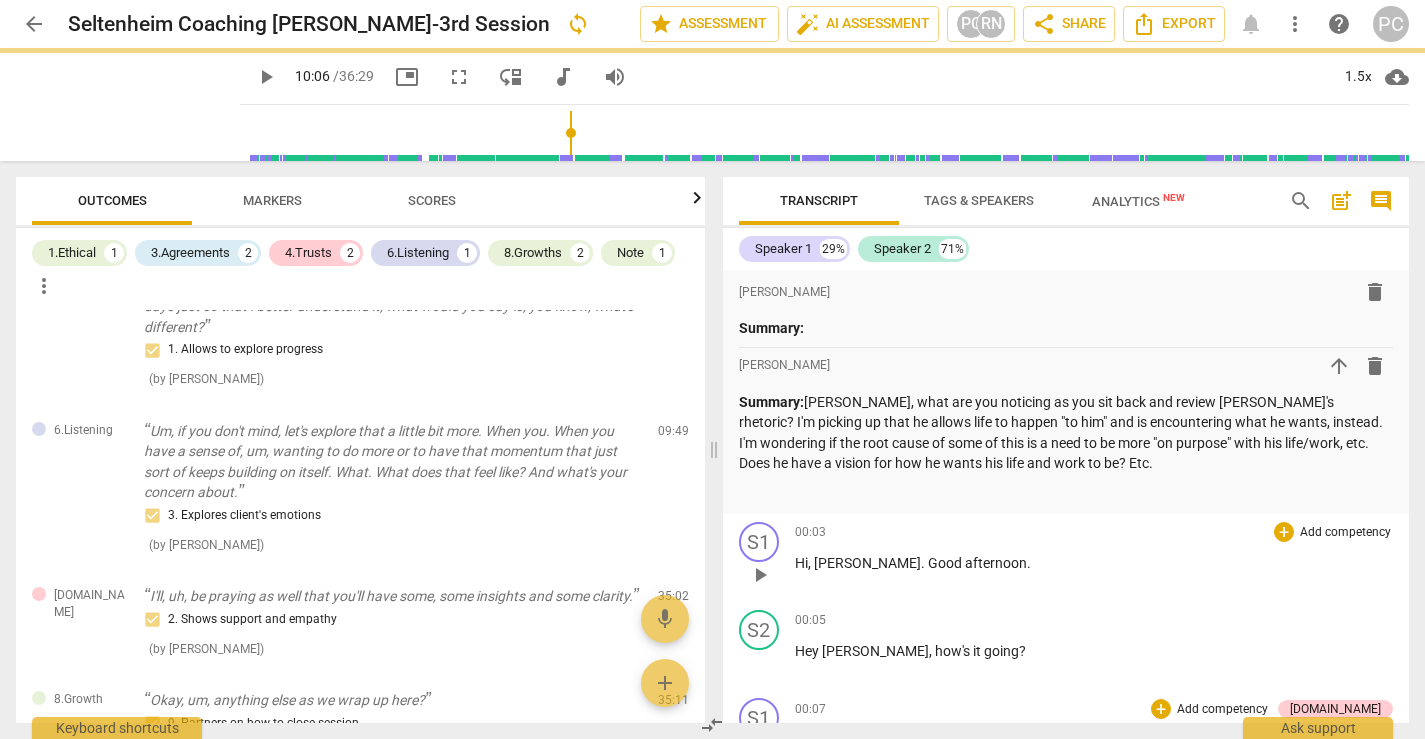 click on "Hi ,   [PERSON_NAME] .   Good   afternoon ." at bounding box center (1094, 563) 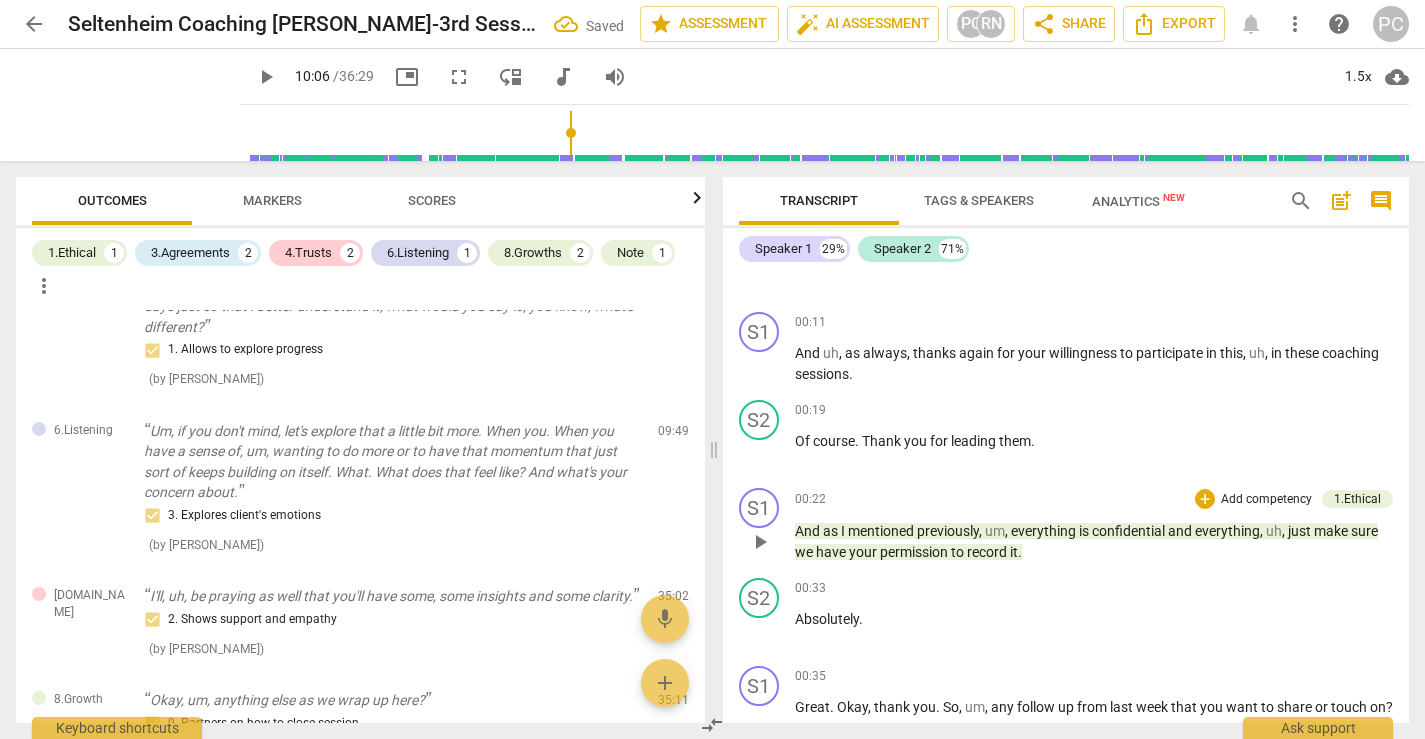 scroll, scrollTop: 589, scrollLeft: 0, axis: vertical 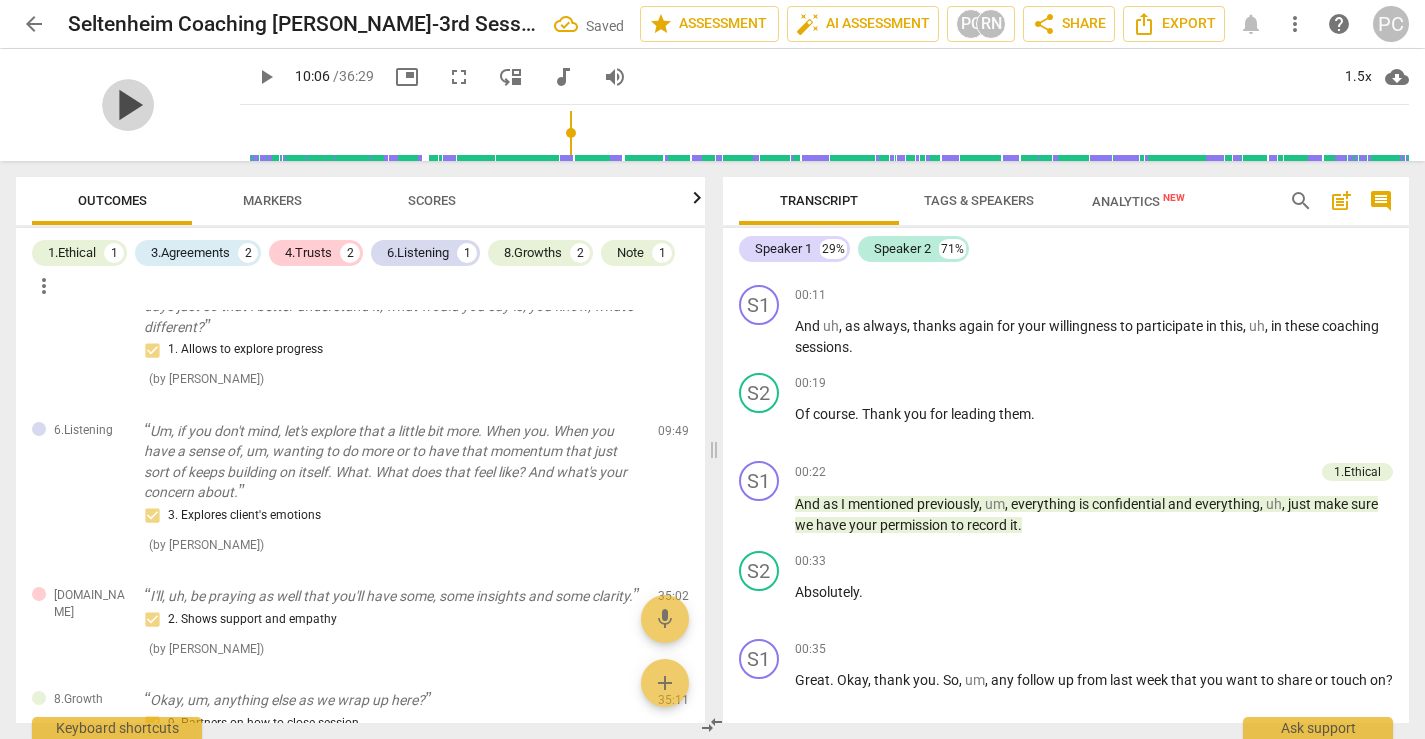 click on "play_arrow" at bounding box center [128, 105] 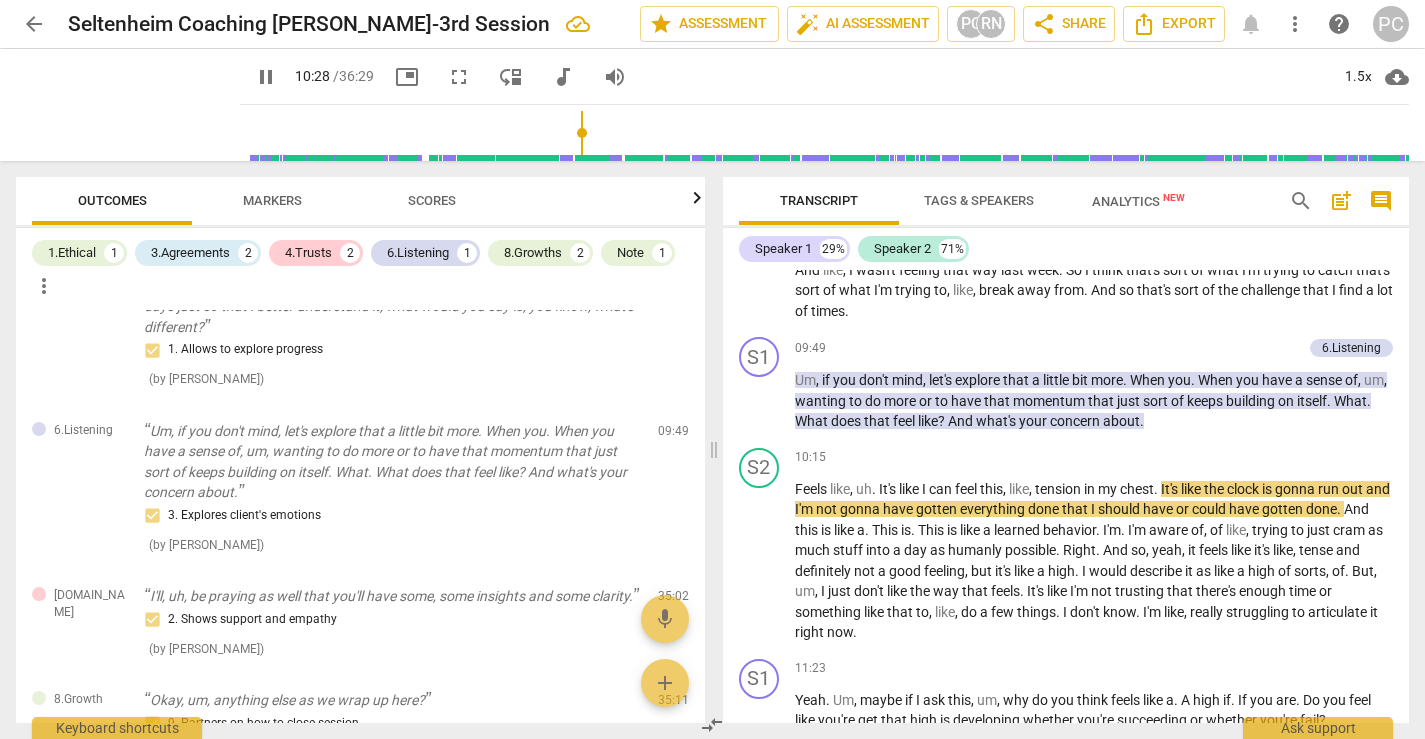 scroll, scrollTop: 3974, scrollLeft: 0, axis: vertical 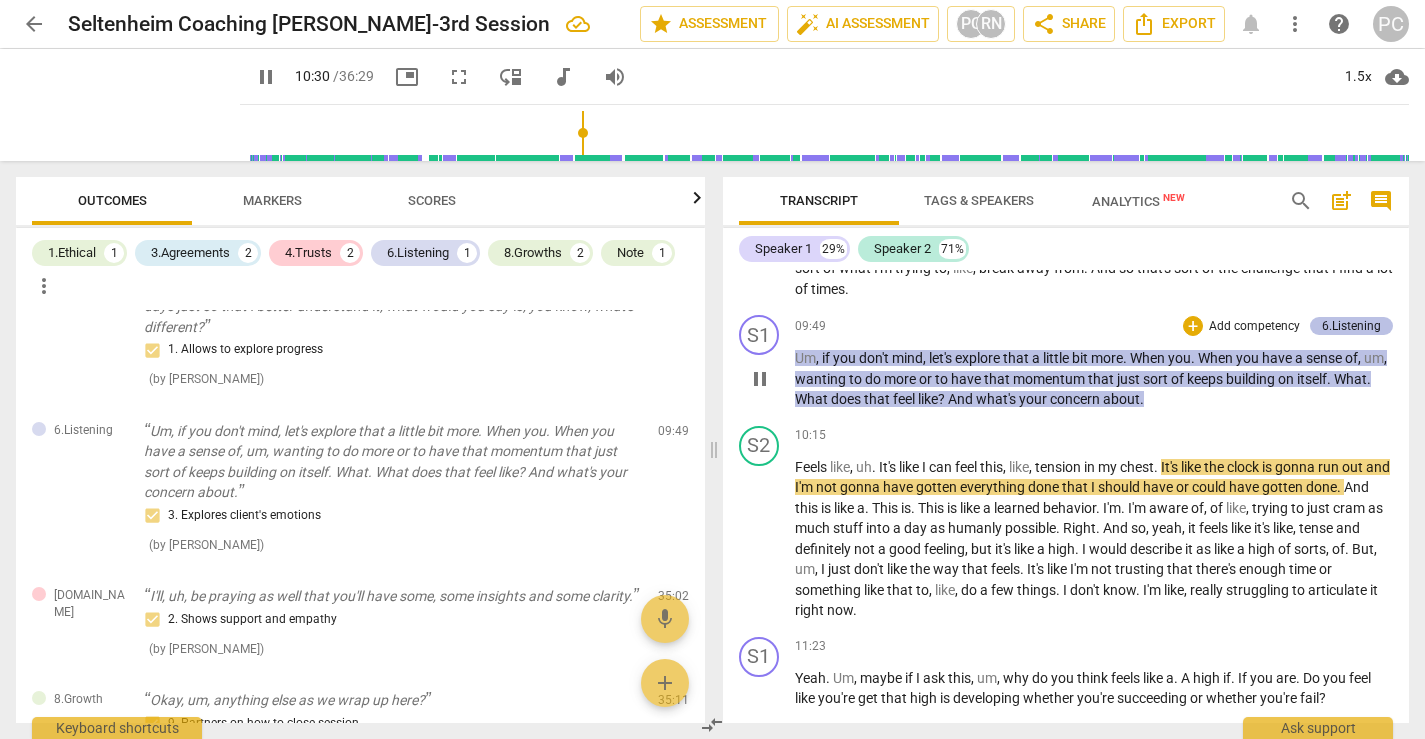 click on "6.Listening" at bounding box center [1351, 326] 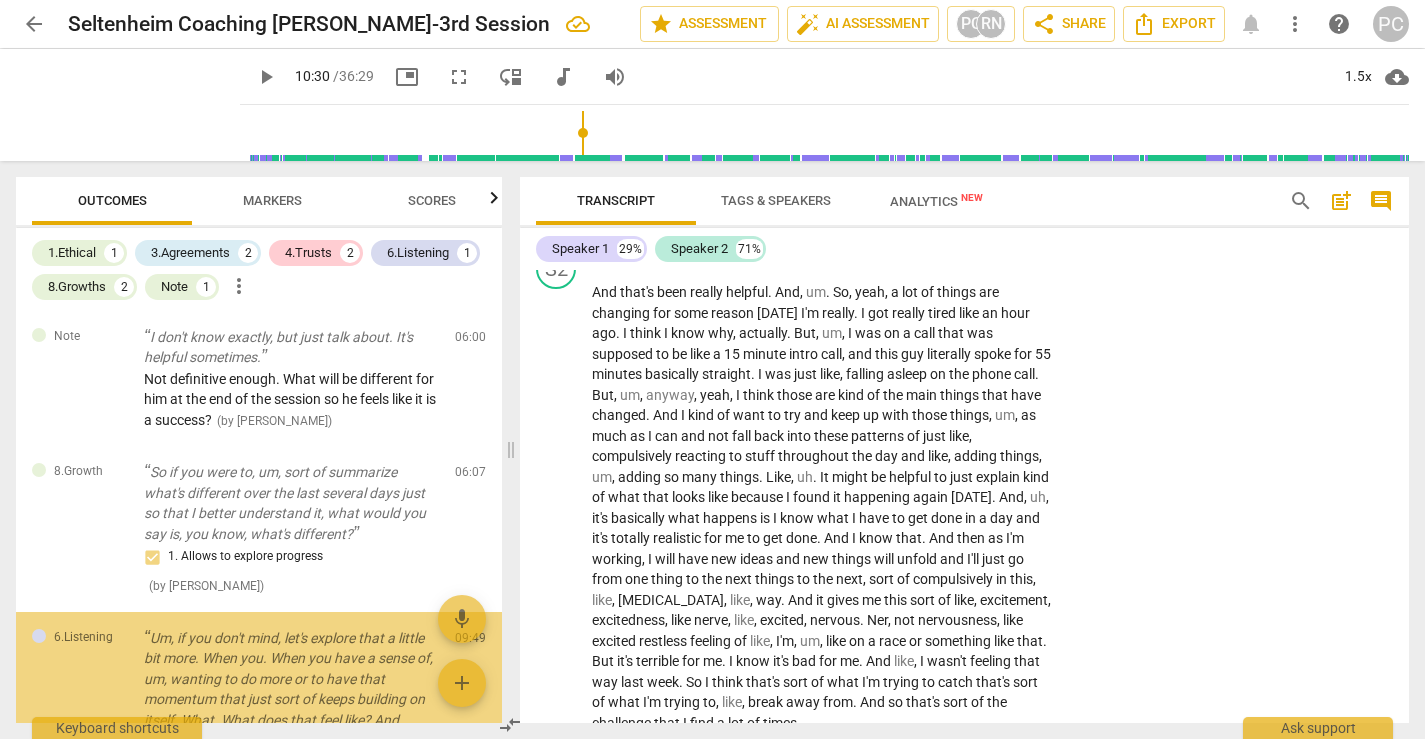 scroll, scrollTop: 4546, scrollLeft: 0, axis: vertical 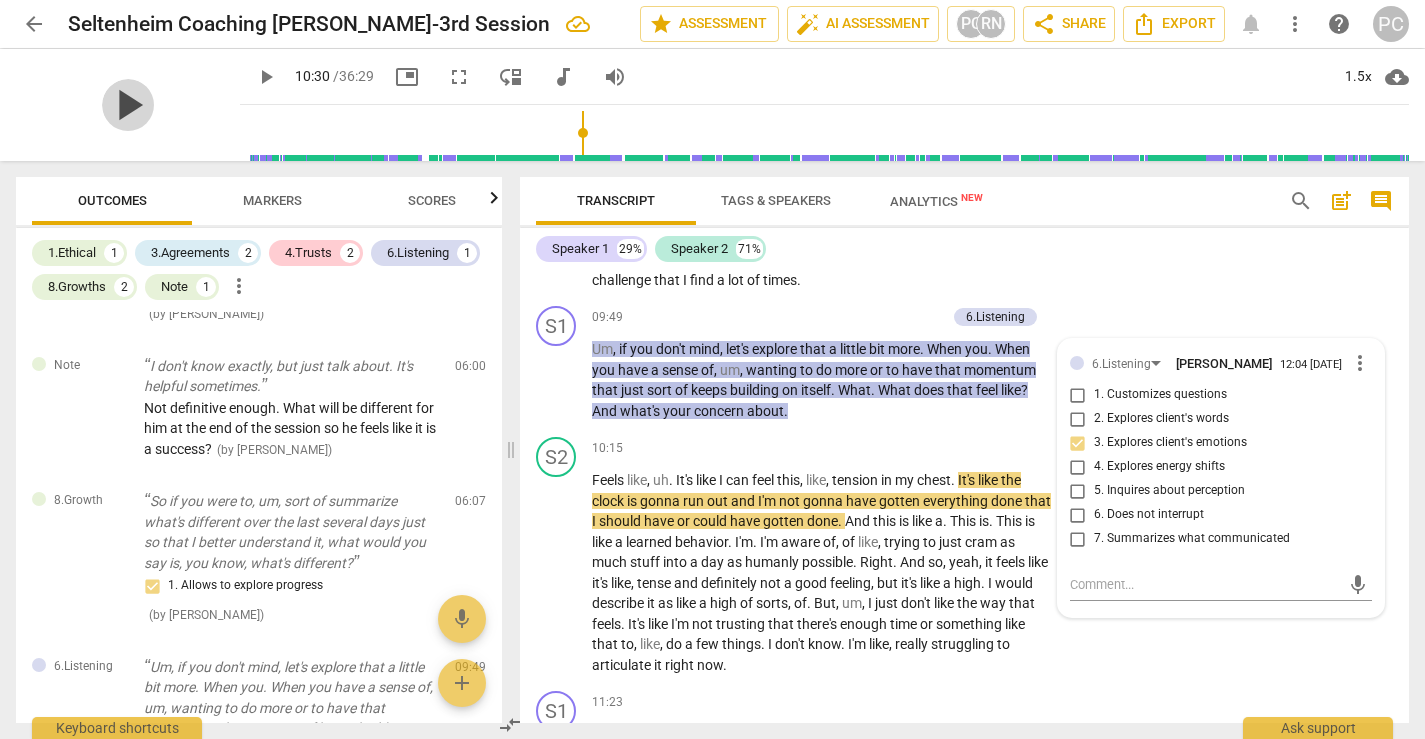 click on "play_arrow" at bounding box center [128, 105] 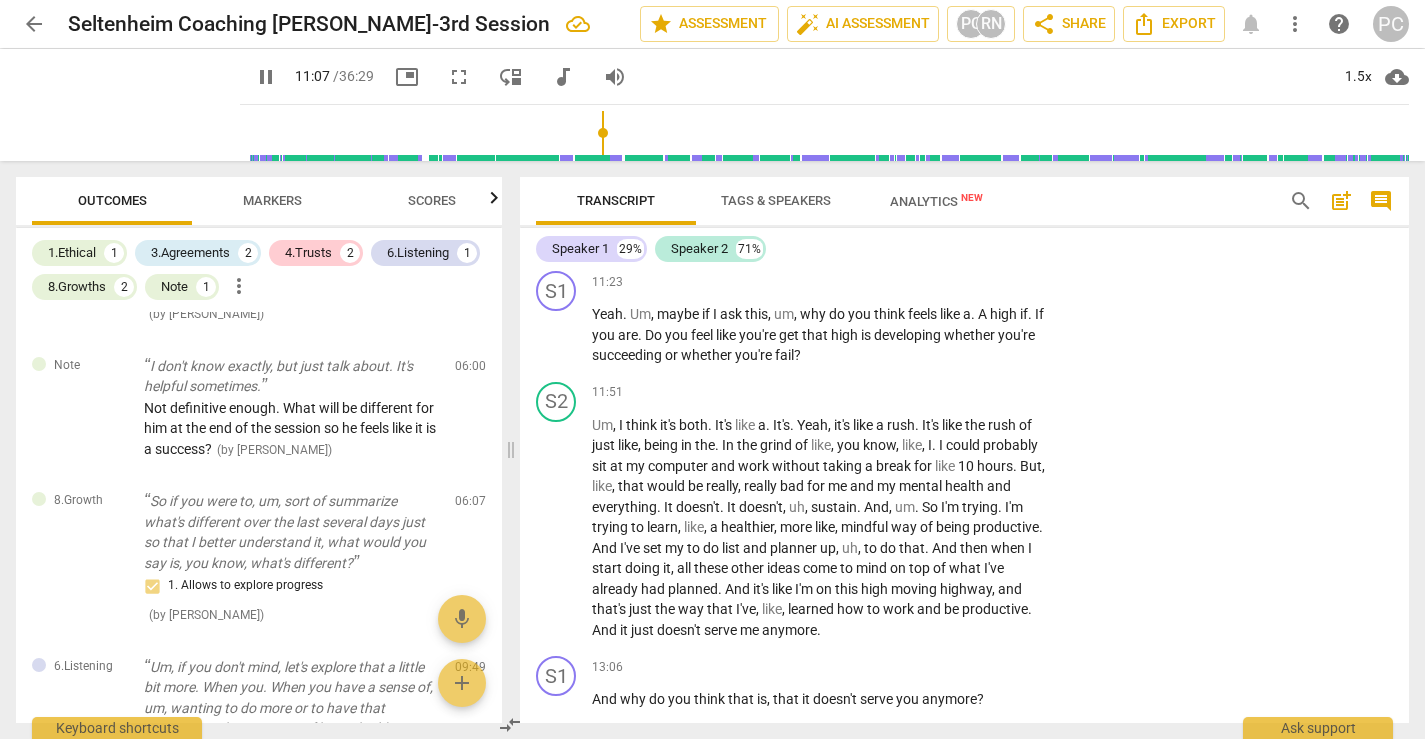 scroll, scrollTop: 4835, scrollLeft: 0, axis: vertical 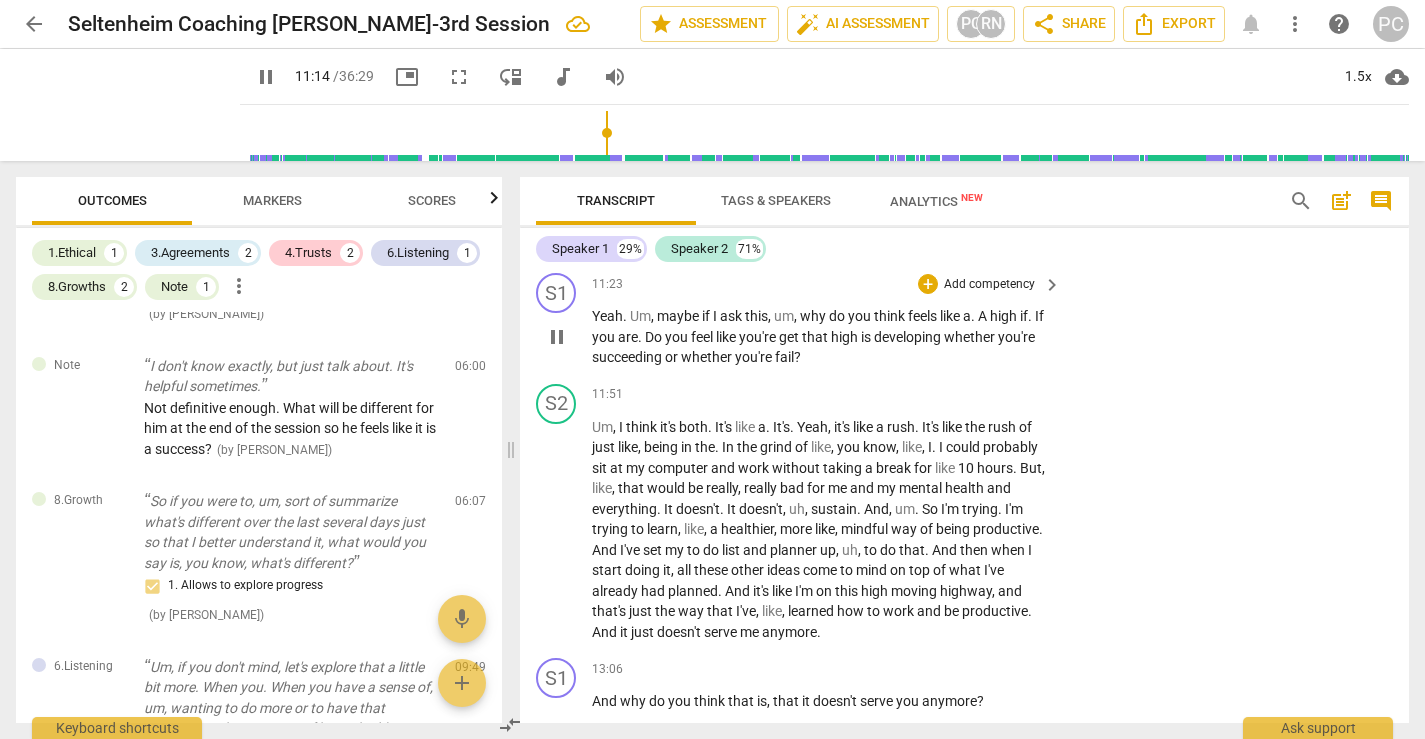 click on "pause" at bounding box center [557, 337] 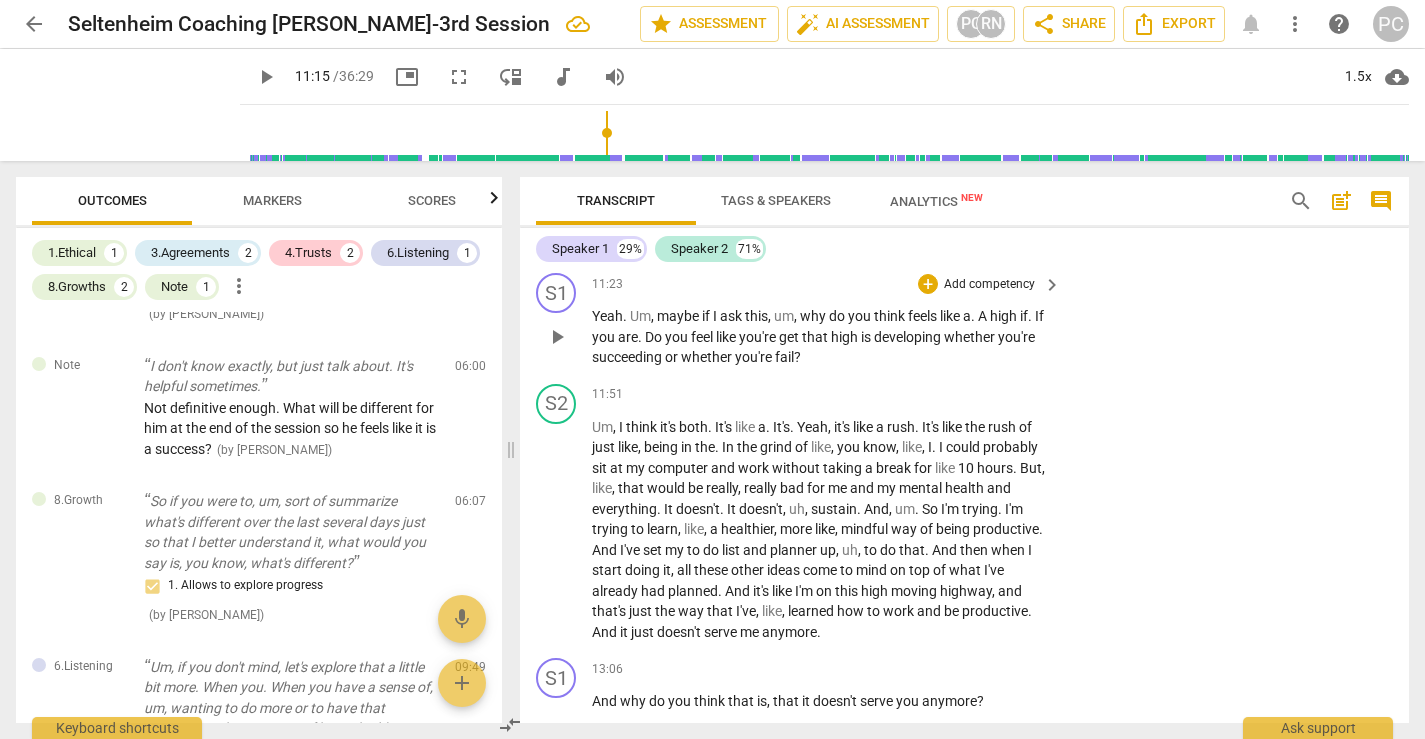 click on "play_arrow" at bounding box center (557, 337) 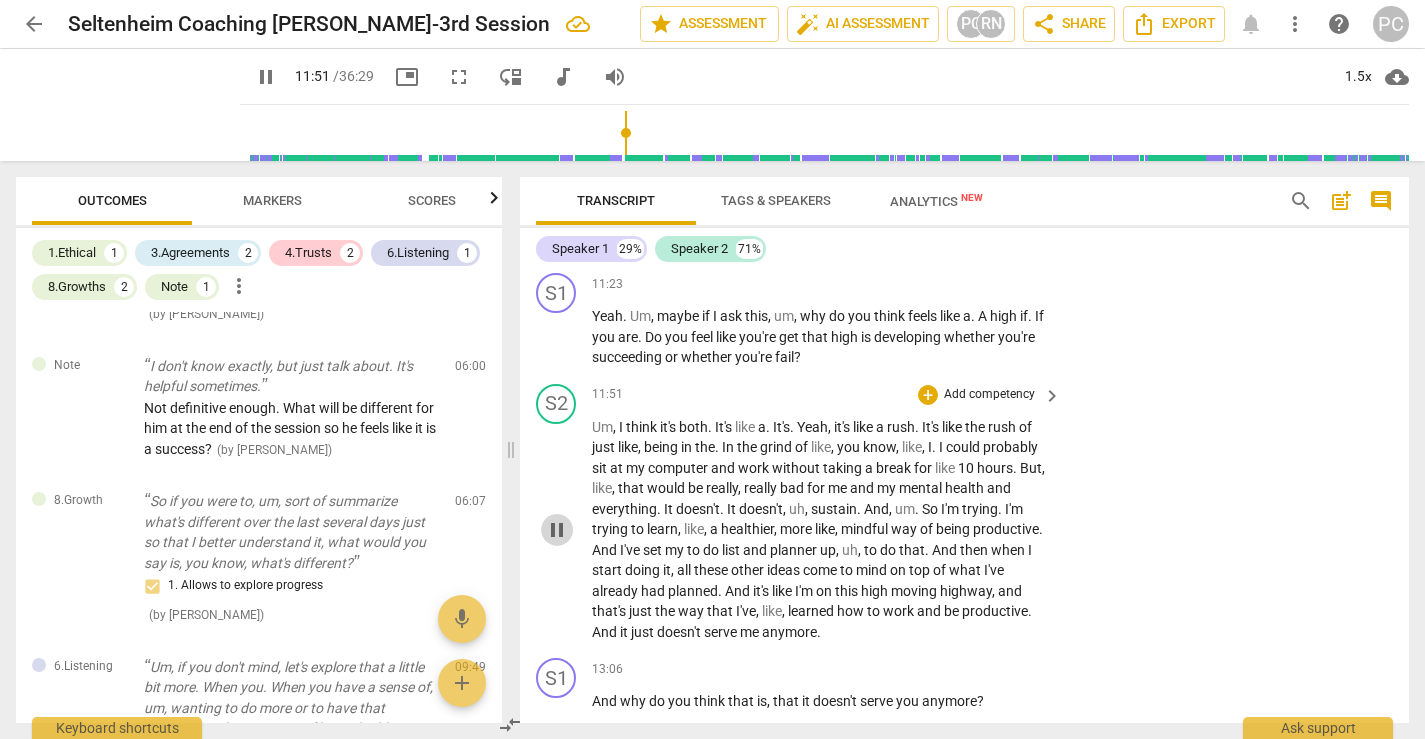 click on "pause" at bounding box center (557, 530) 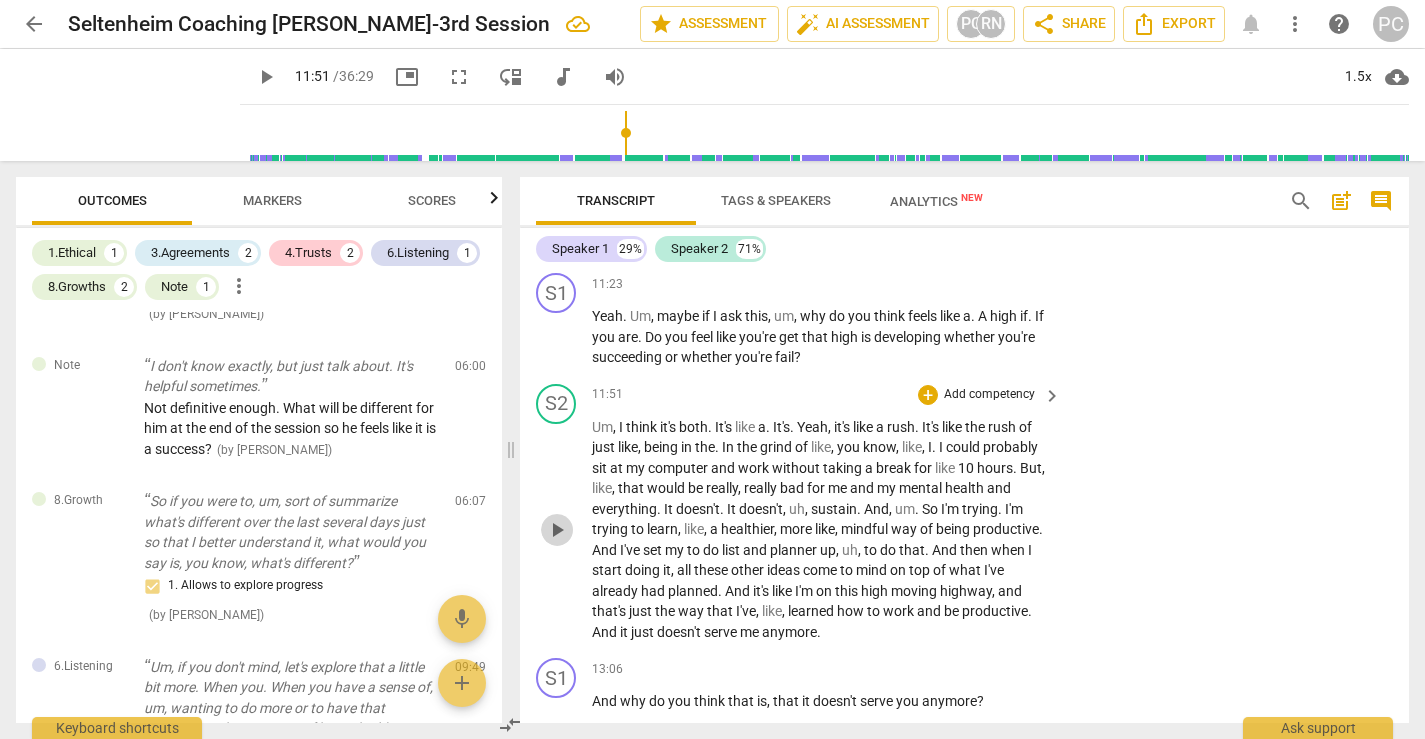 click on "play_arrow" at bounding box center [557, 530] 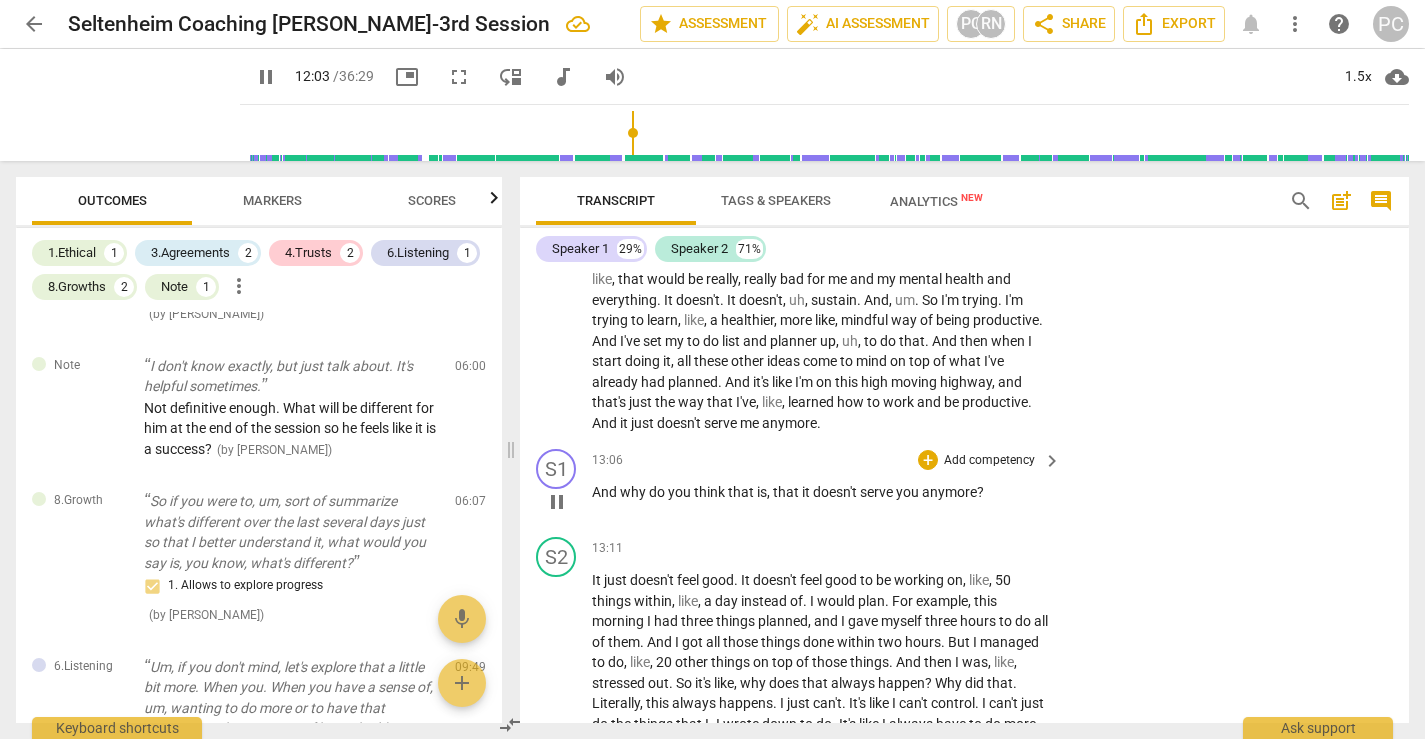 scroll, scrollTop: 5047, scrollLeft: 0, axis: vertical 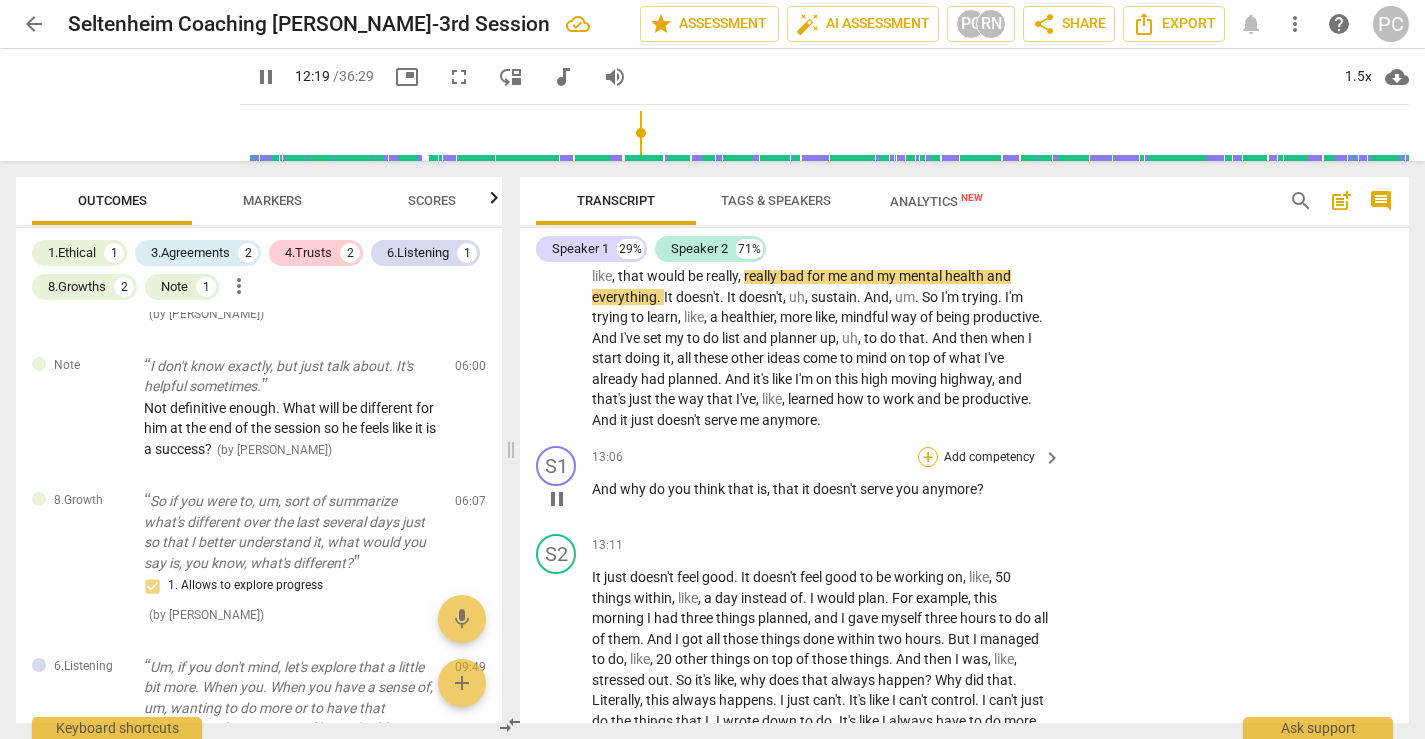 click on "+" at bounding box center [928, 457] 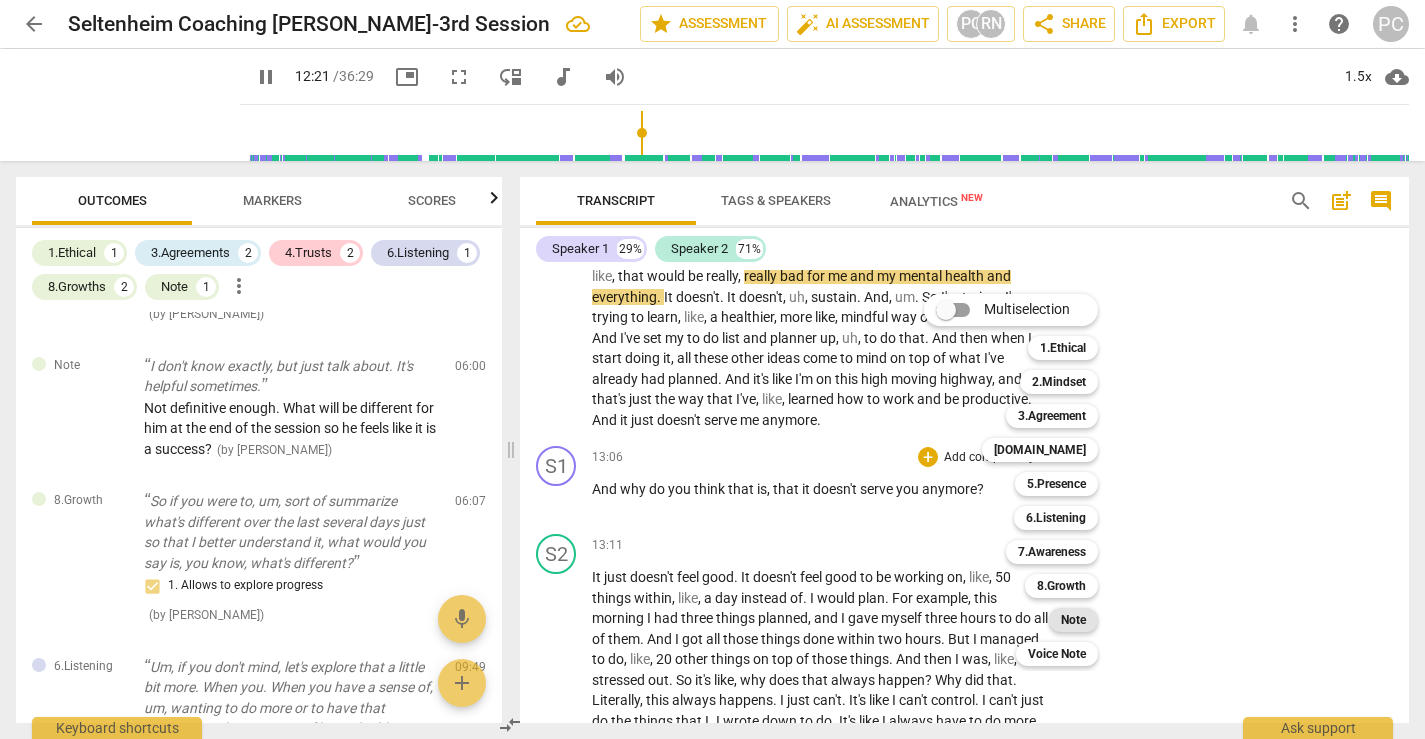 click on "Note" at bounding box center [1073, 620] 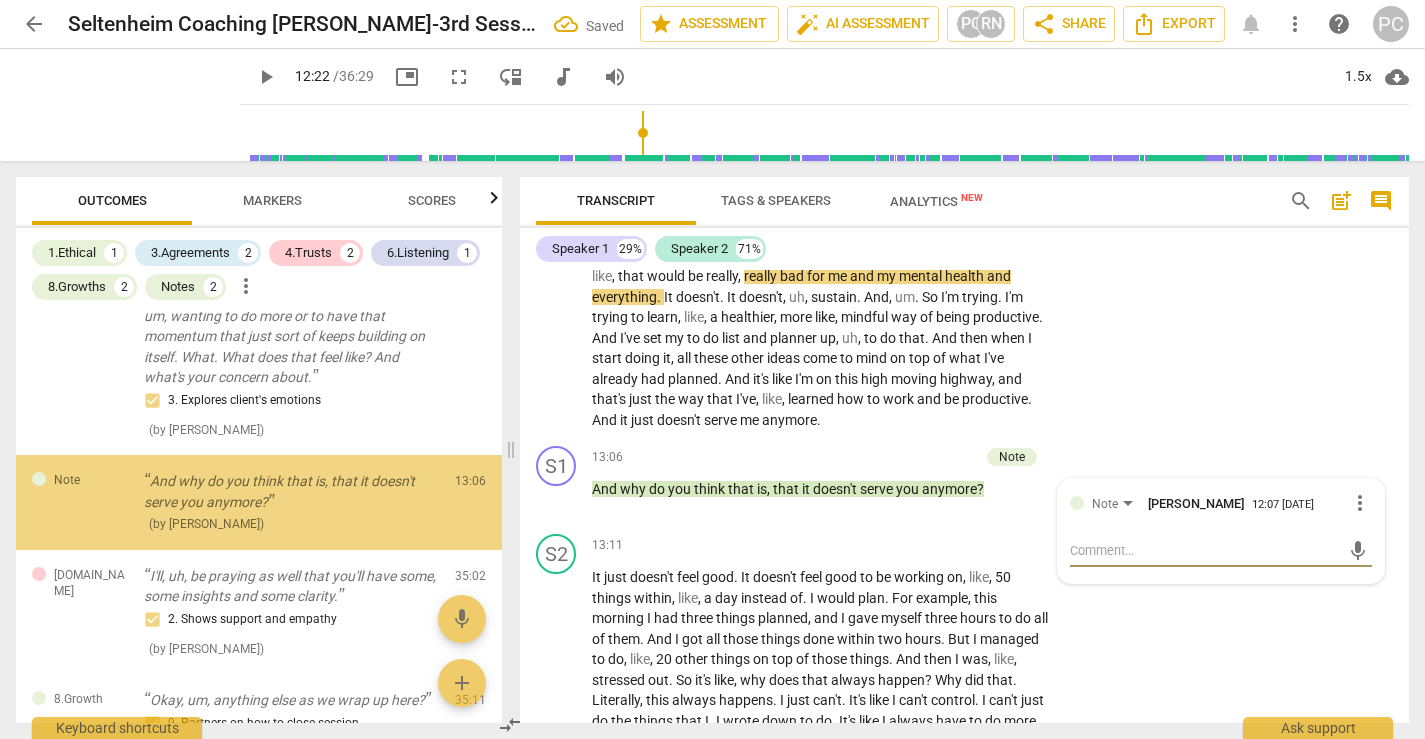 scroll, scrollTop: 1093, scrollLeft: 0, axis: vertical 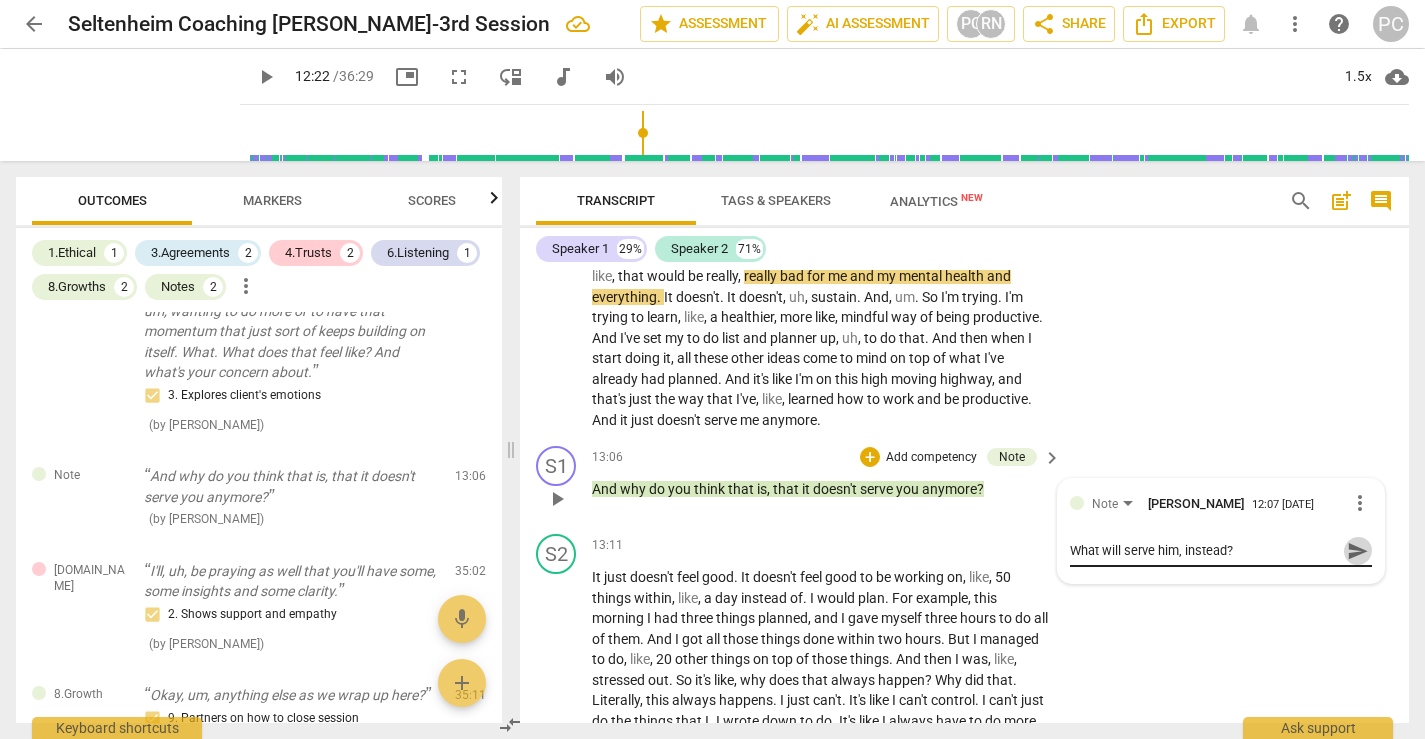 click on "send" at bounding box center [1358, 551] 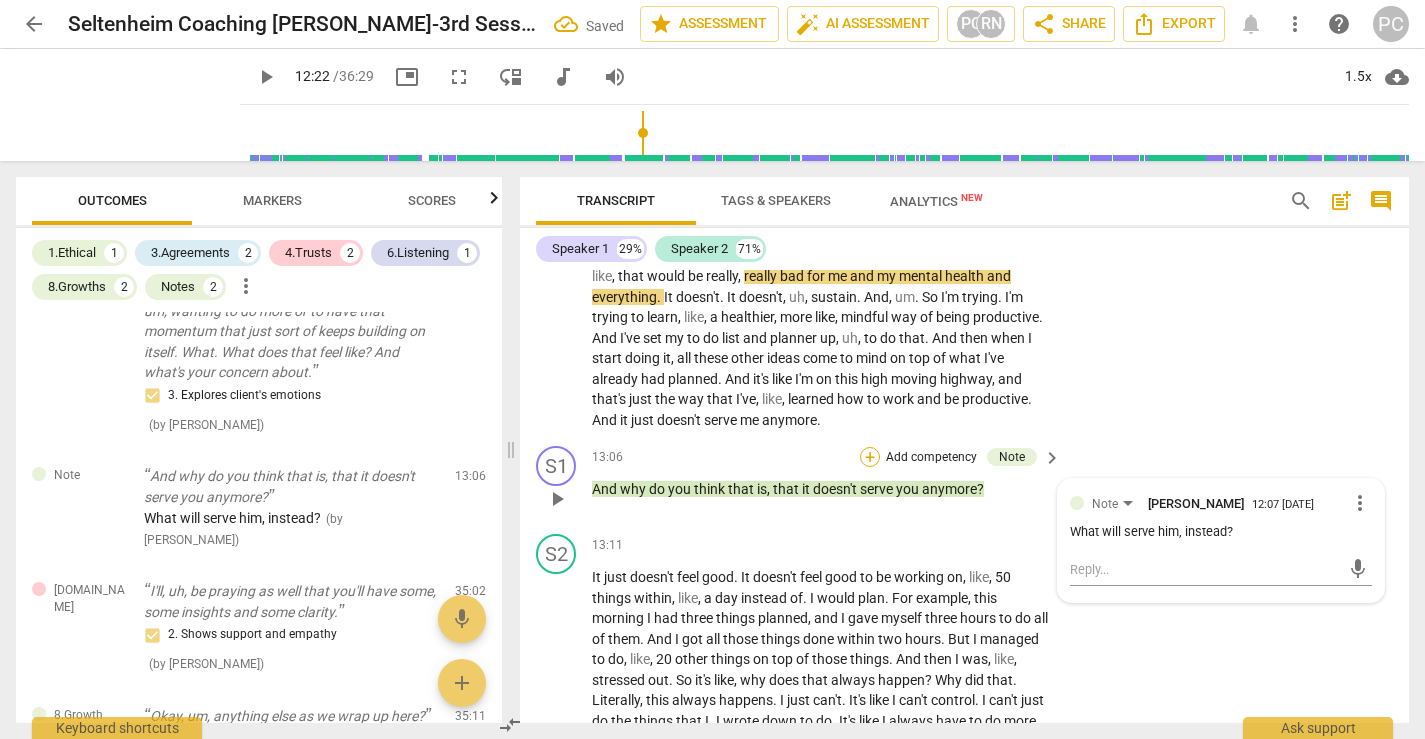 click on "+" at bounding box center [870, 457] 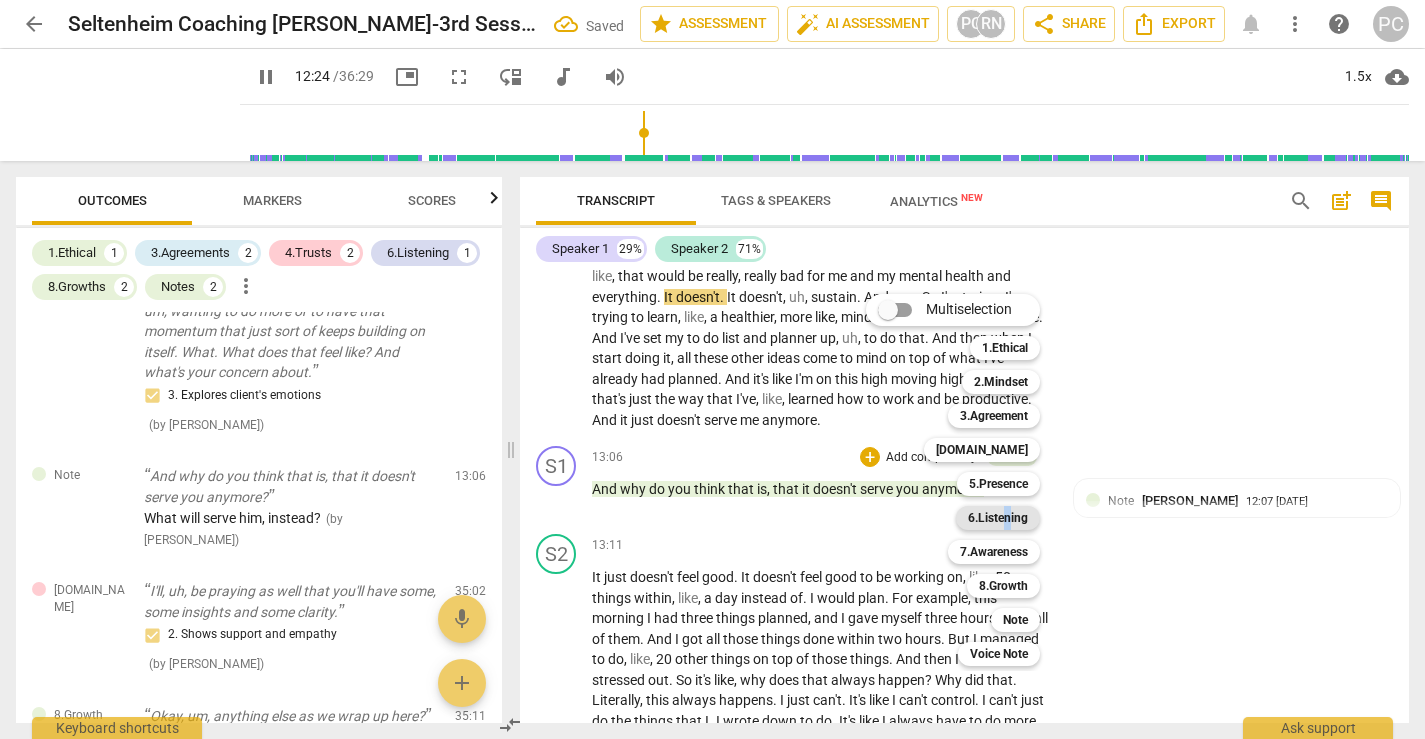 click on "6.Listening" at bounding box center [998, 518] 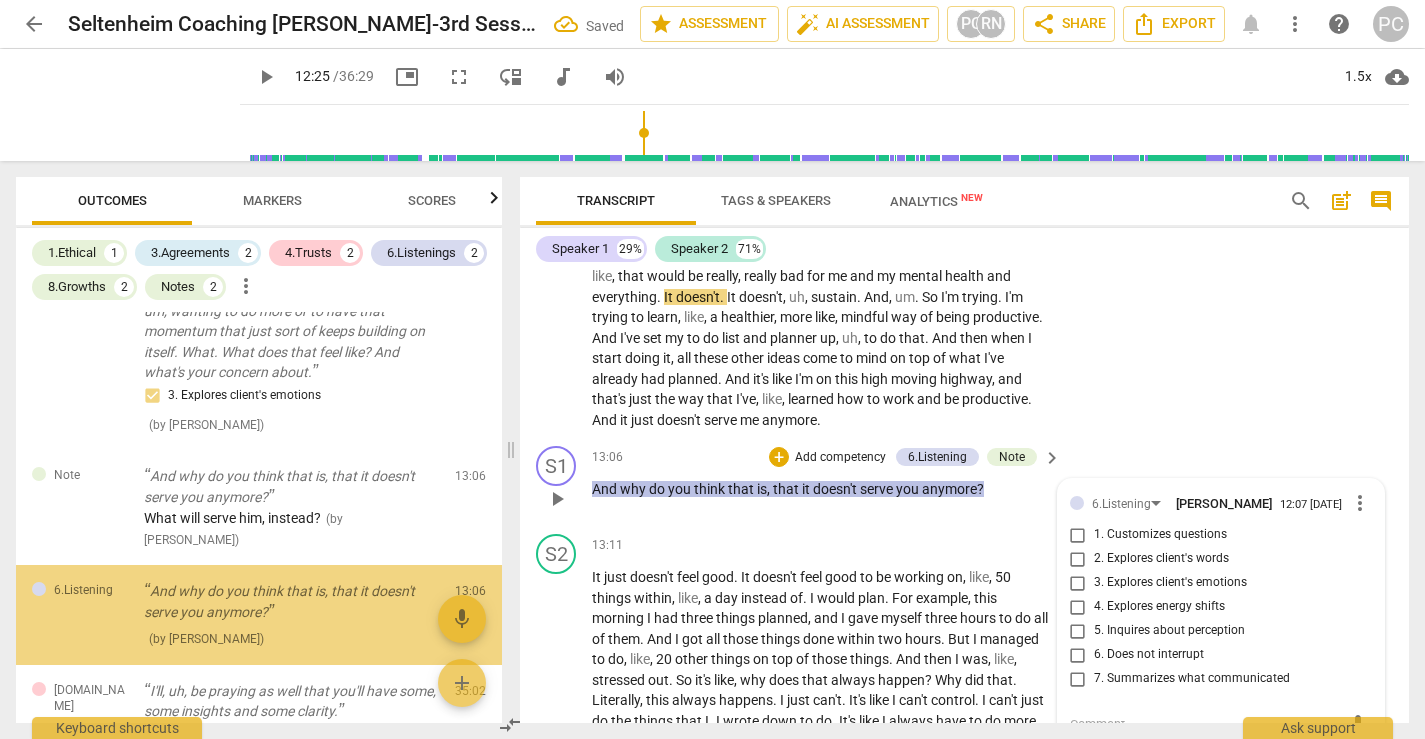 scroll, scrollTop: 5297, scrollLeft: 0, axis: vertical 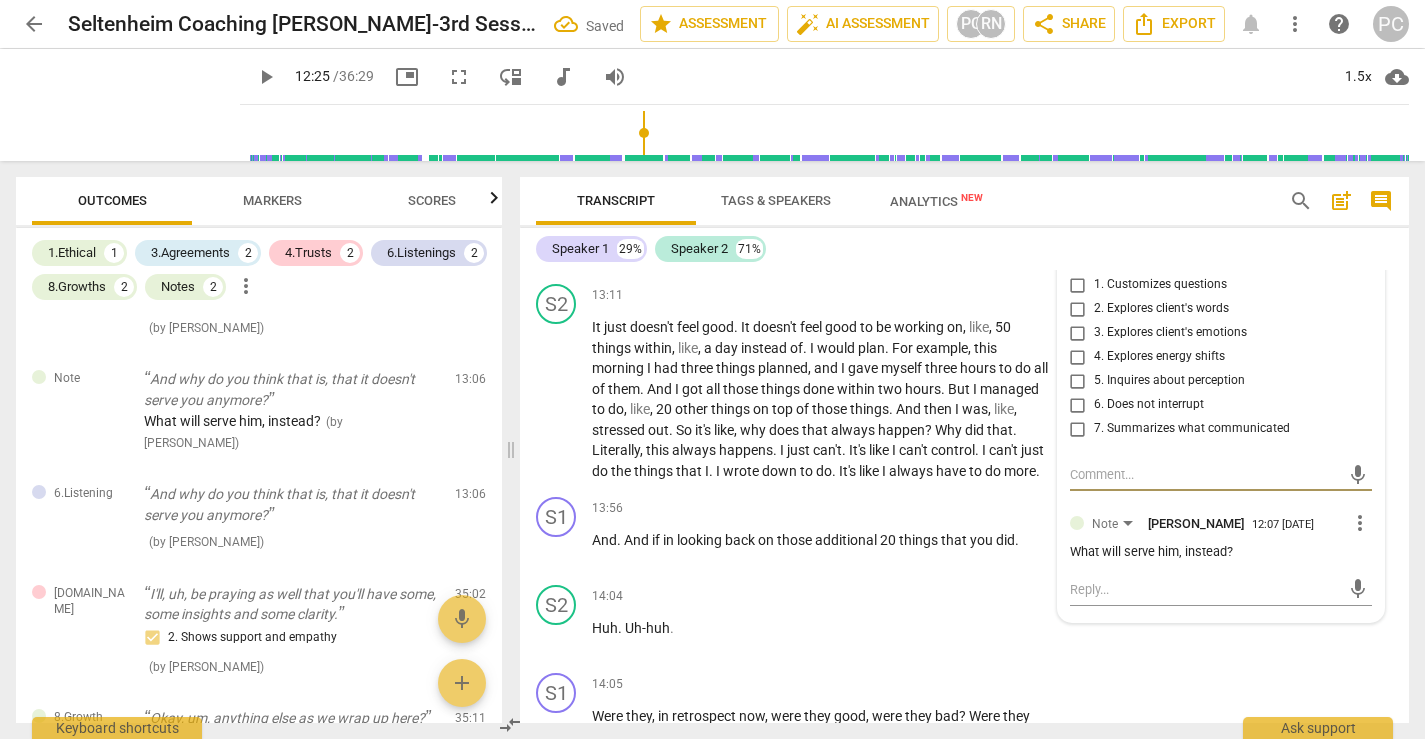 click on "1. Customizes questions" at bounding box center [1078, 285] 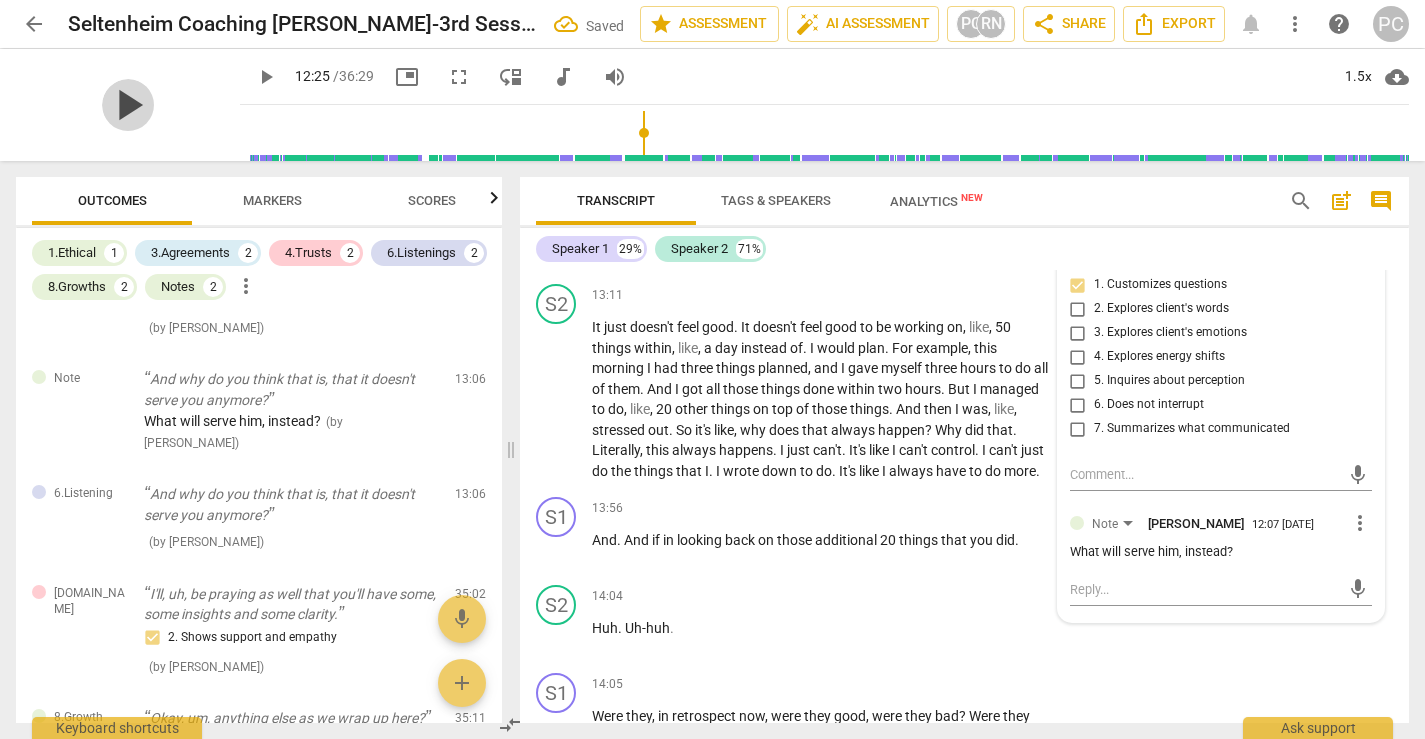 click on "play_arrow" at bounding box center (128, 105) 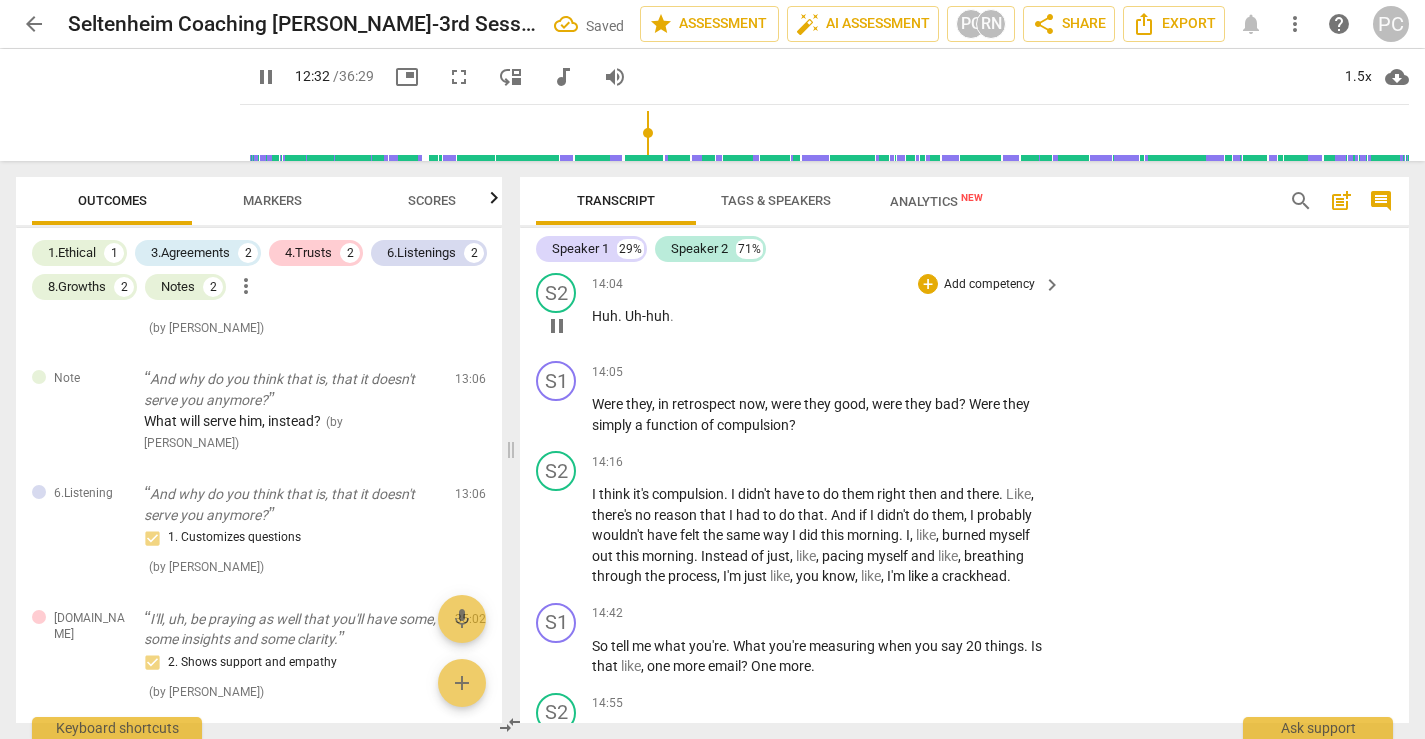 scroll, scrollTop: 5610, scrollLeft: 0, axis: vertical 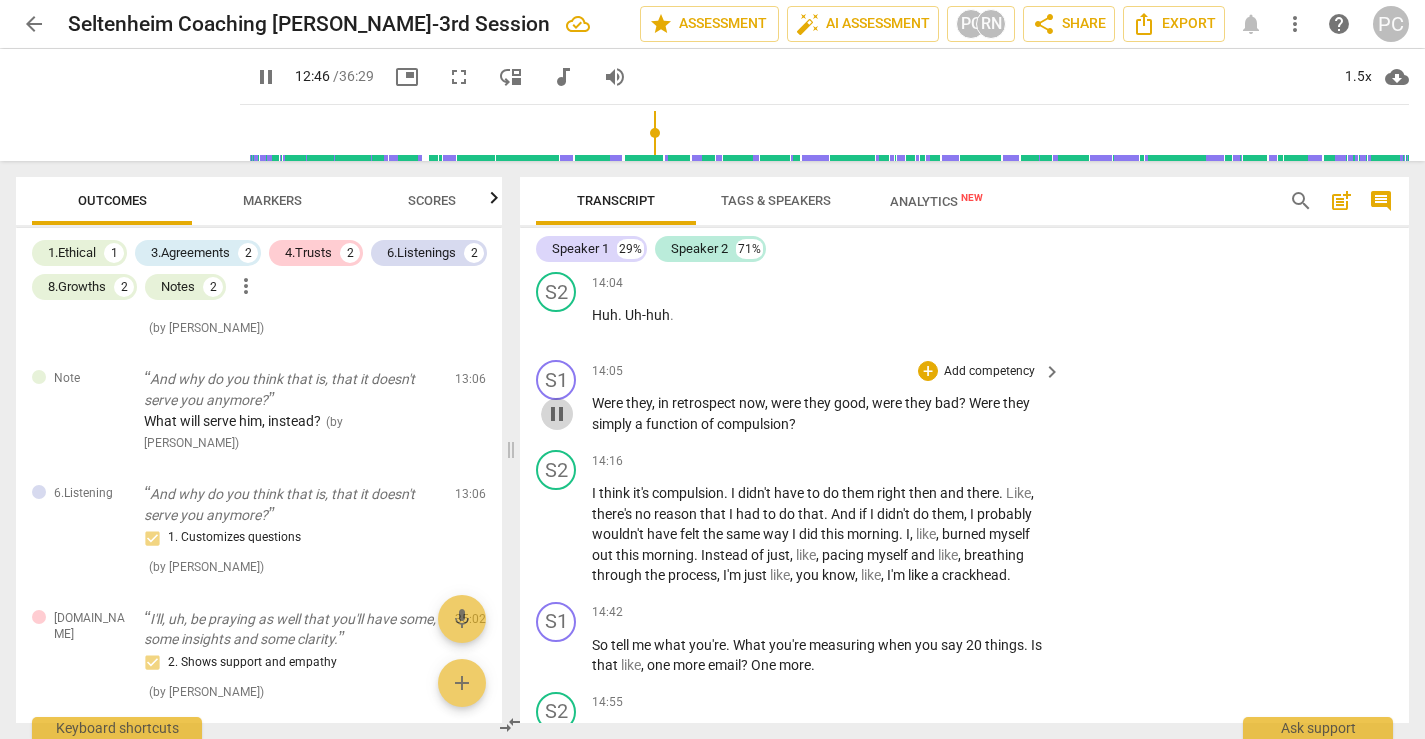 click on "pause" at bounding box center (557, 414) 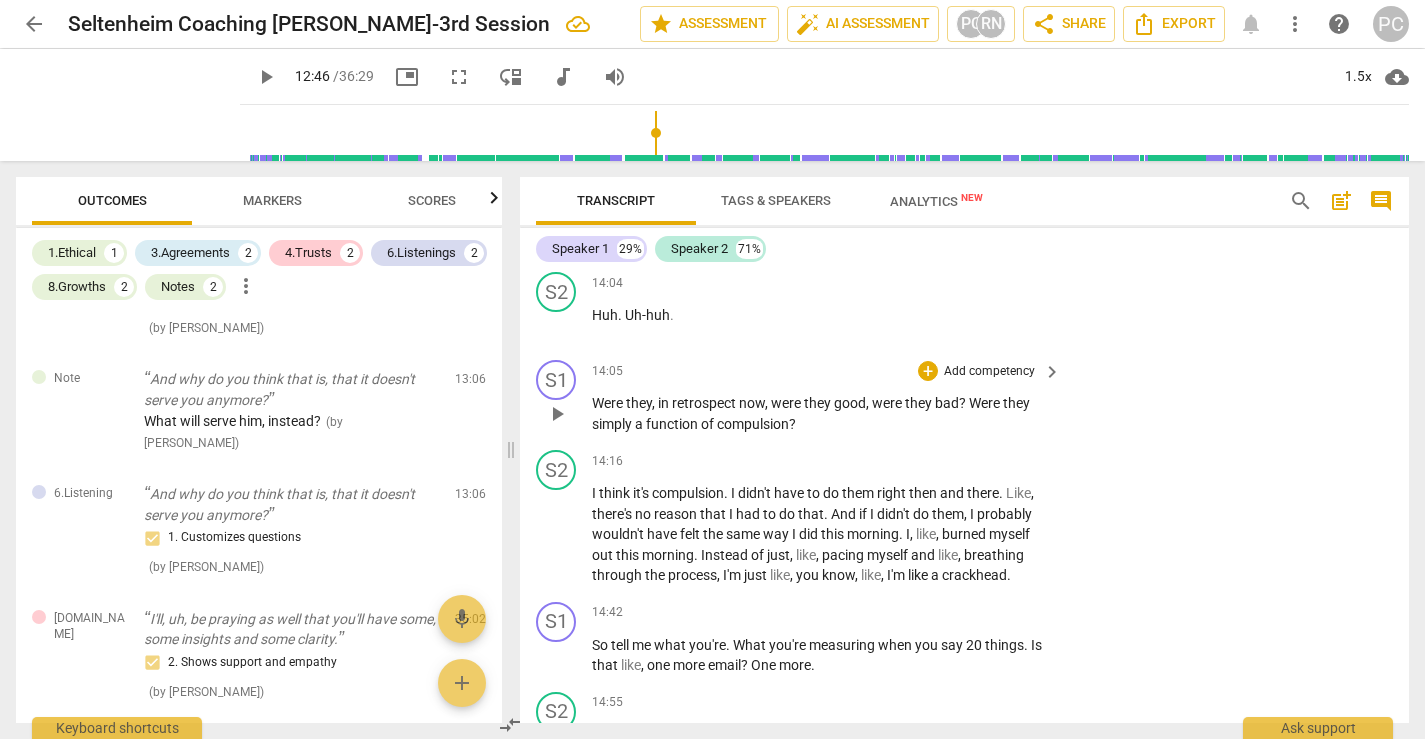 click on "play_arrow" at bounding box center [557, 414] 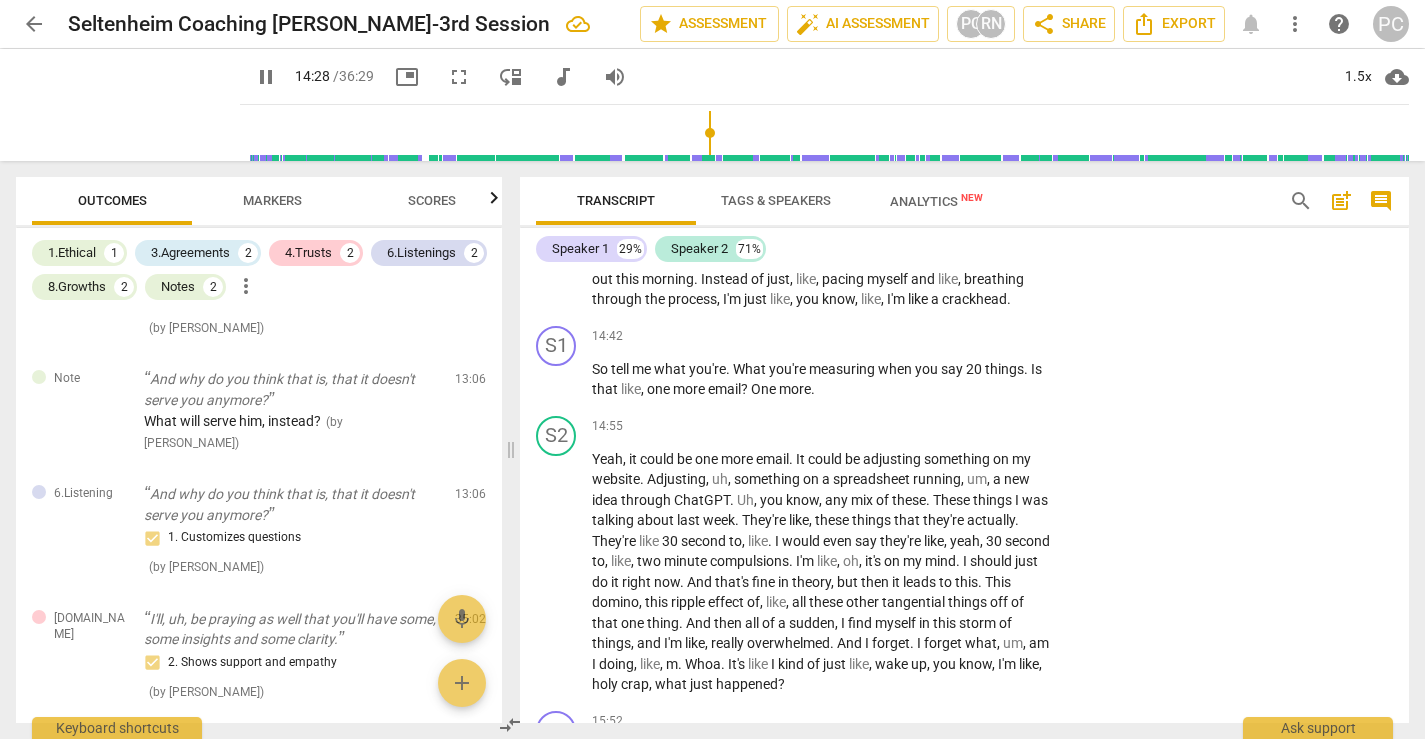 scroll, scrollTop: 5892, scrollLeft: 0, axis: vertical 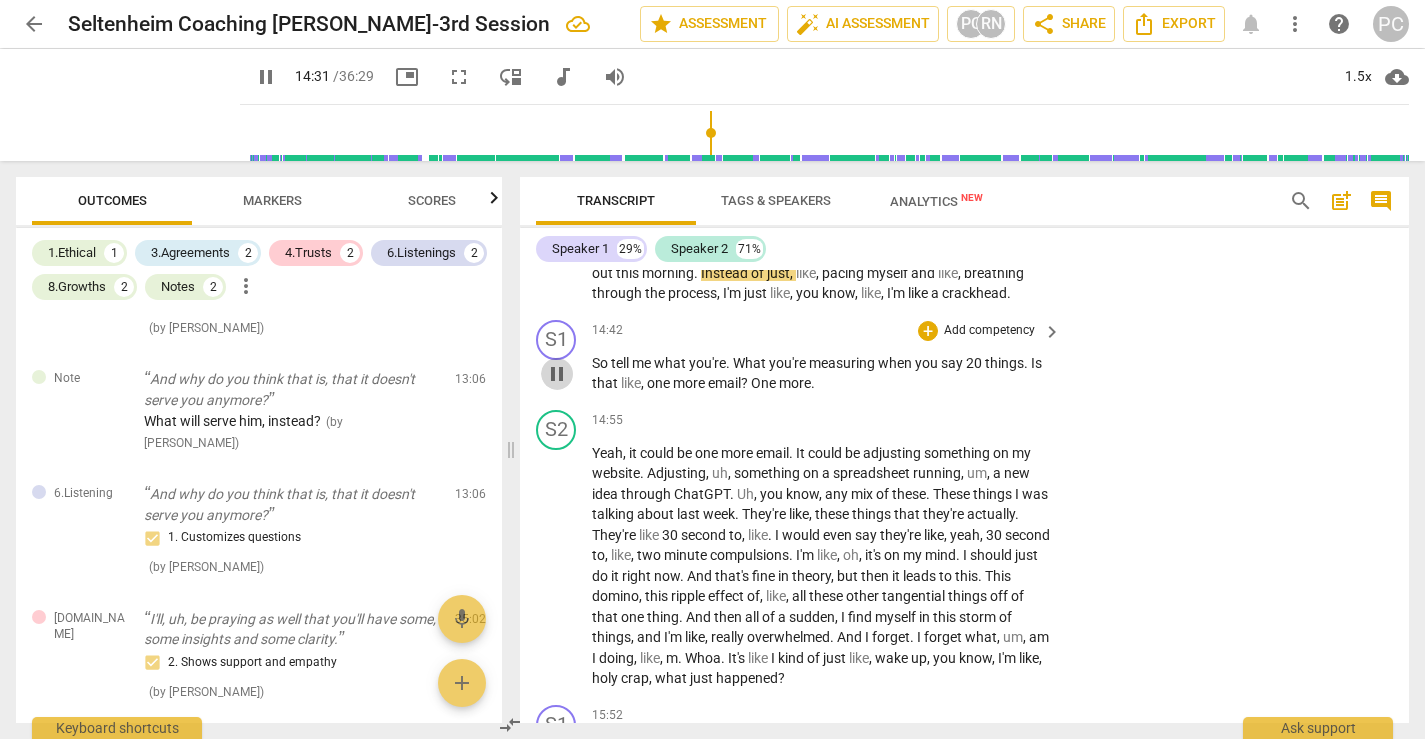click on "pause" at bounding box center [557, 374] 